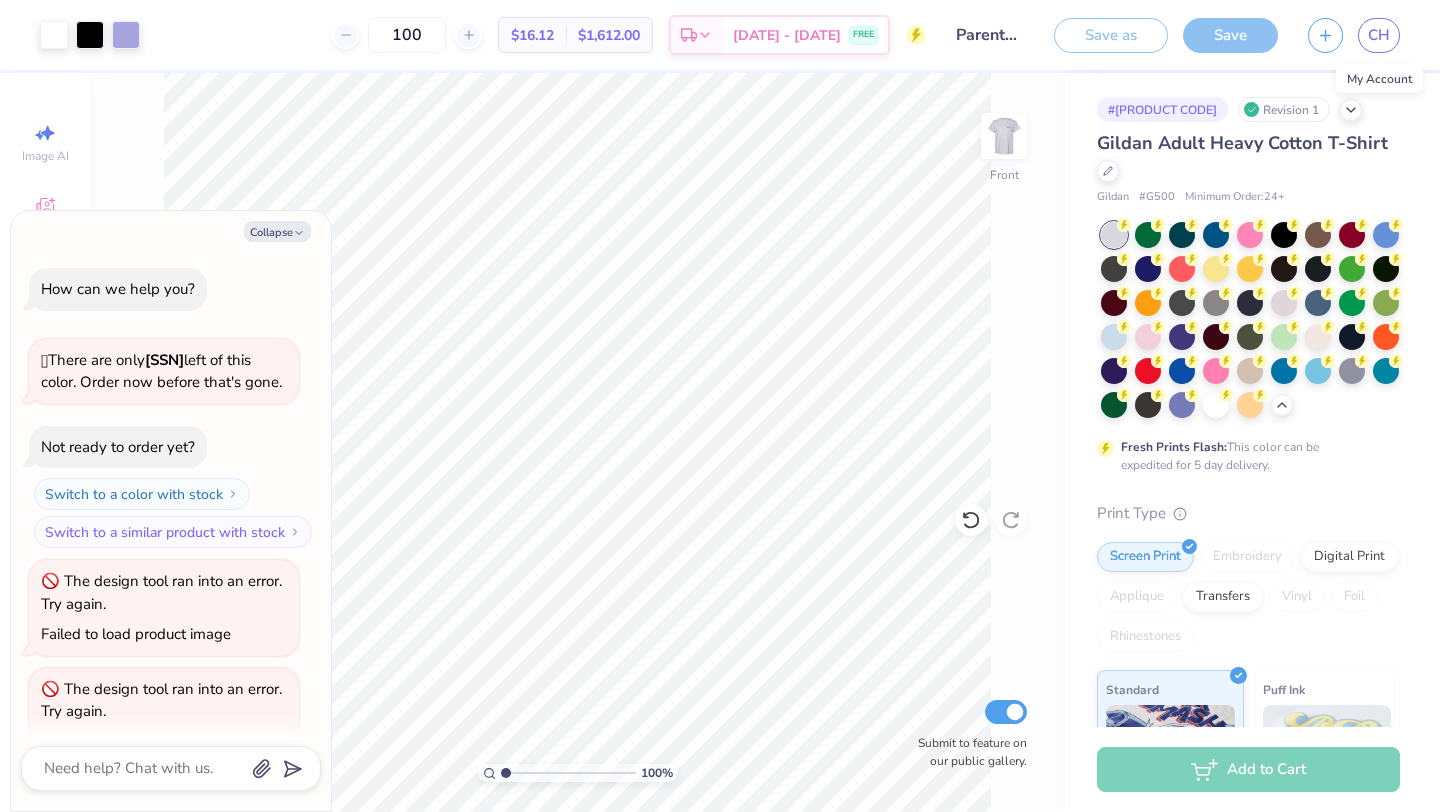 scroll, scrollTop: 0, scrollLeft: 0, axis: both 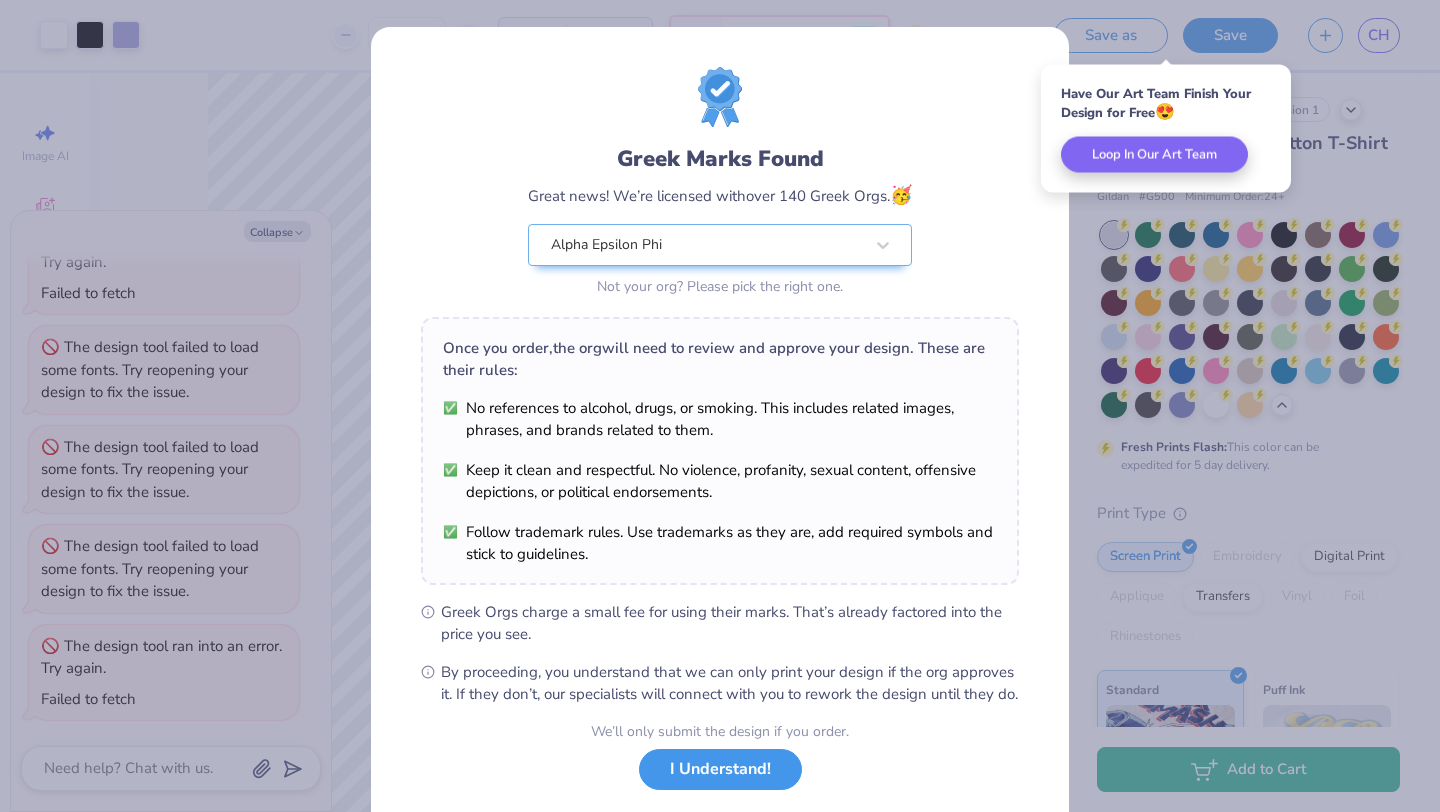 click on "I Understand!" at bounding box center [720, 769] 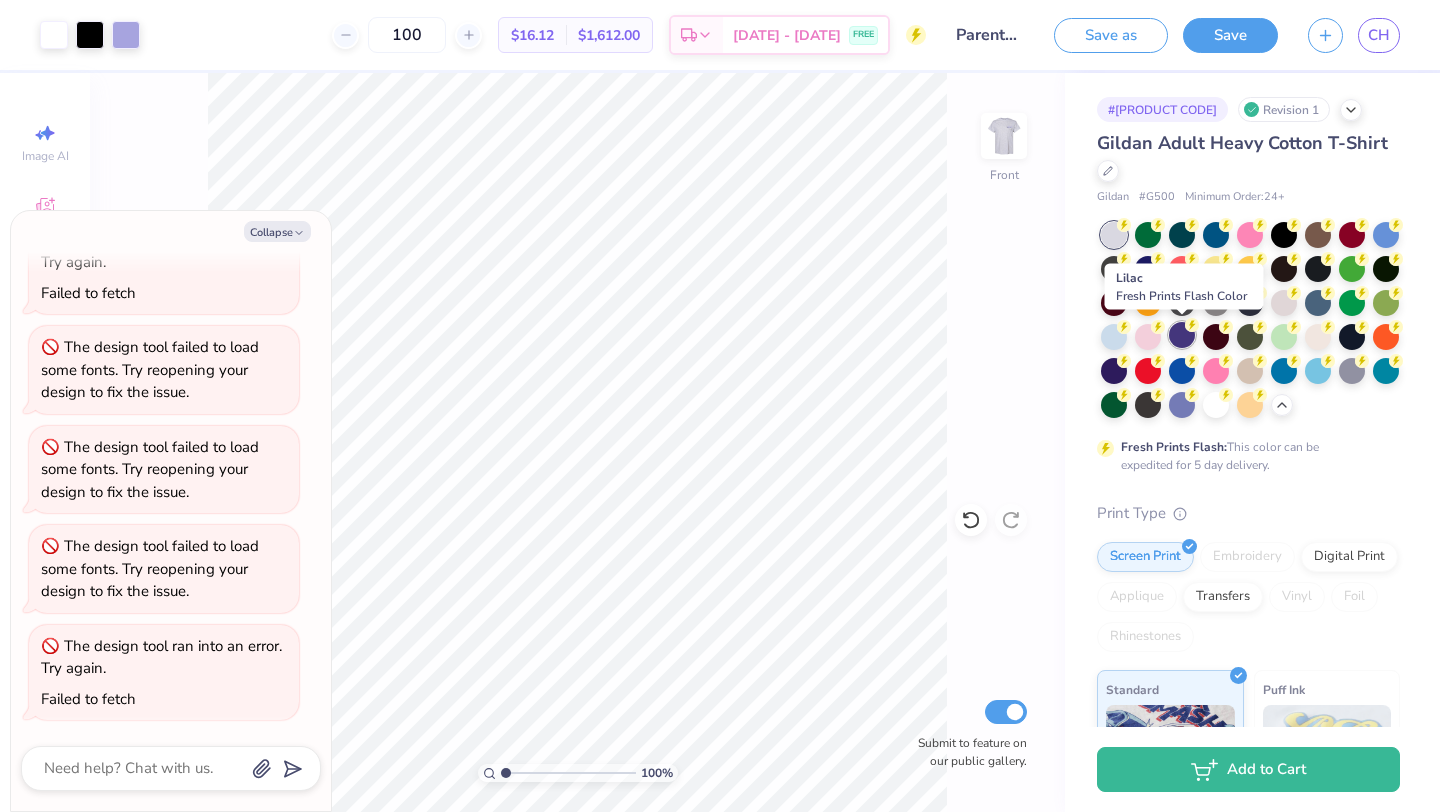 click at bounding box center (1182, 335) 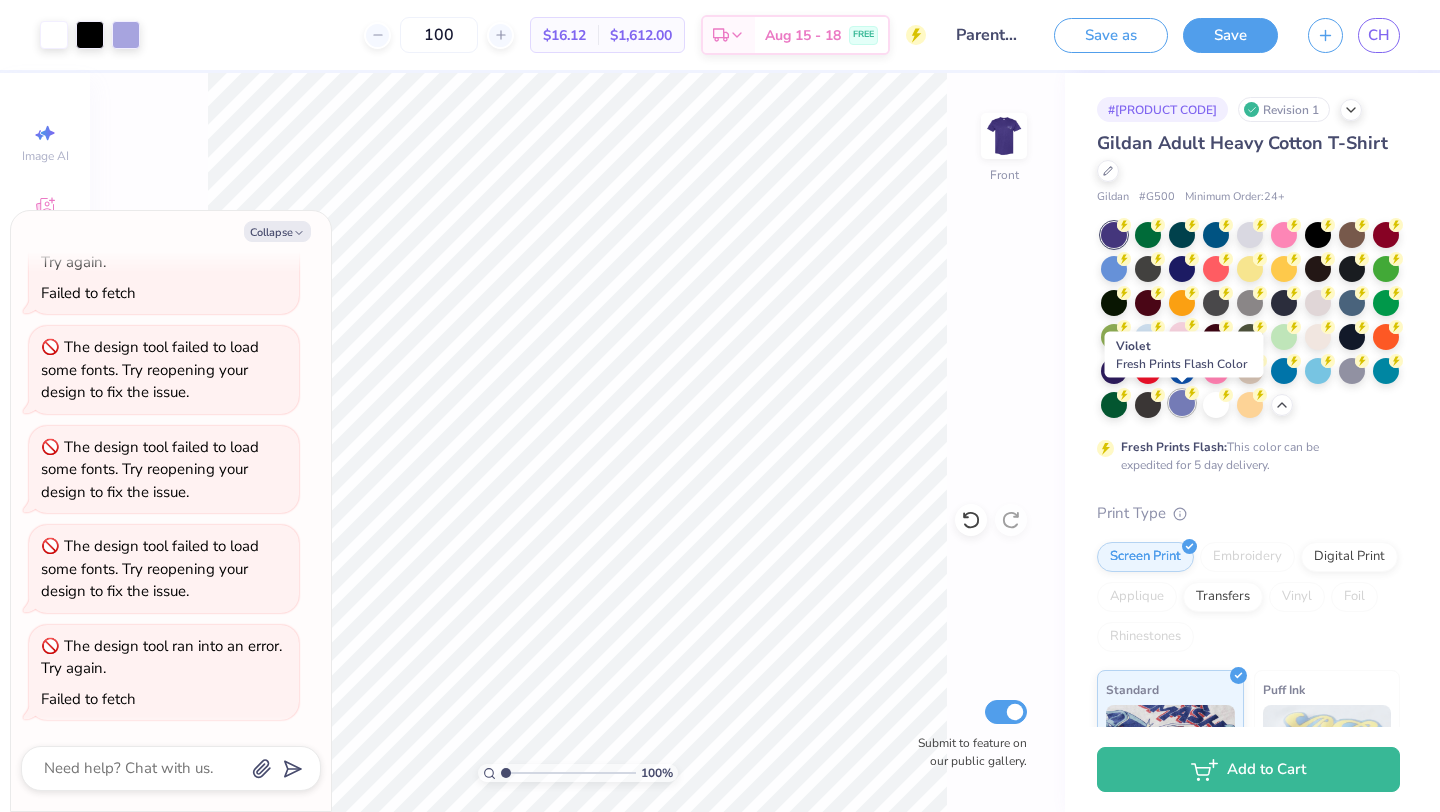 click at bounding box center (1182, 403) 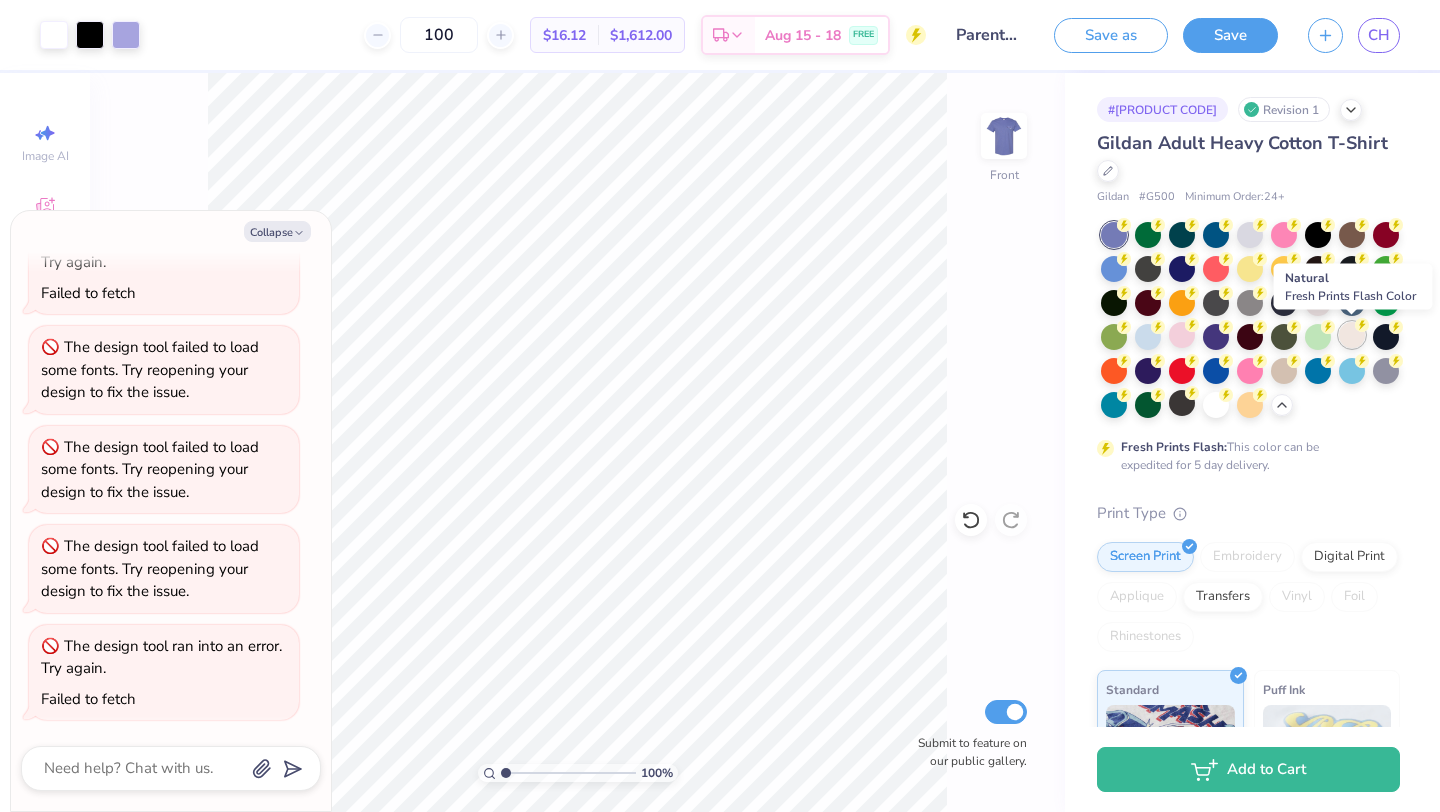 click at bounding box center [1352, 335] 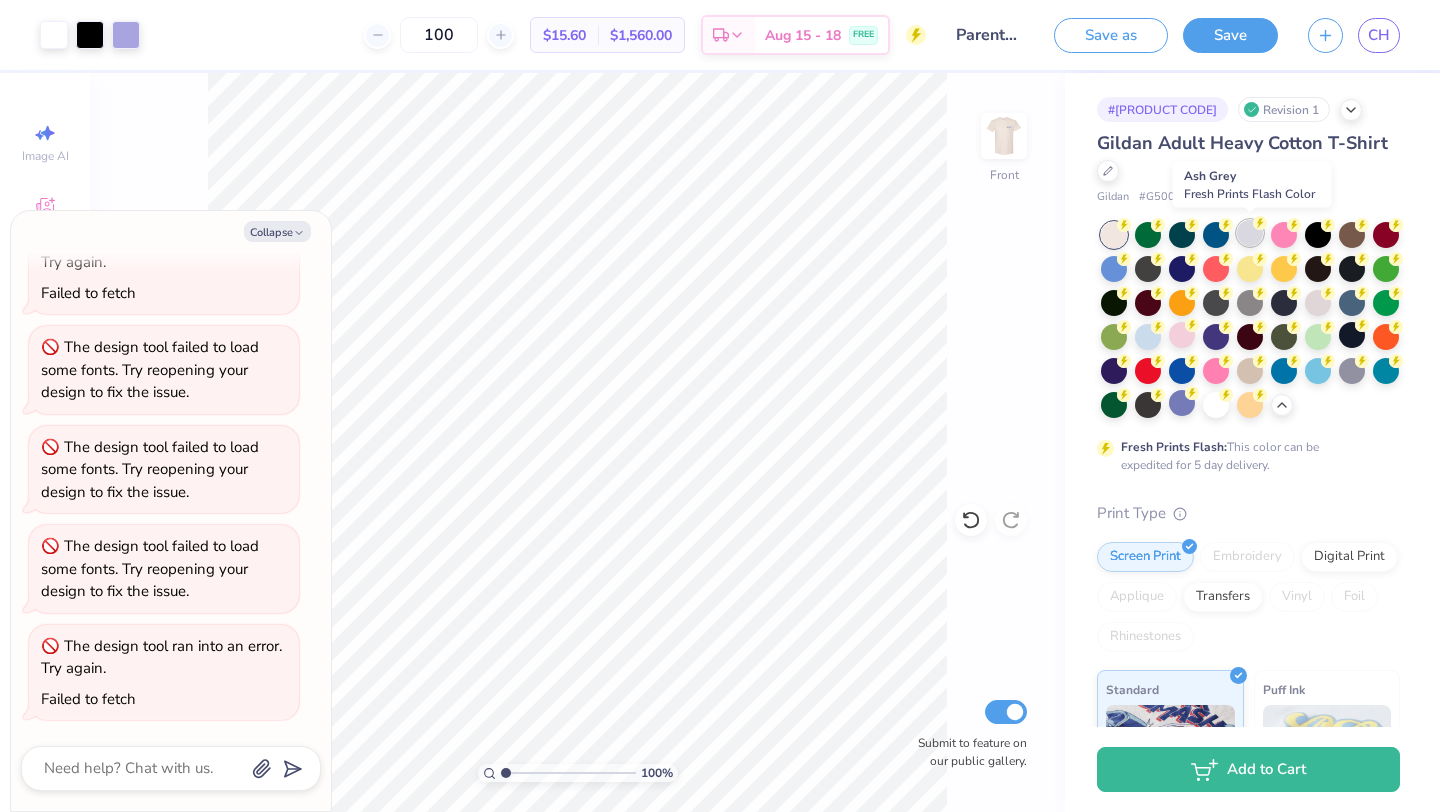 click at bounding box center (1250, 233) 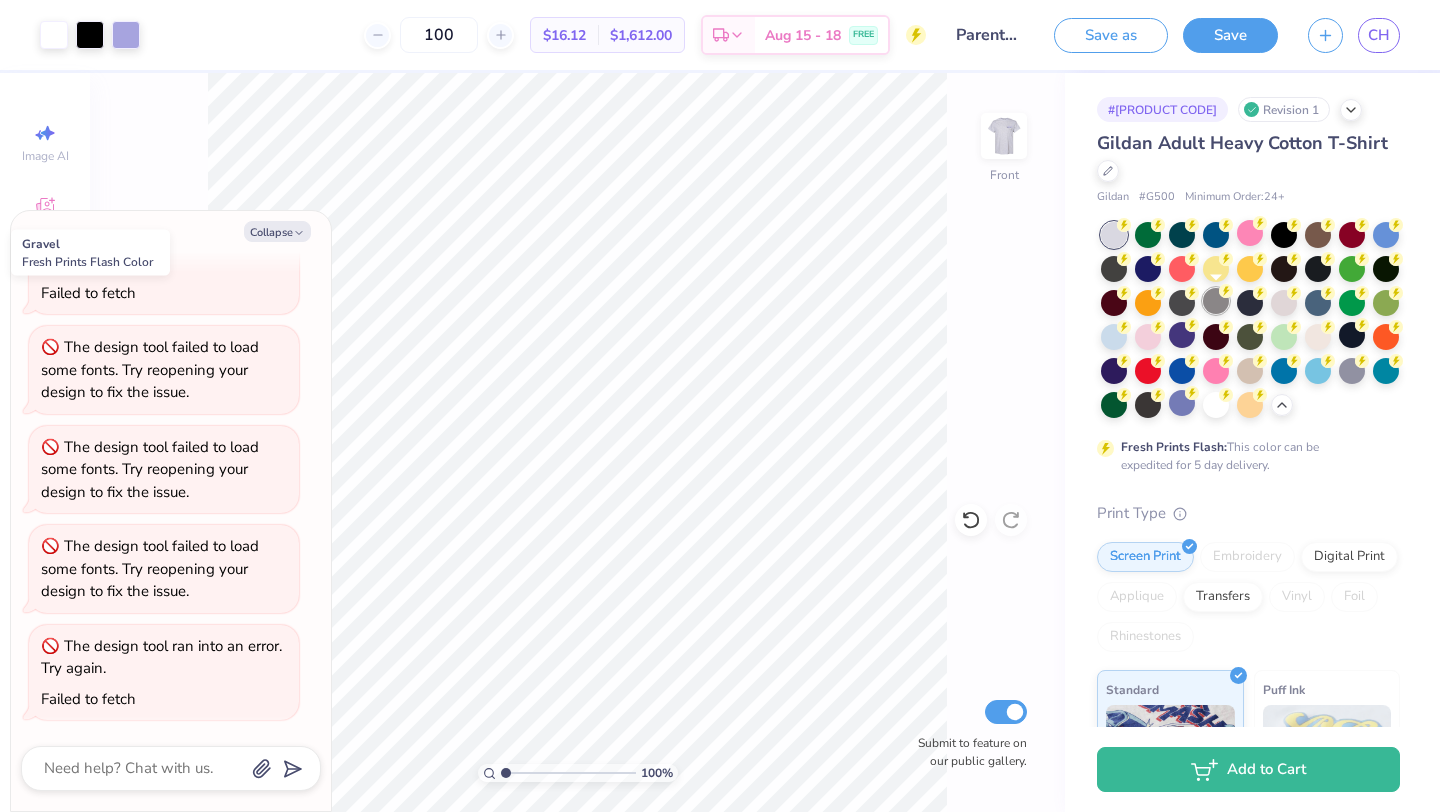 click at bounding box center [1216, 301] 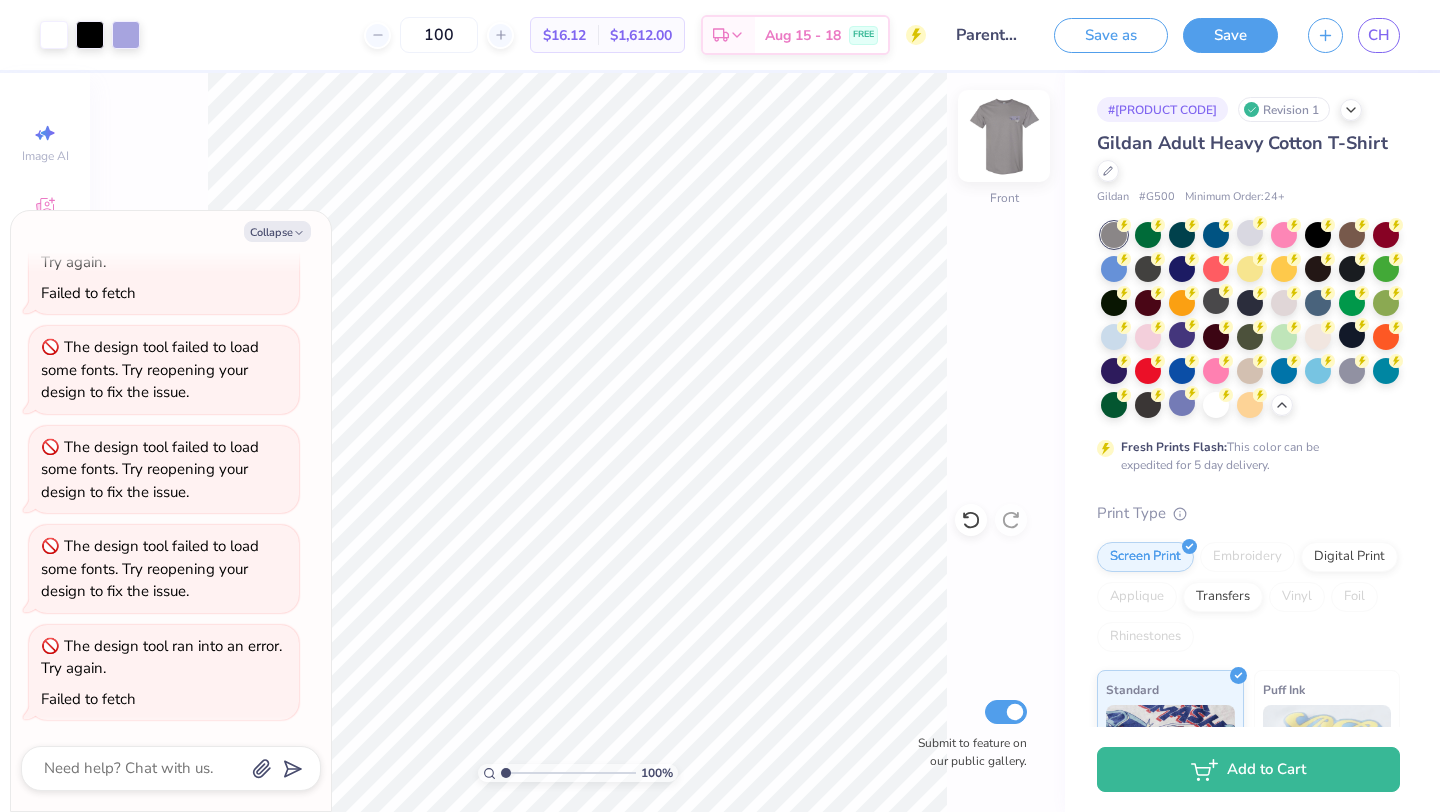 click at bounding box center (1004, 136) 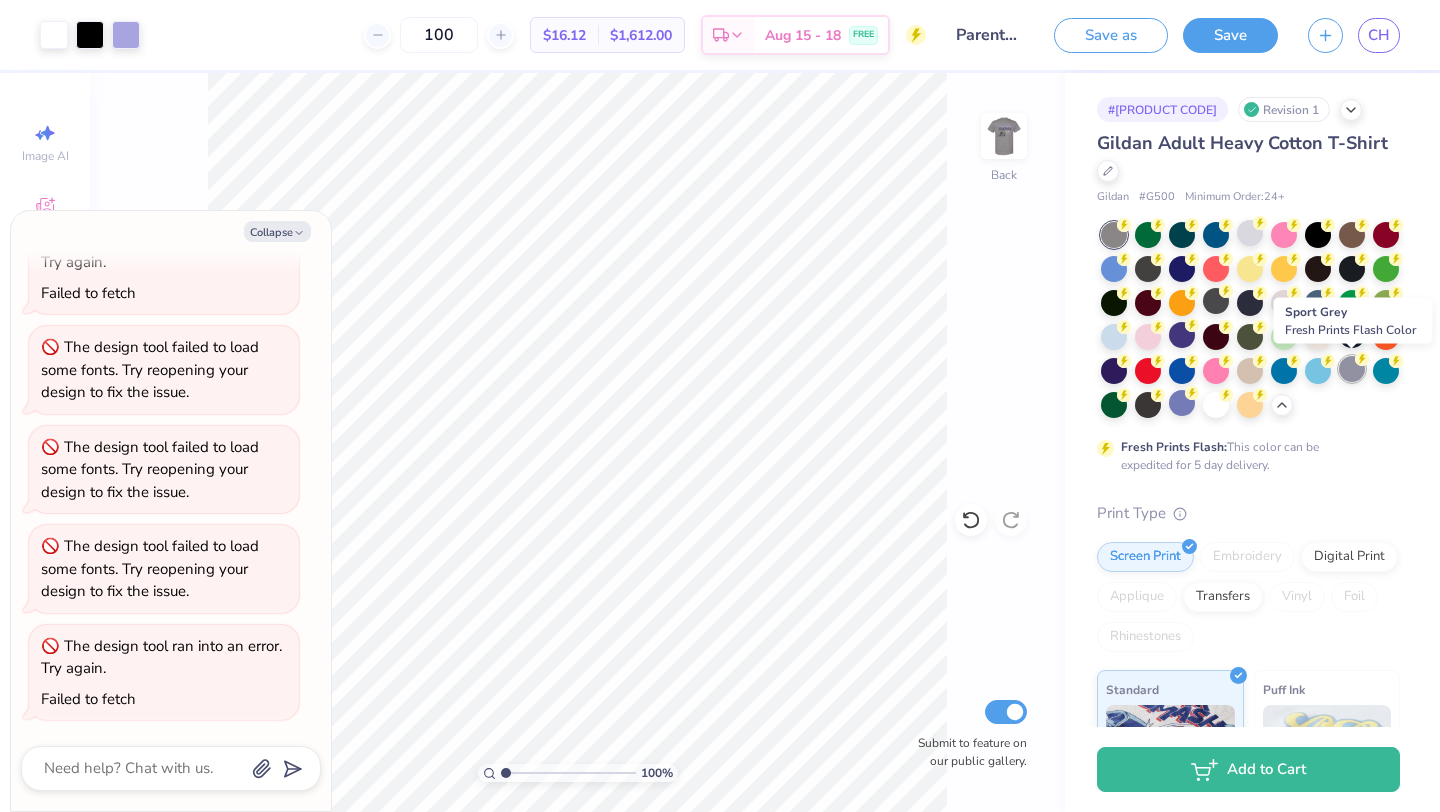 click at bounding box center [1352, 369] 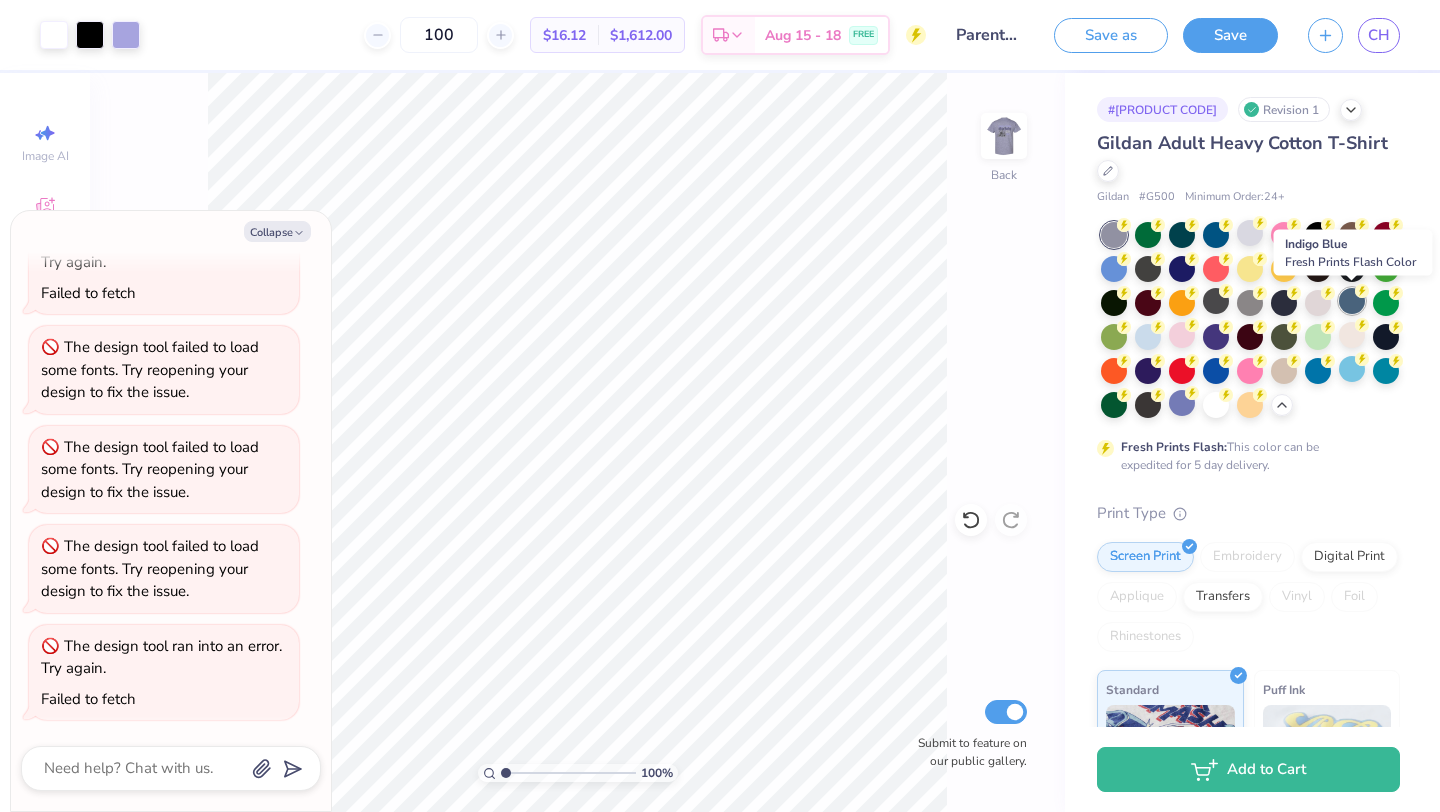 click at bounding box center [1352, 301] 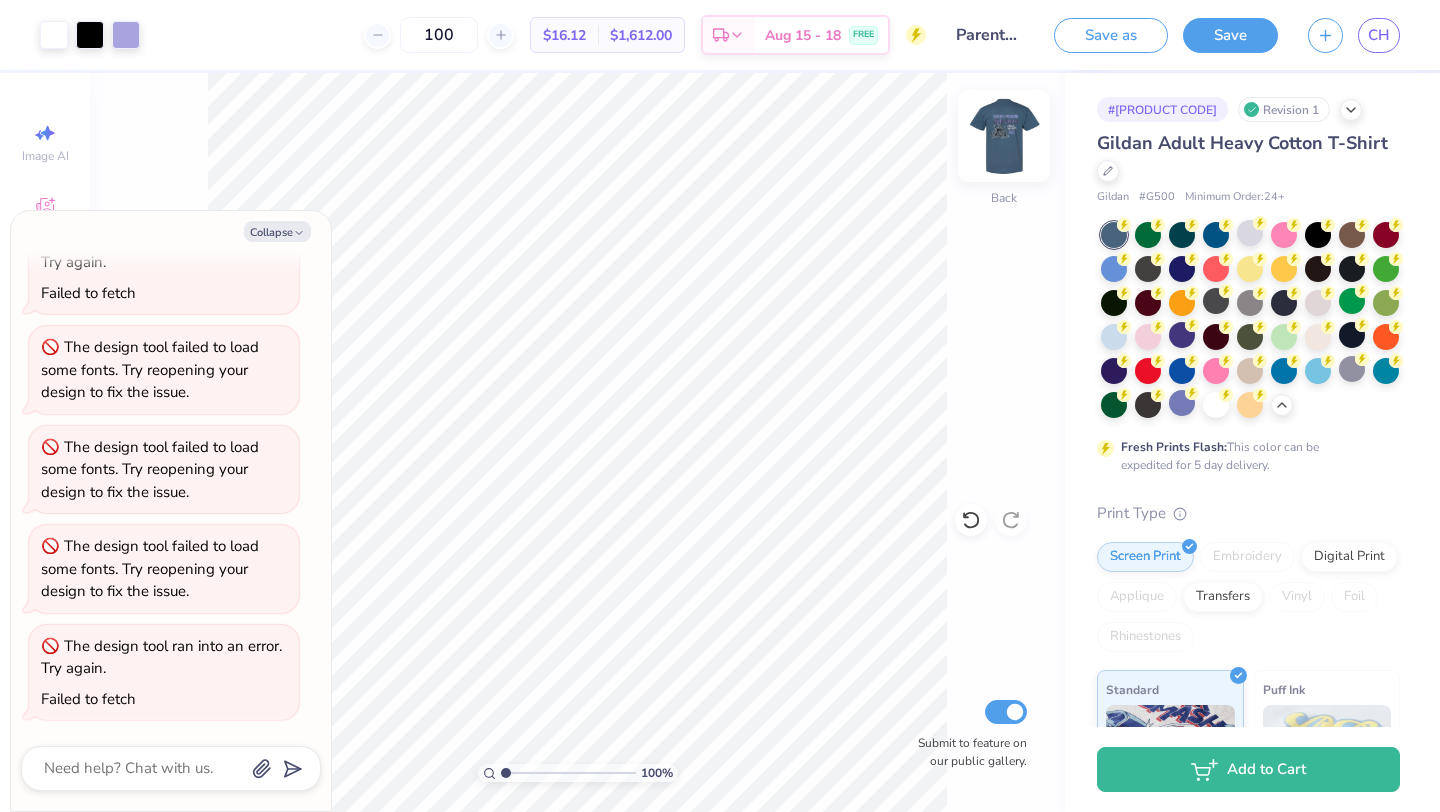 click at bounding box center [1004, 136] 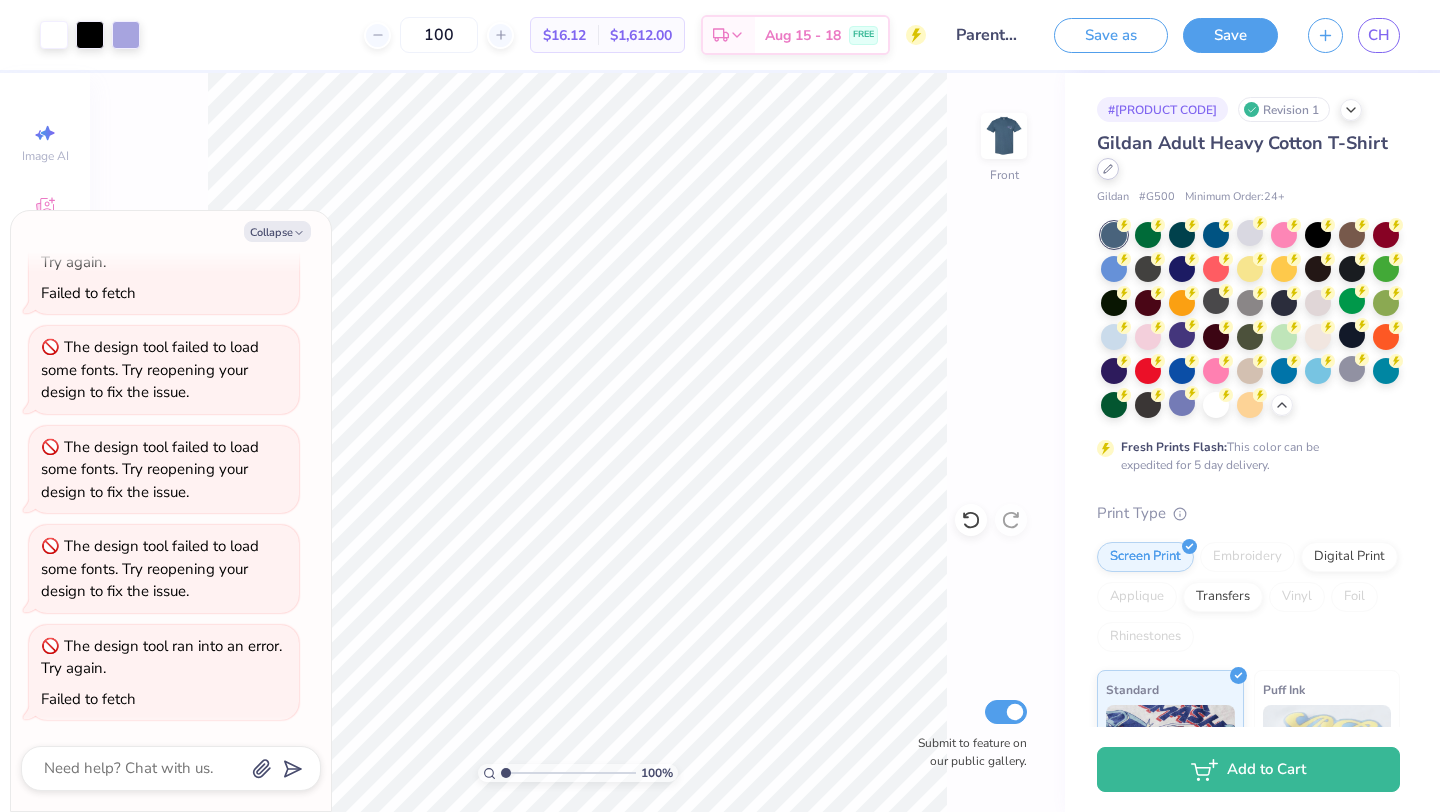 click 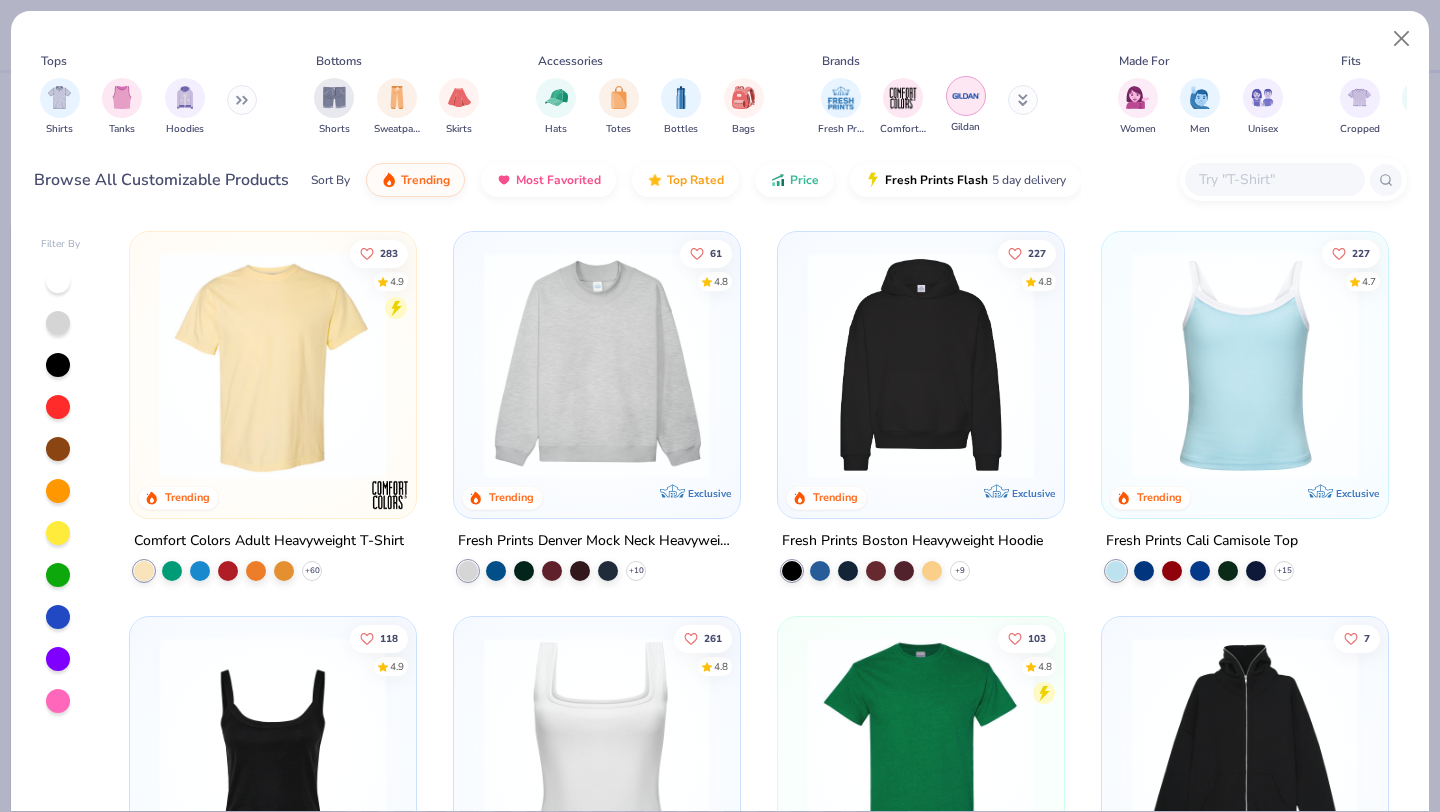 click at bounding box center (966, 96) 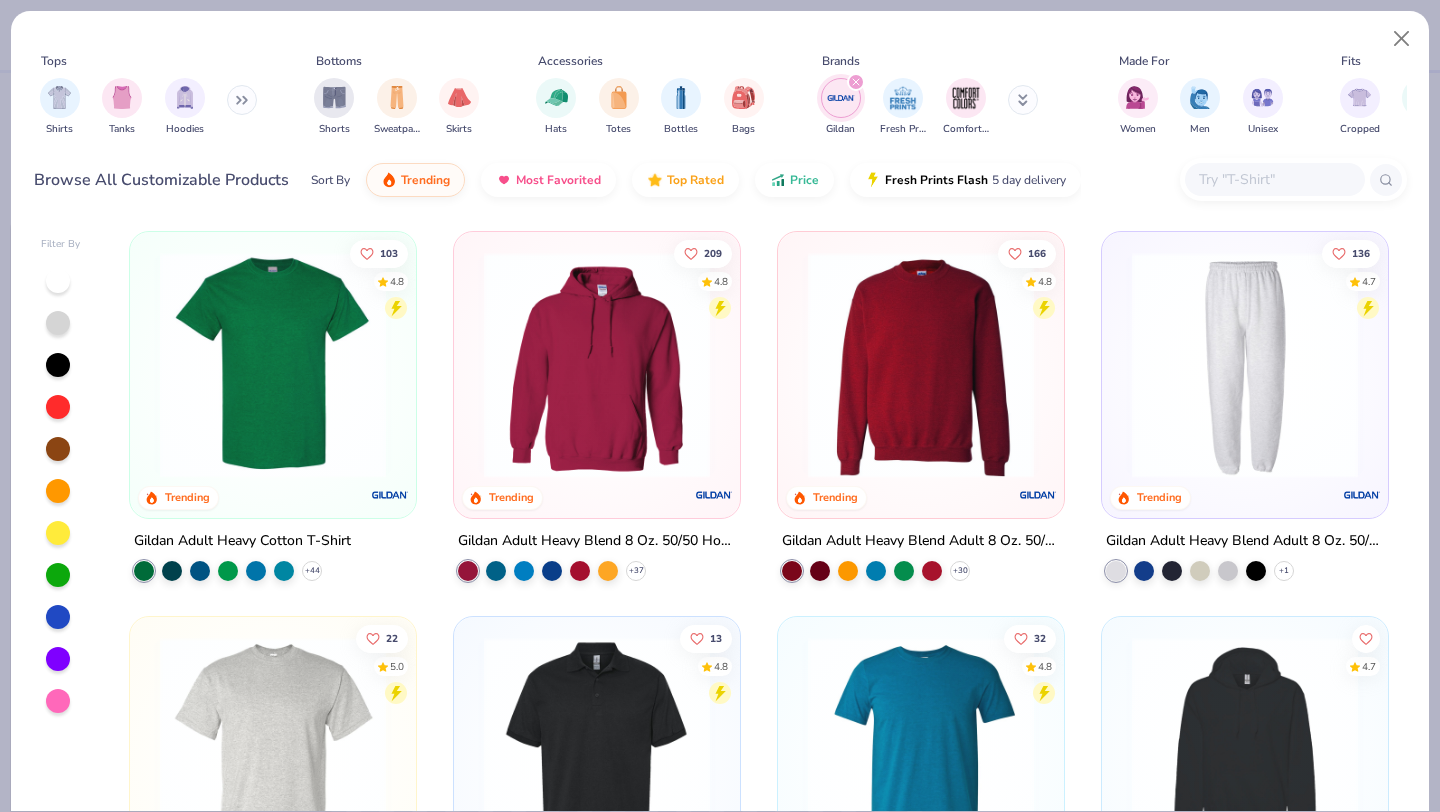 click at bounding box center (597, 365) 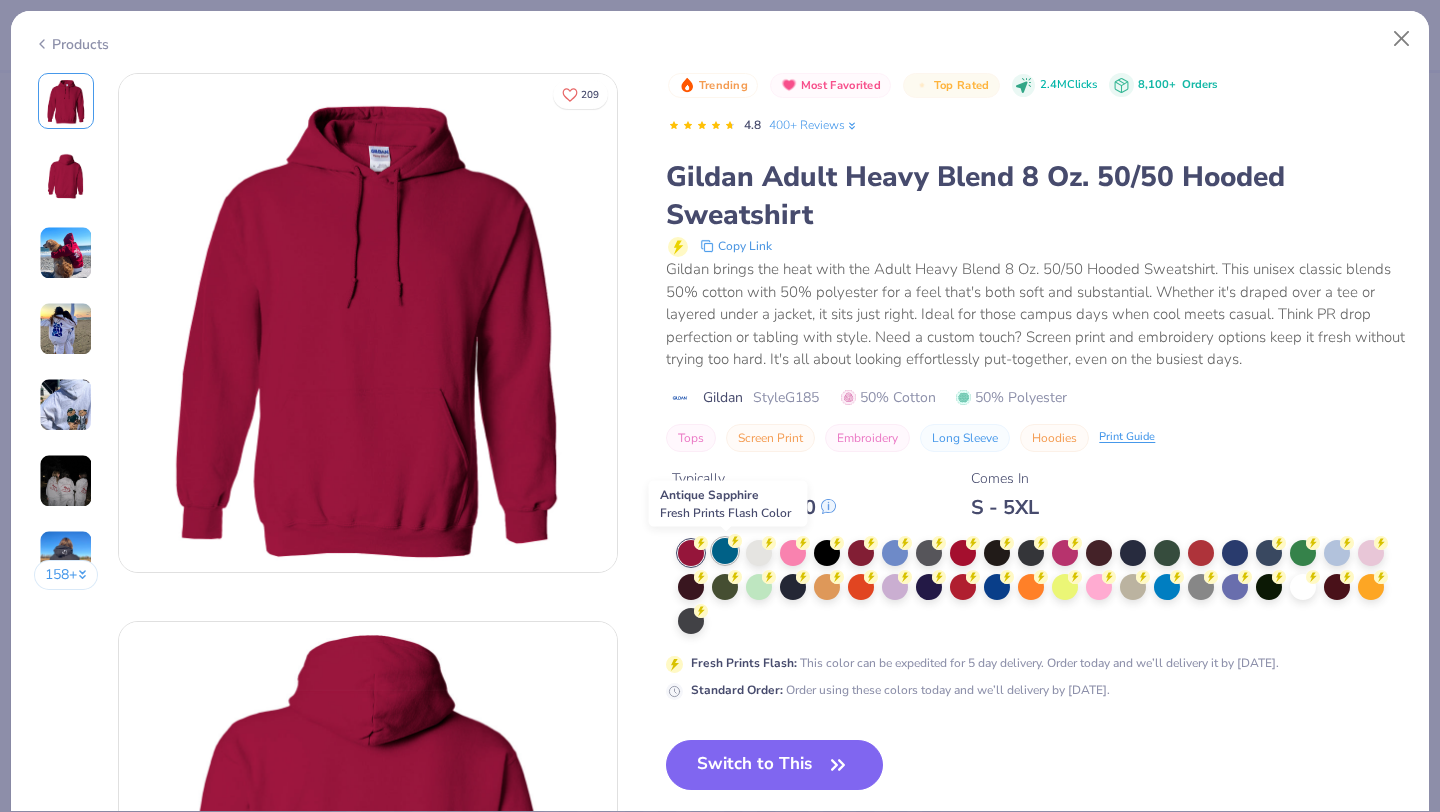 click at bounding box center [725, 551] 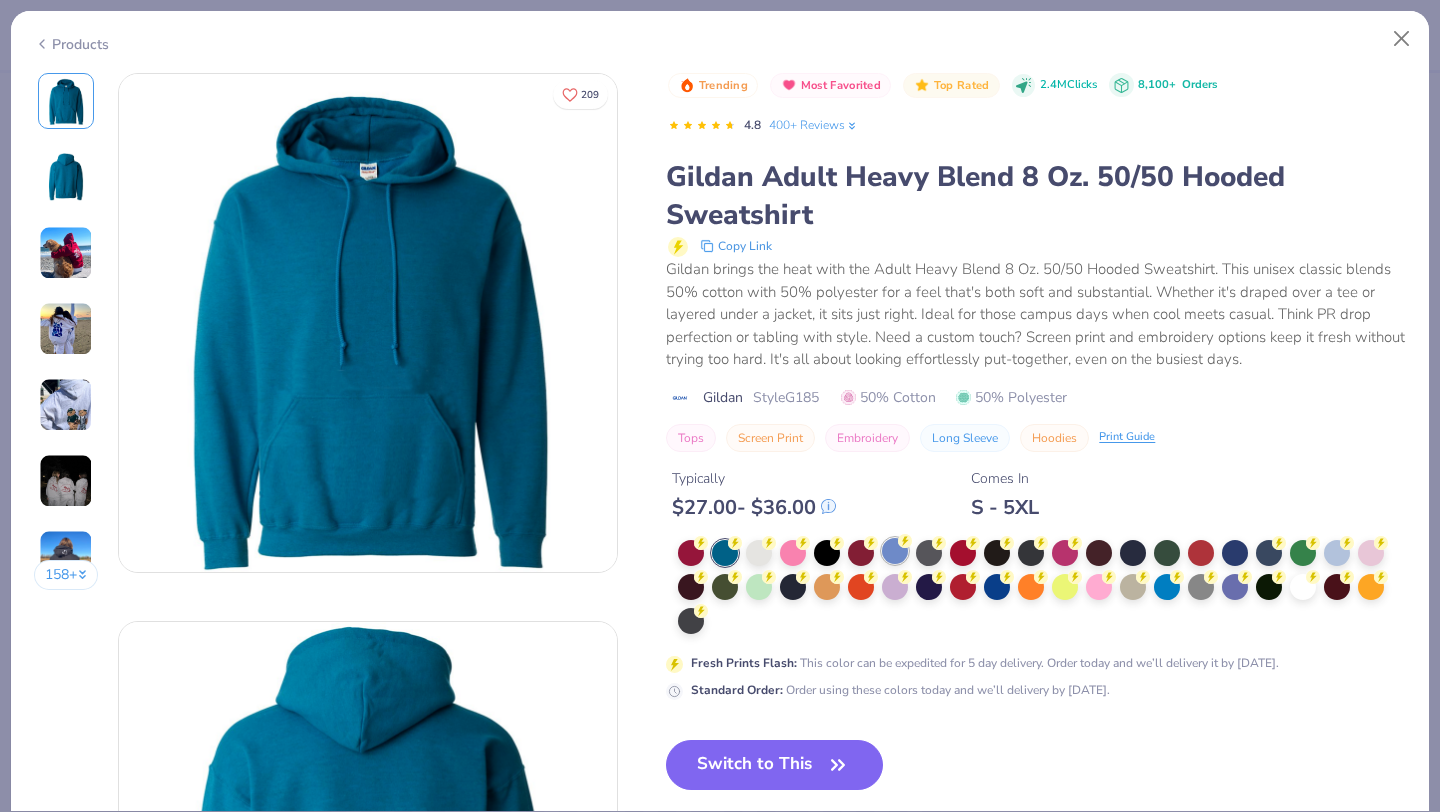 click at bounding box center (895, 551) 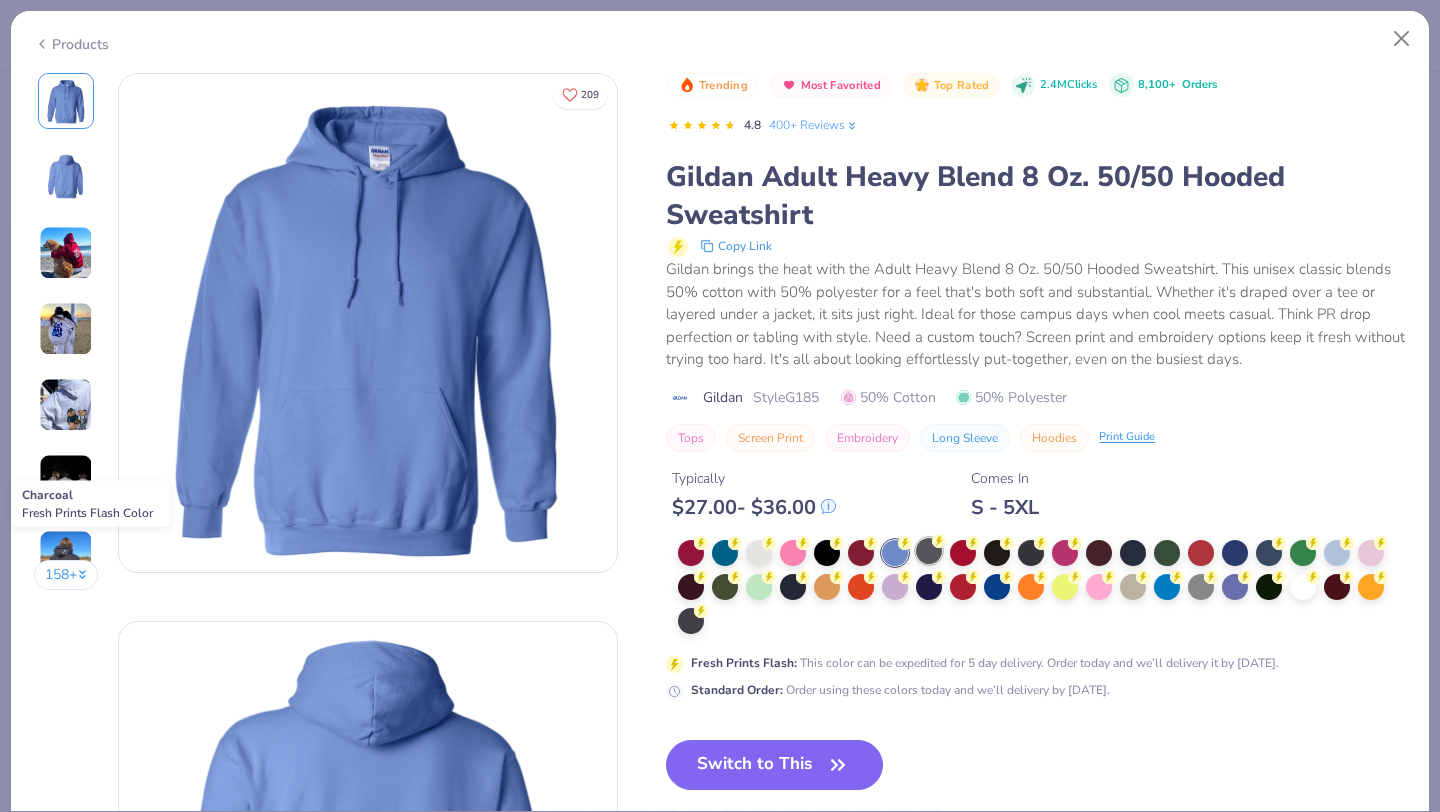 click at bounding box center (929, 551) 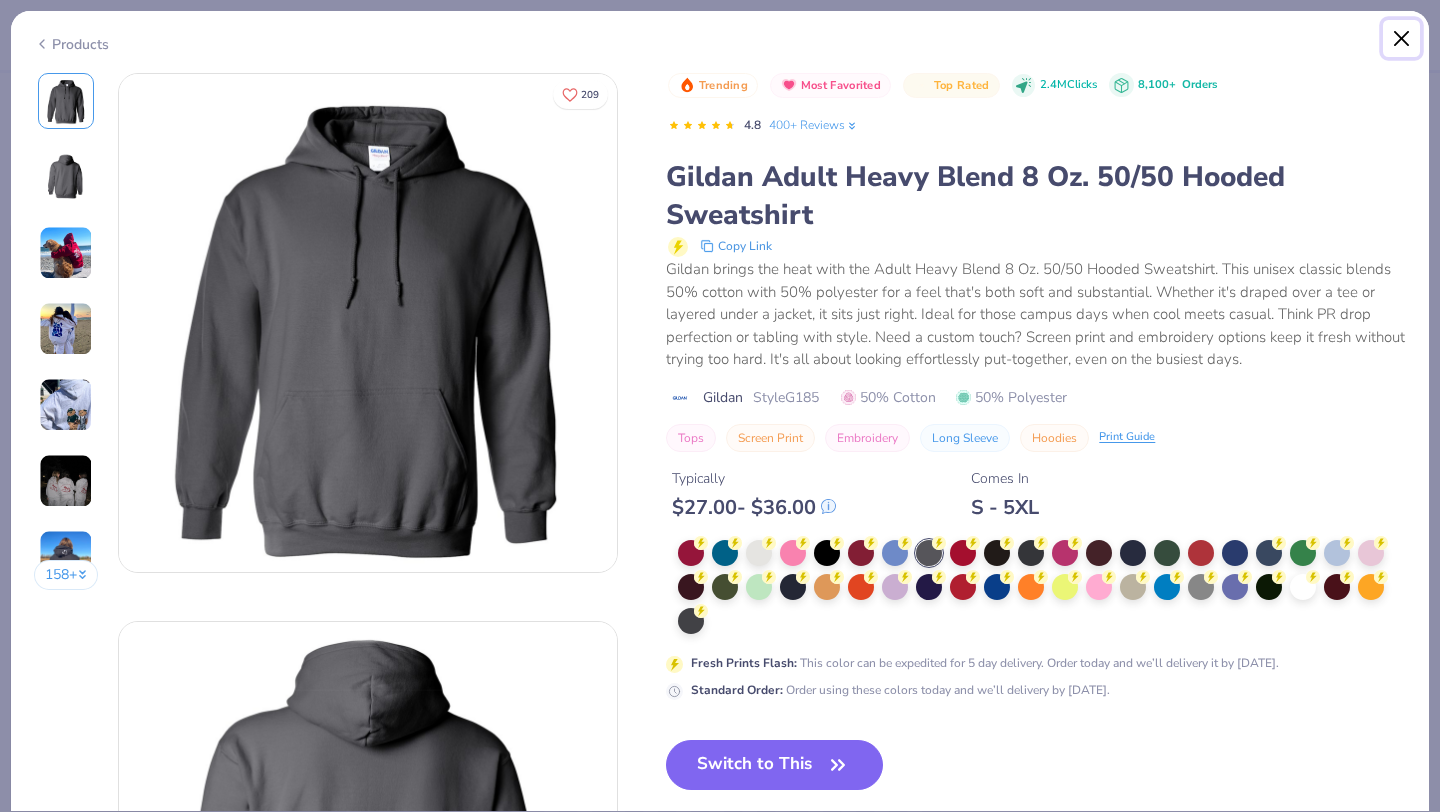 click at bounding box center [1402, 39] 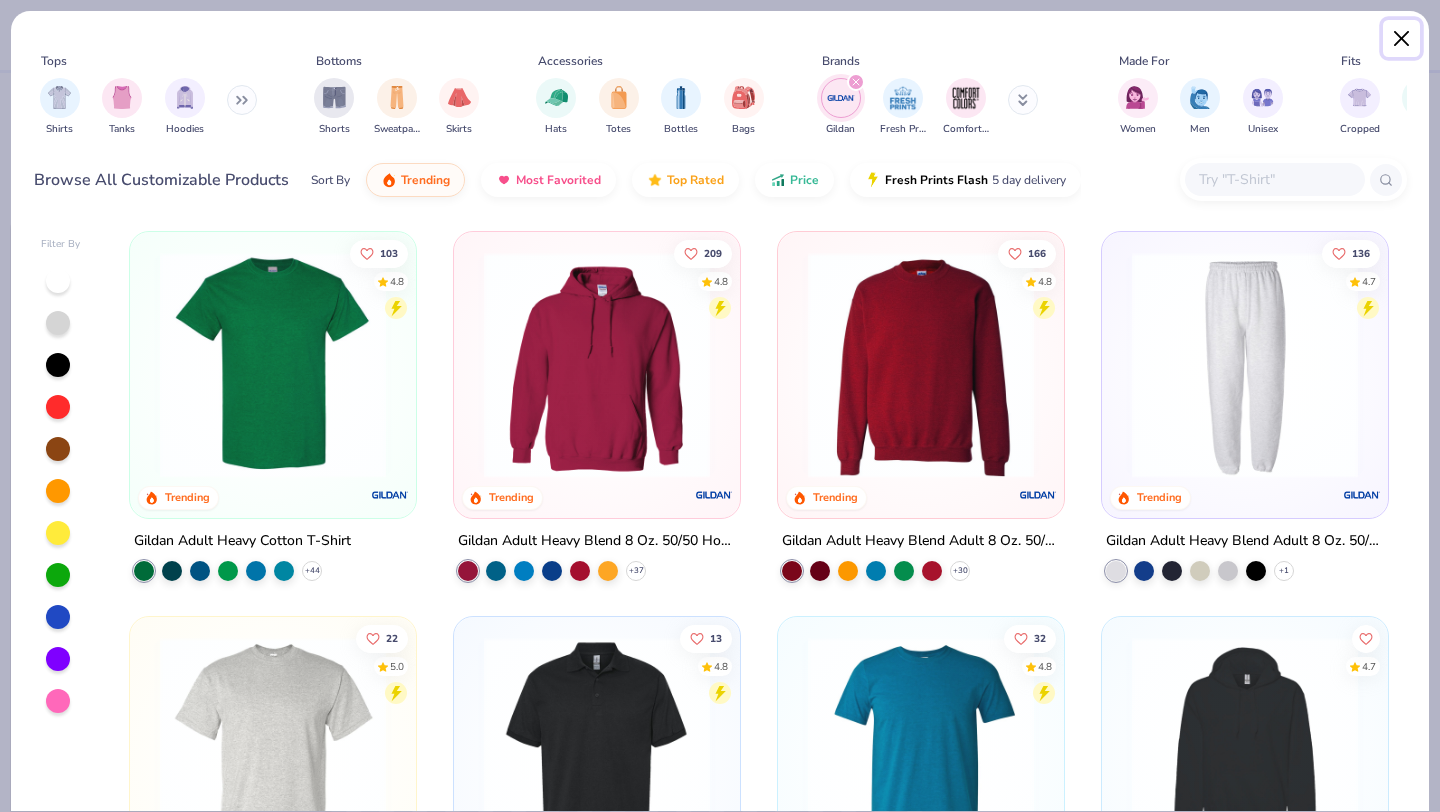 click at bounding box center [1402, 39] 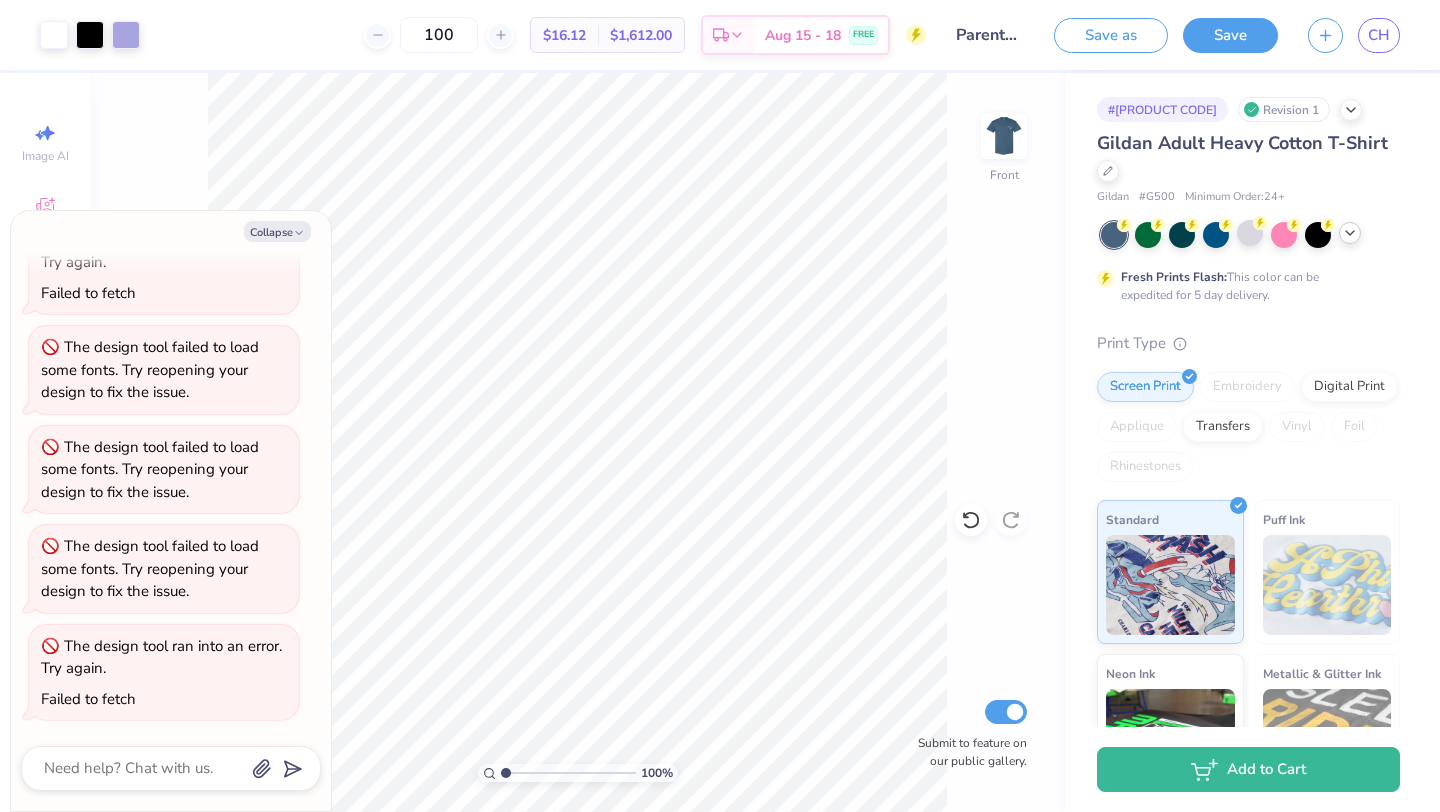 click at bounding box center [1350, 233] 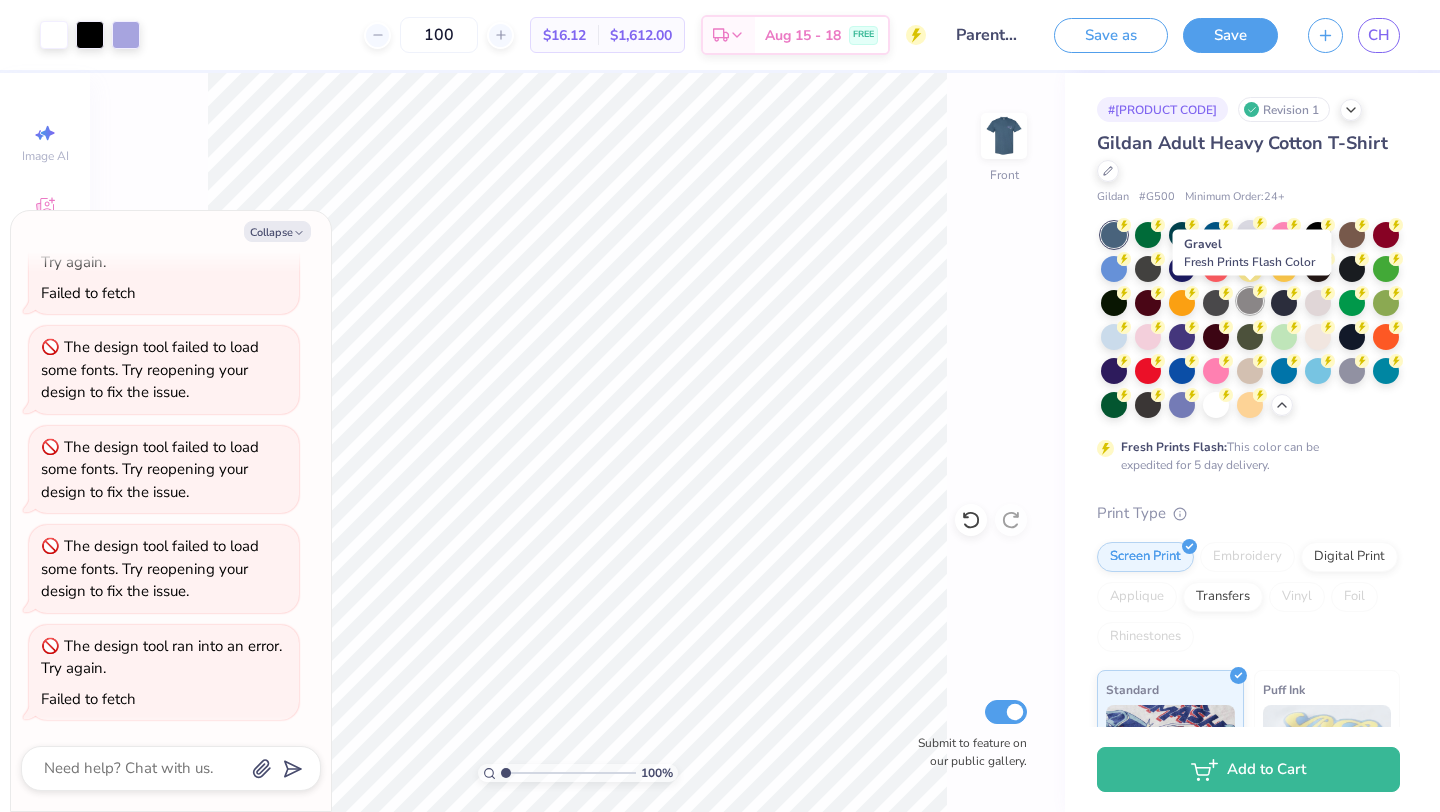 click at bounding box center [1250, 301] 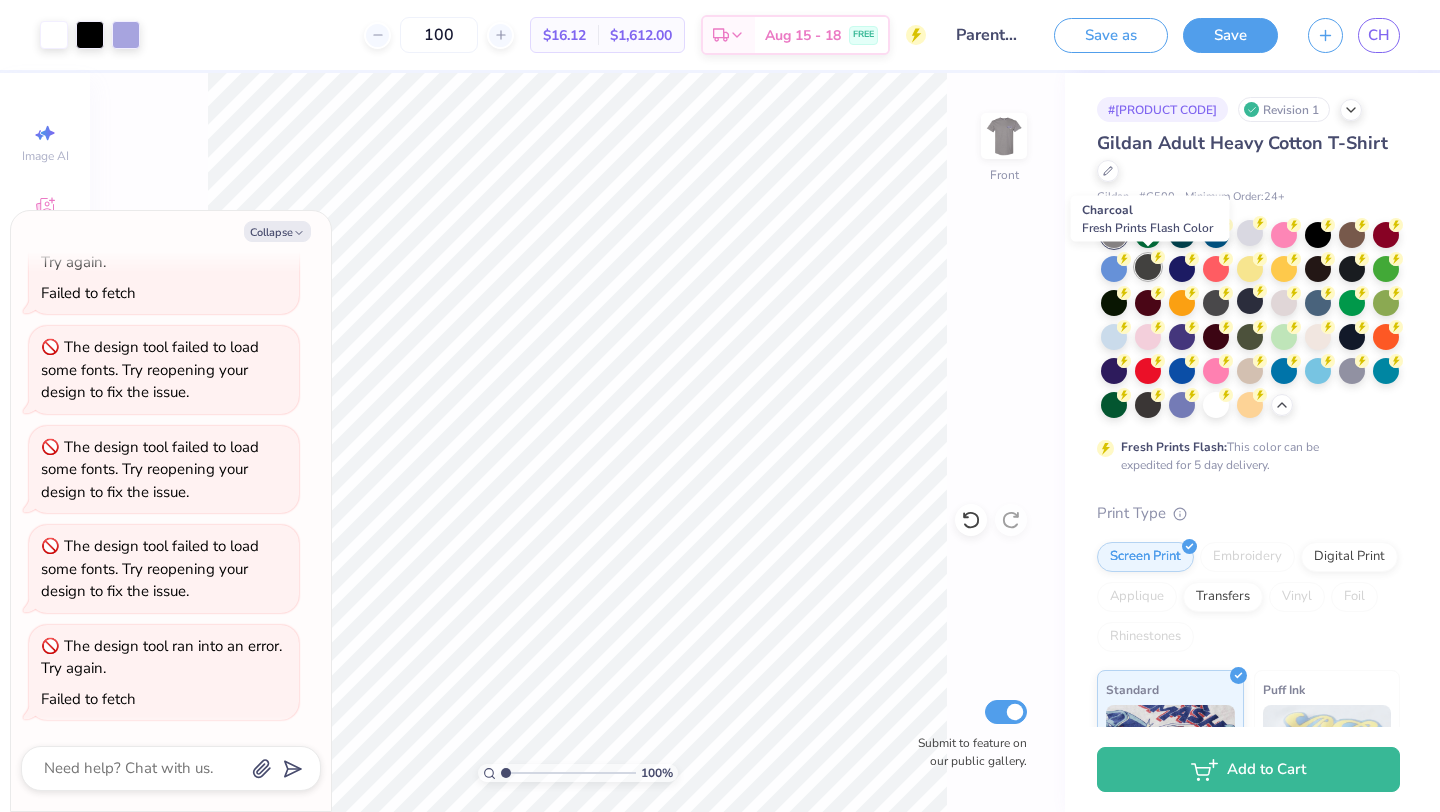 click at bounding box center [1148, 267] 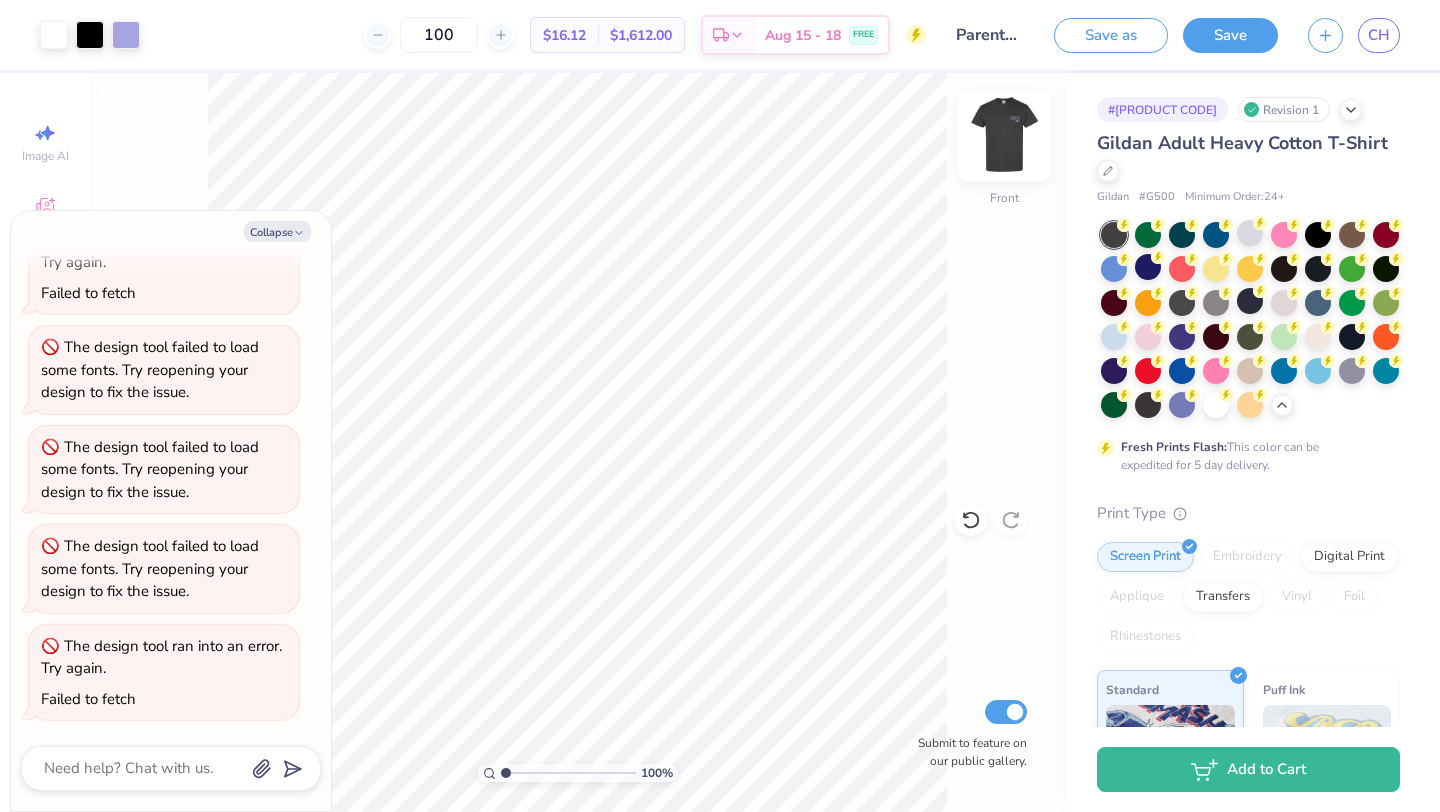click at bounding box center [1004, 136] 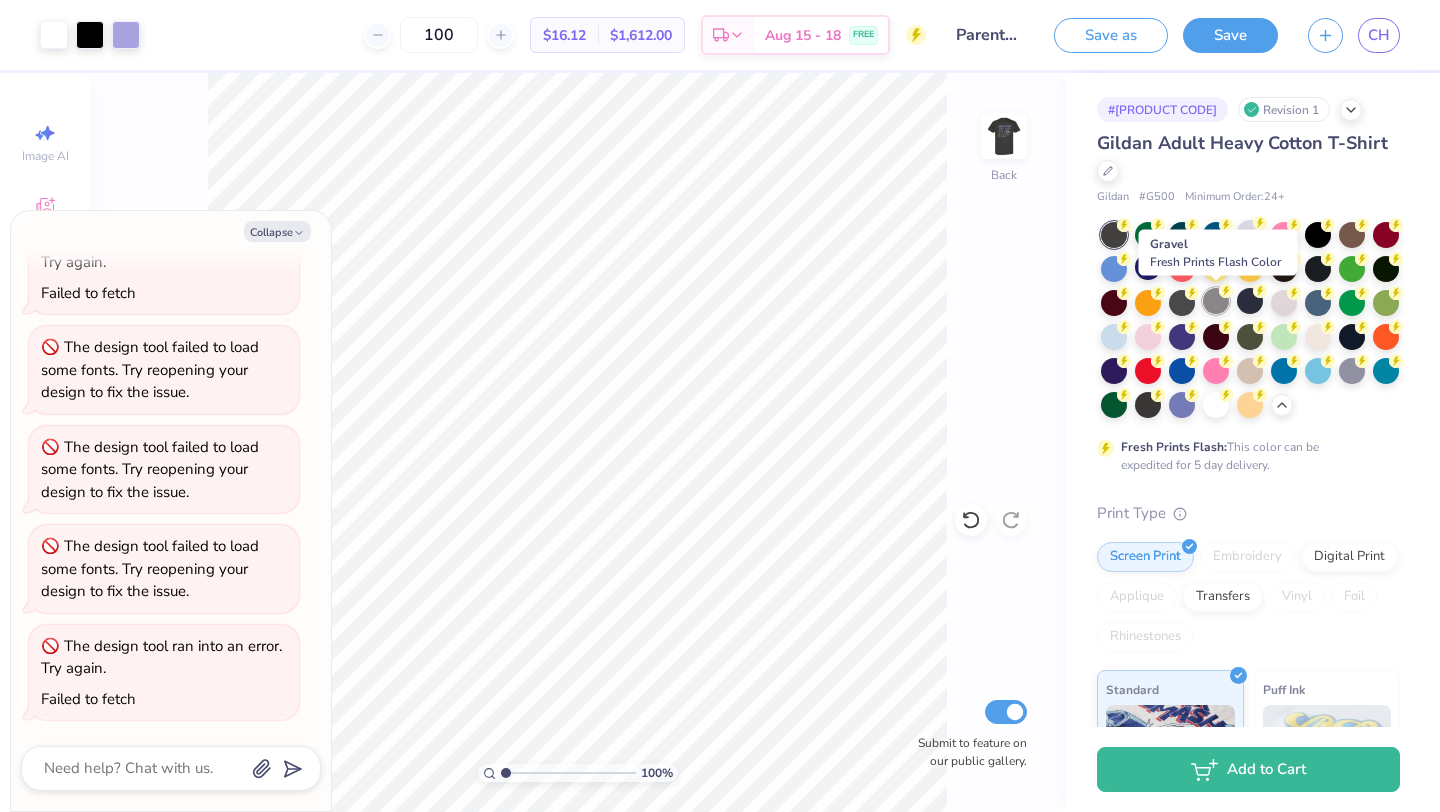 click at bounding box center [1216, 301] 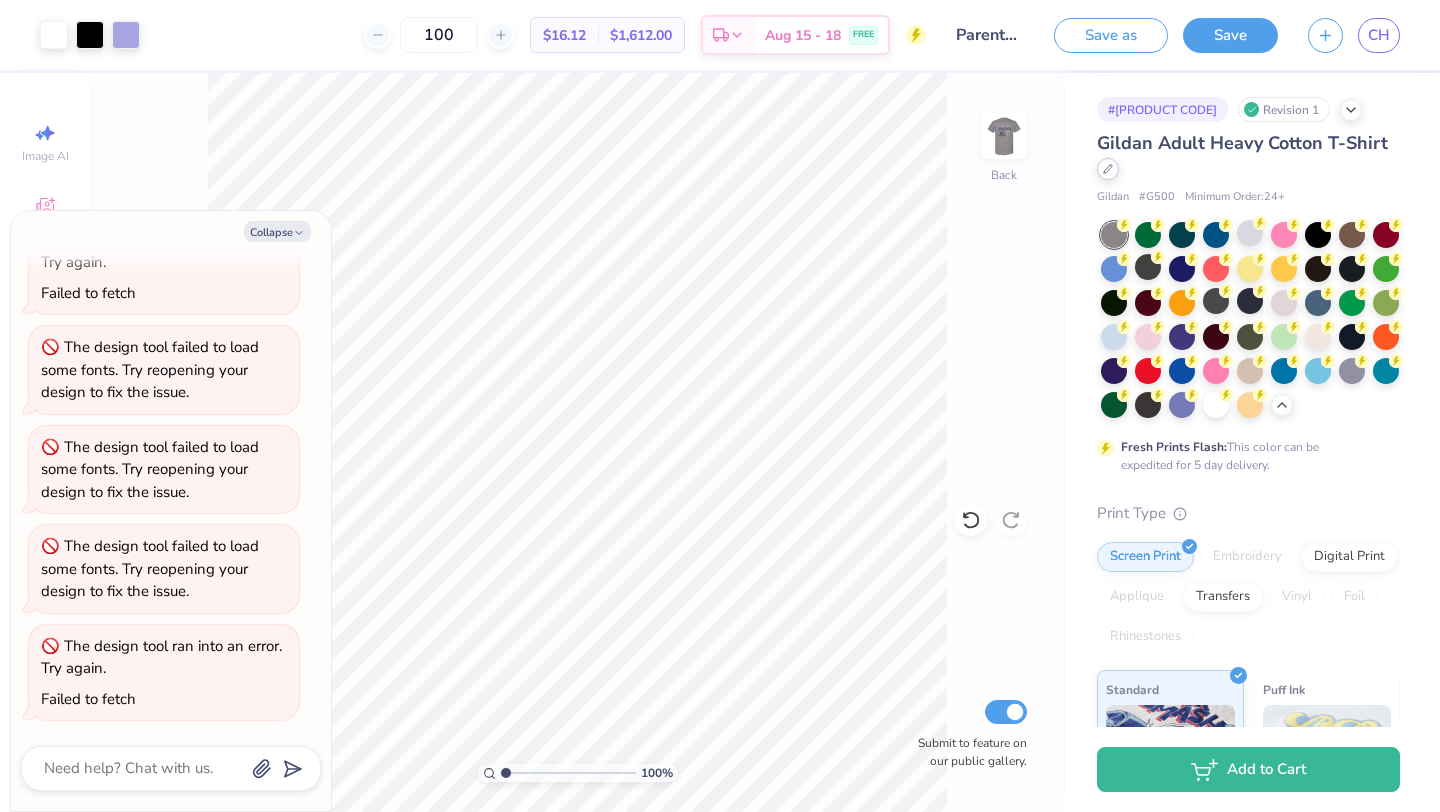 click at bounding box center [1108, 169] 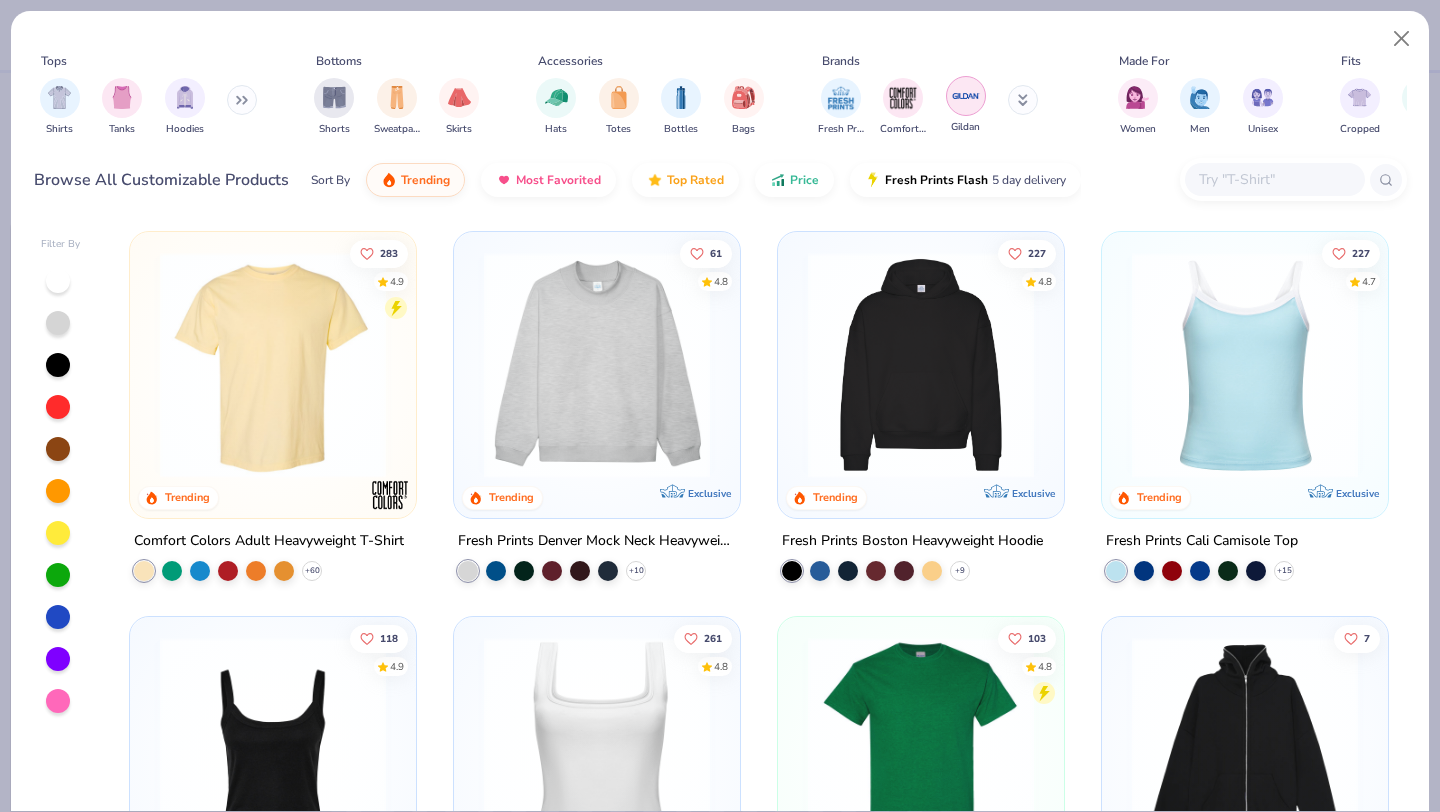 click at bounding box center (966, 96) 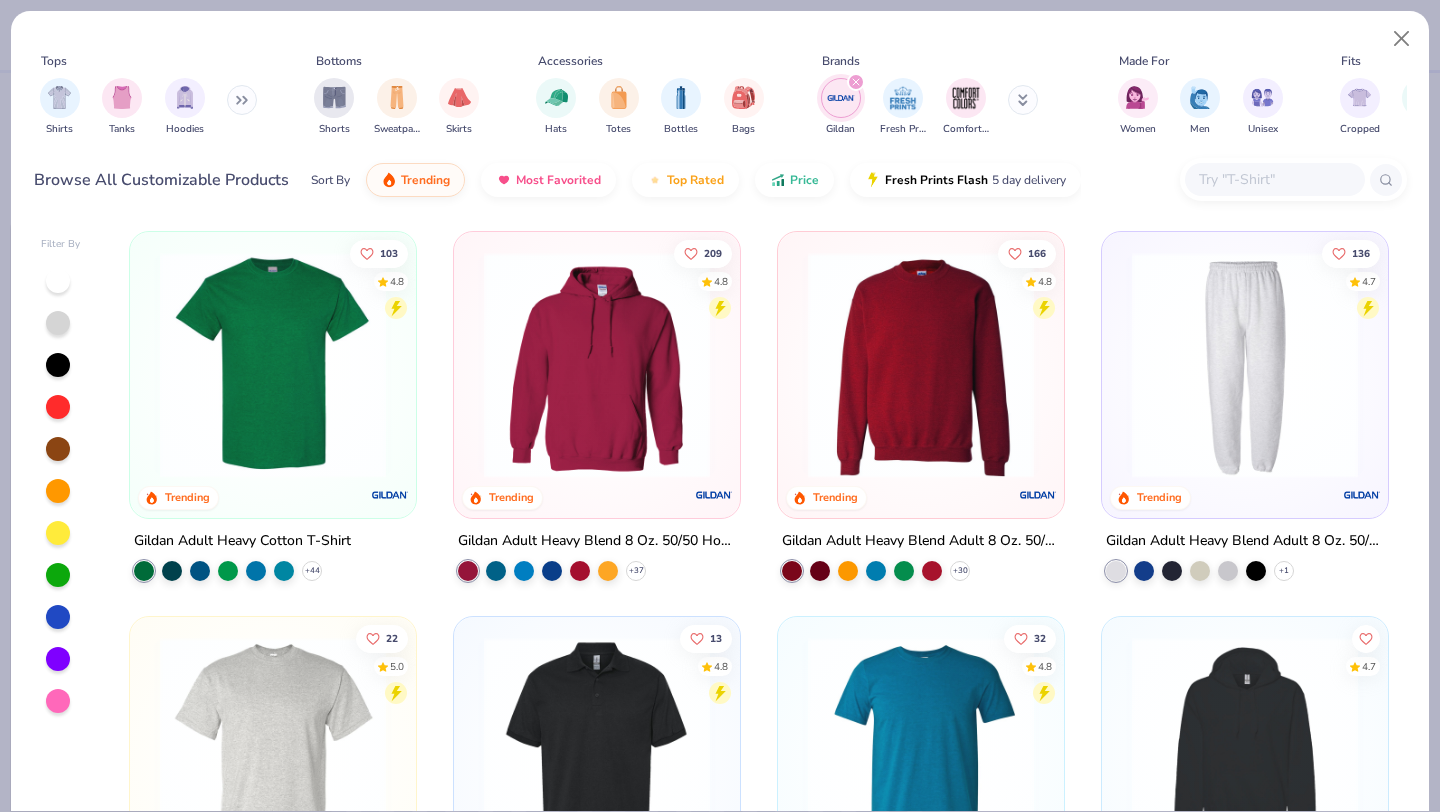 click at bounding box center (597, 365) 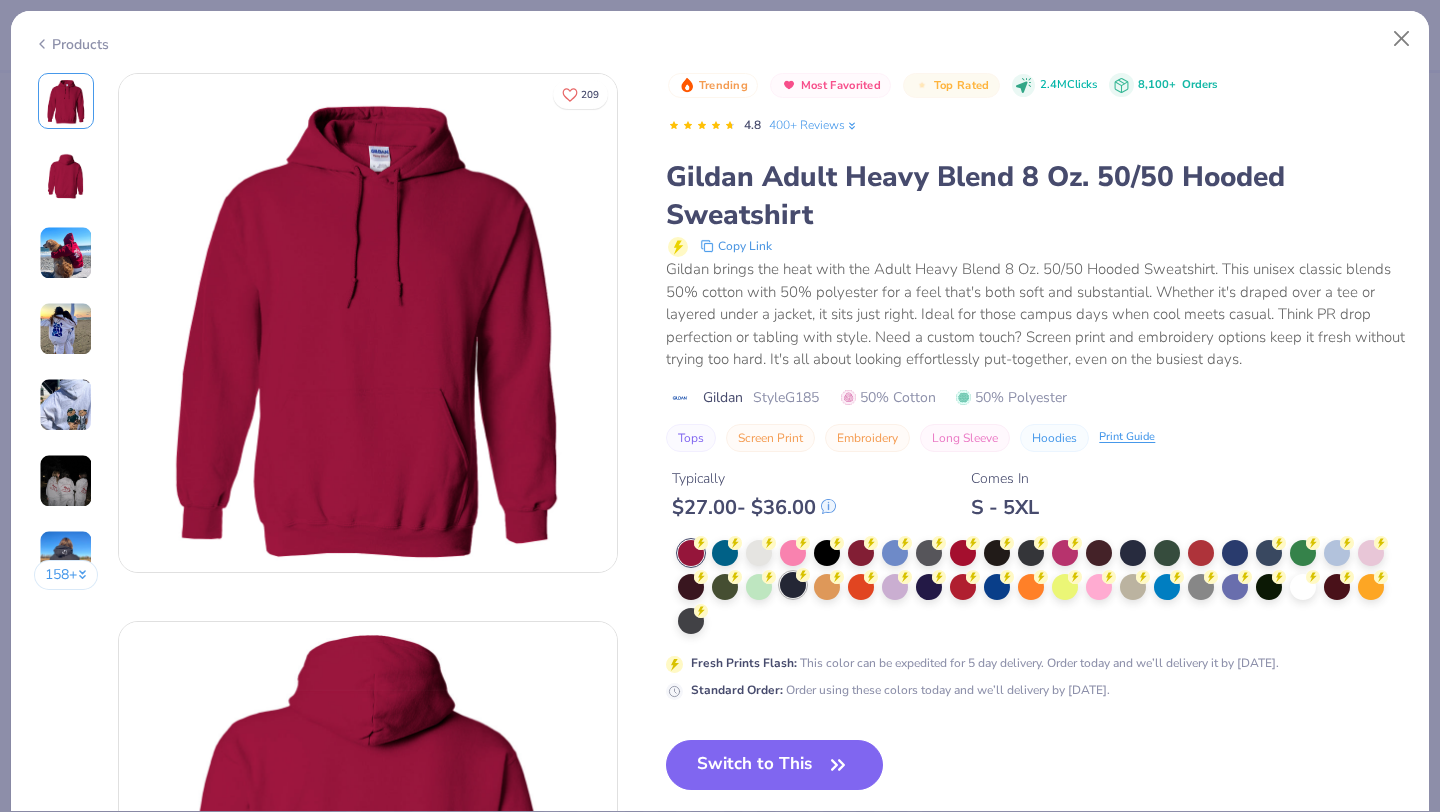 click at bounding box center (793, 585) 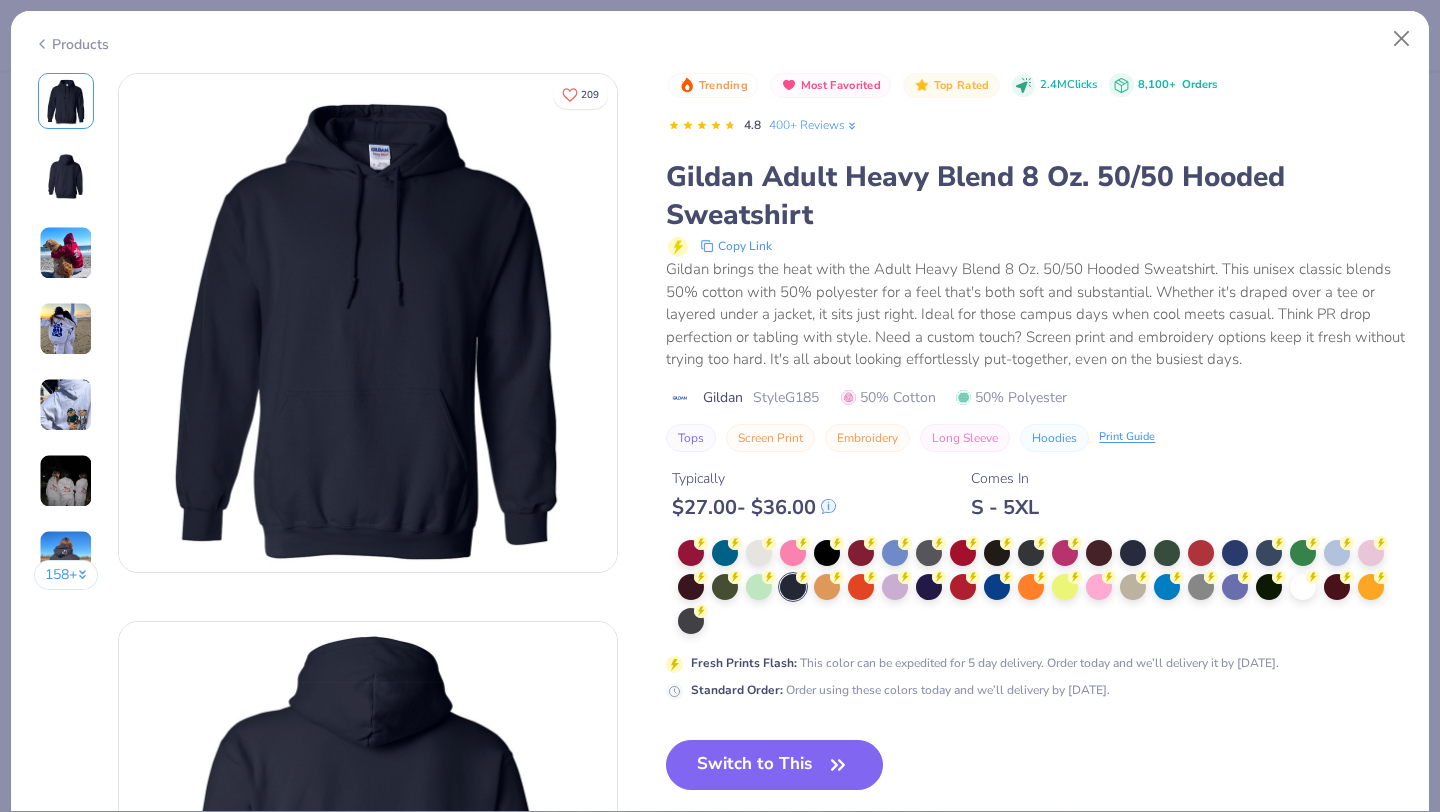 click at bounding box center [66, 177] 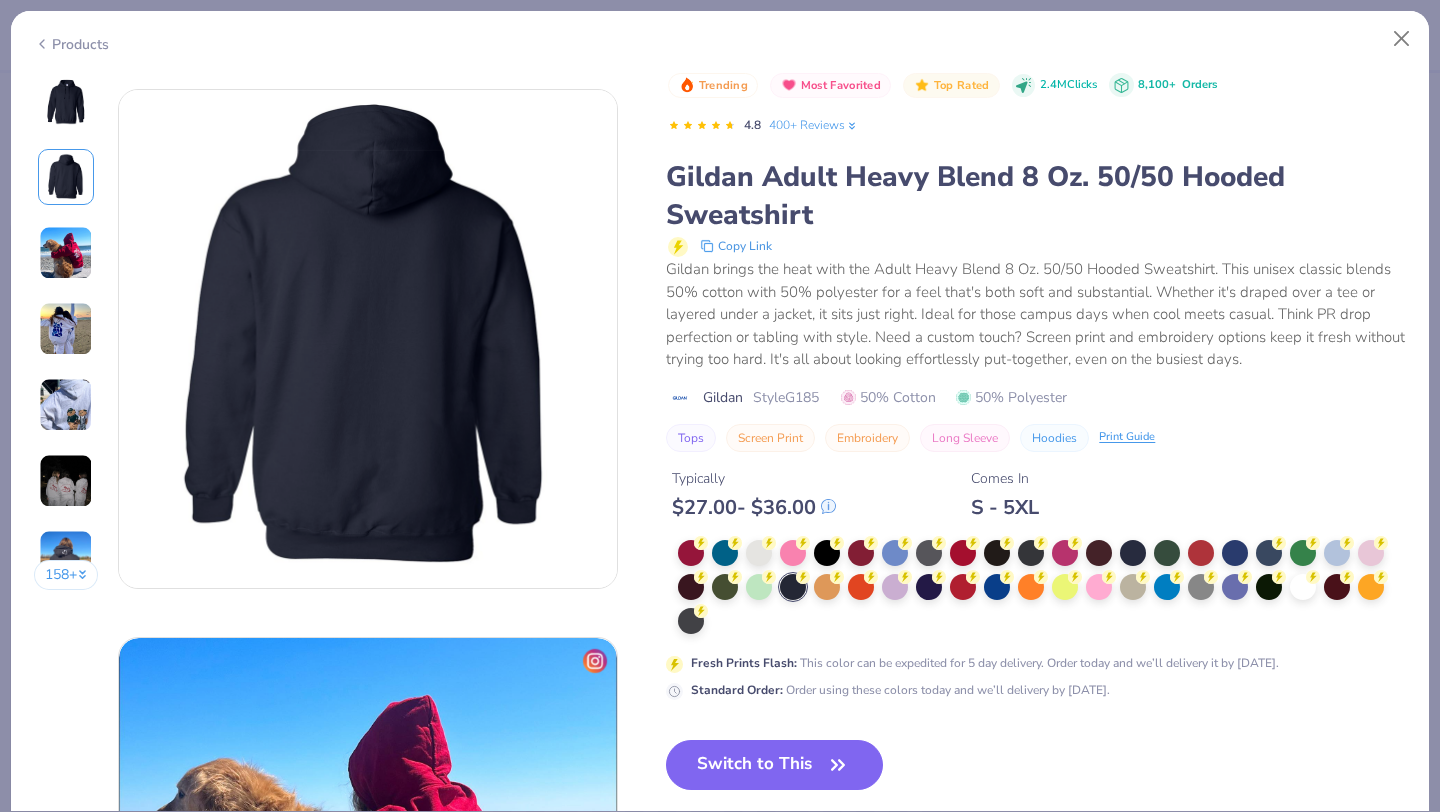 scroll, scrollTop: 548, scrollLeft: 0, axis: vertical 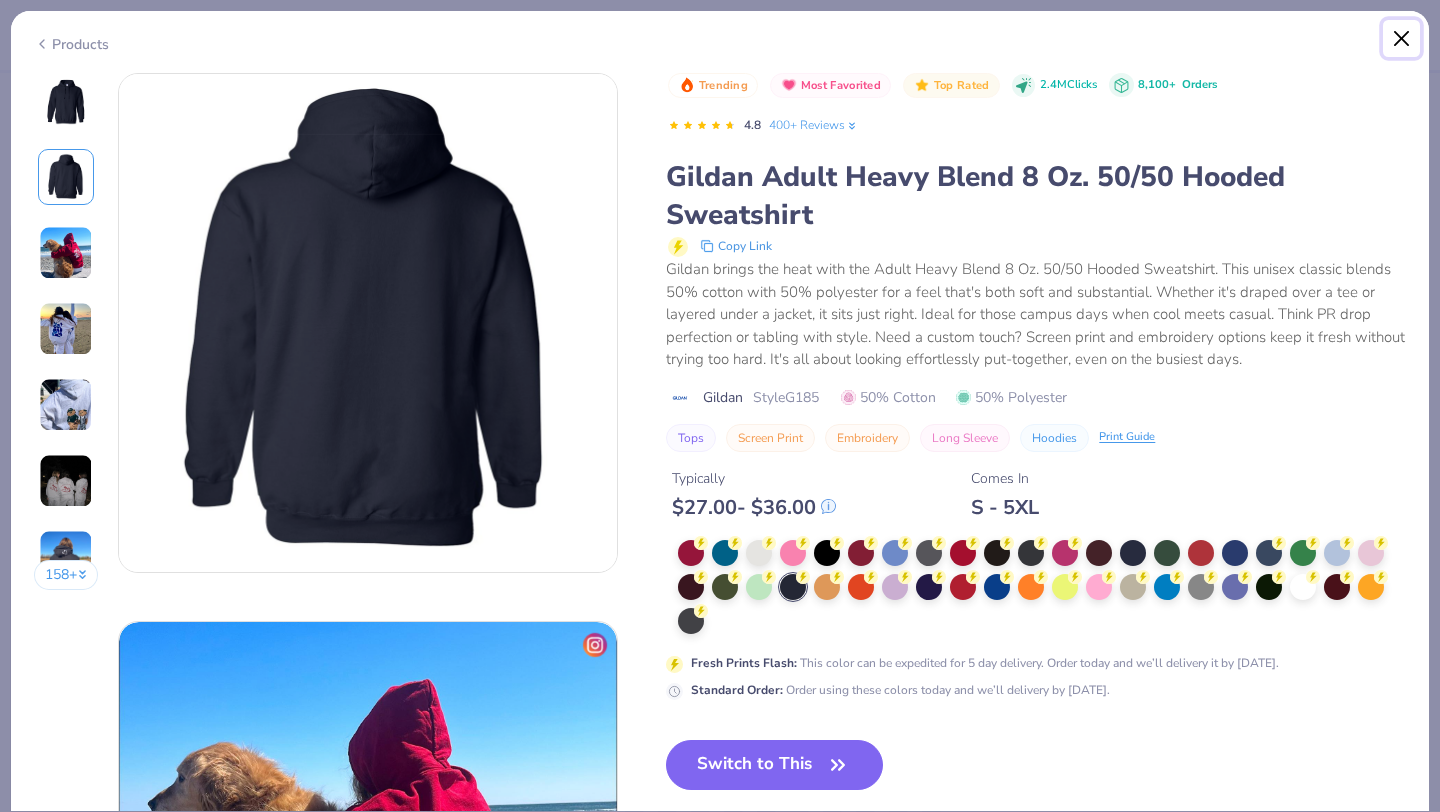 click at bounding box center [1402, 39] 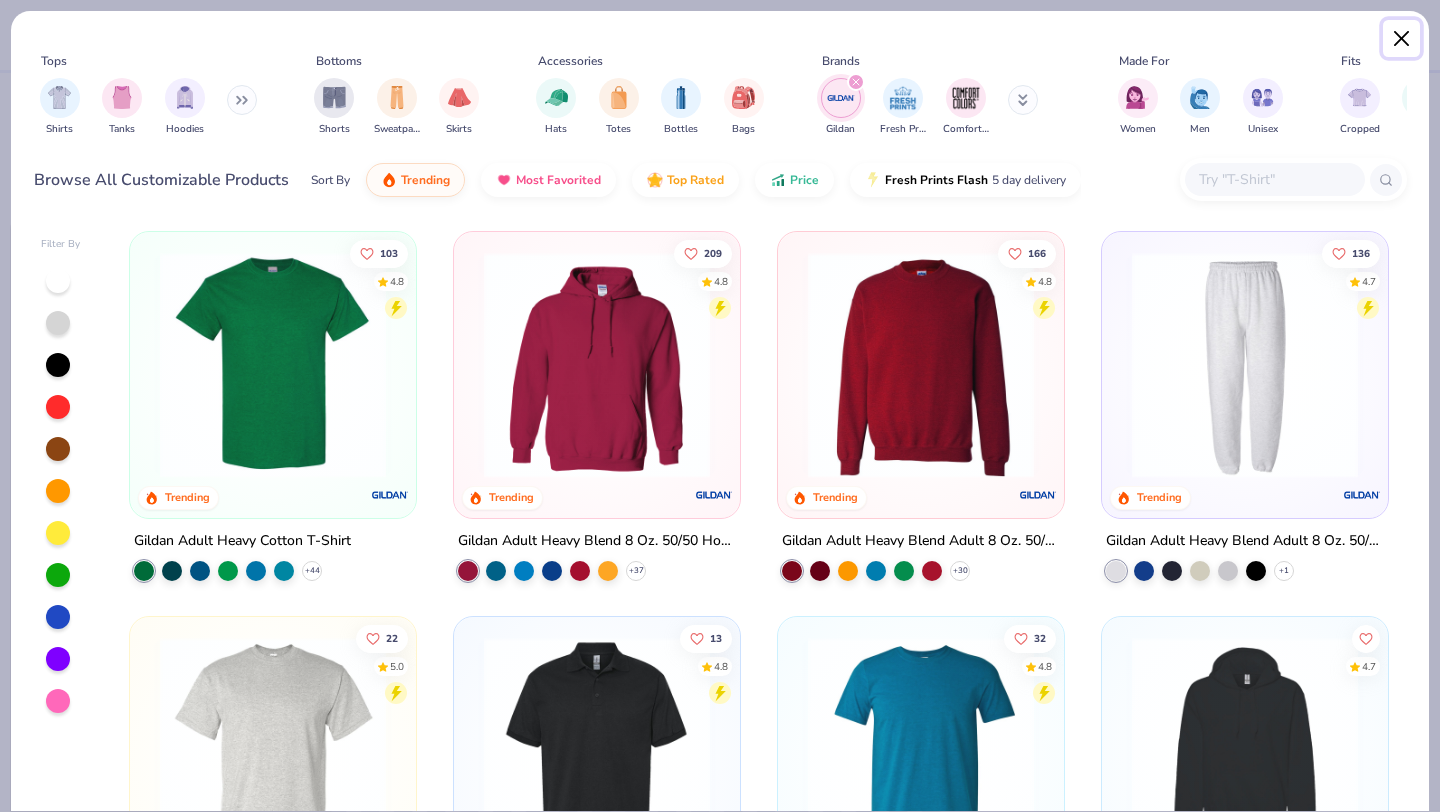 click at bounding box center [1402, 39] 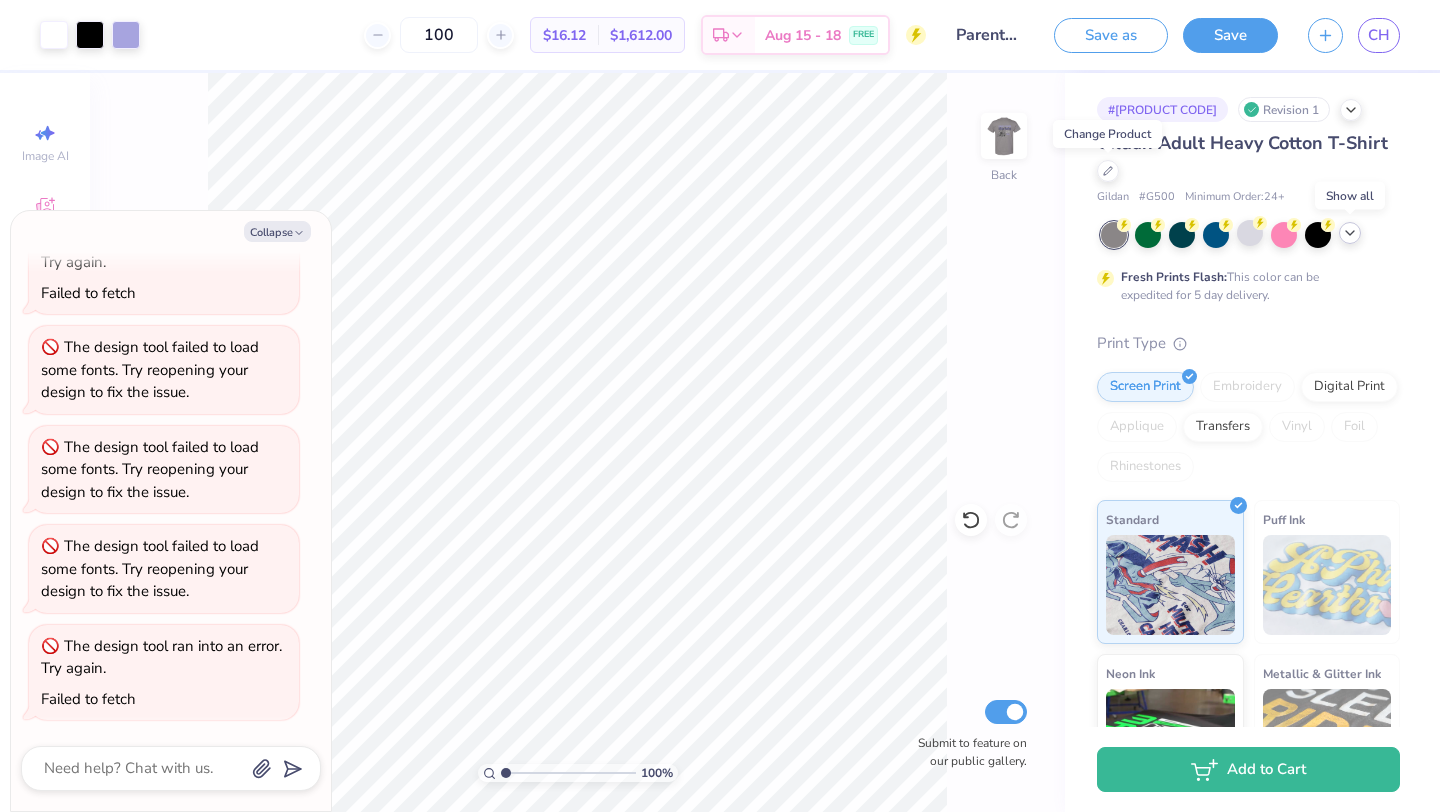 click at bounding box center [1350, 233] 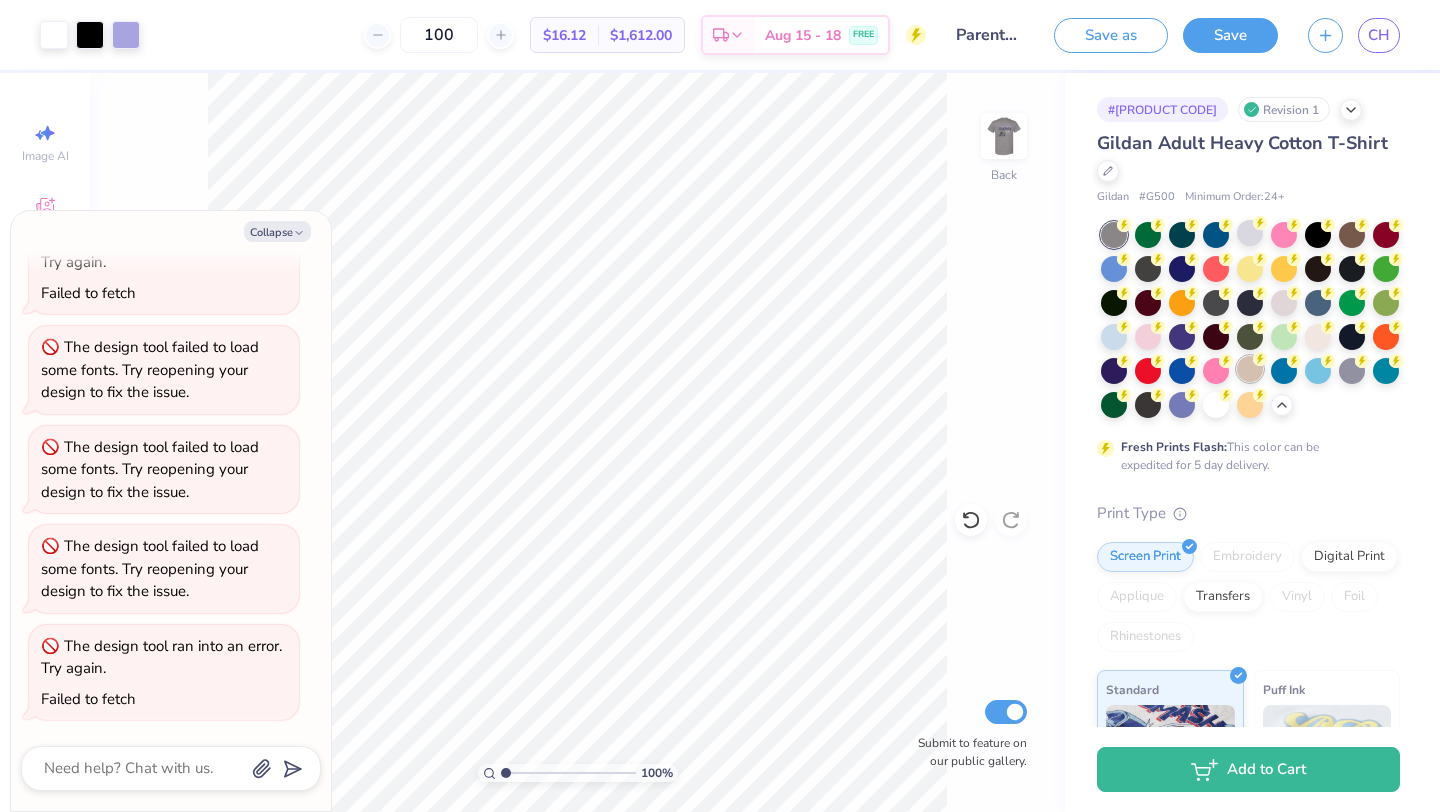 click at bounding box center [1250, 369] 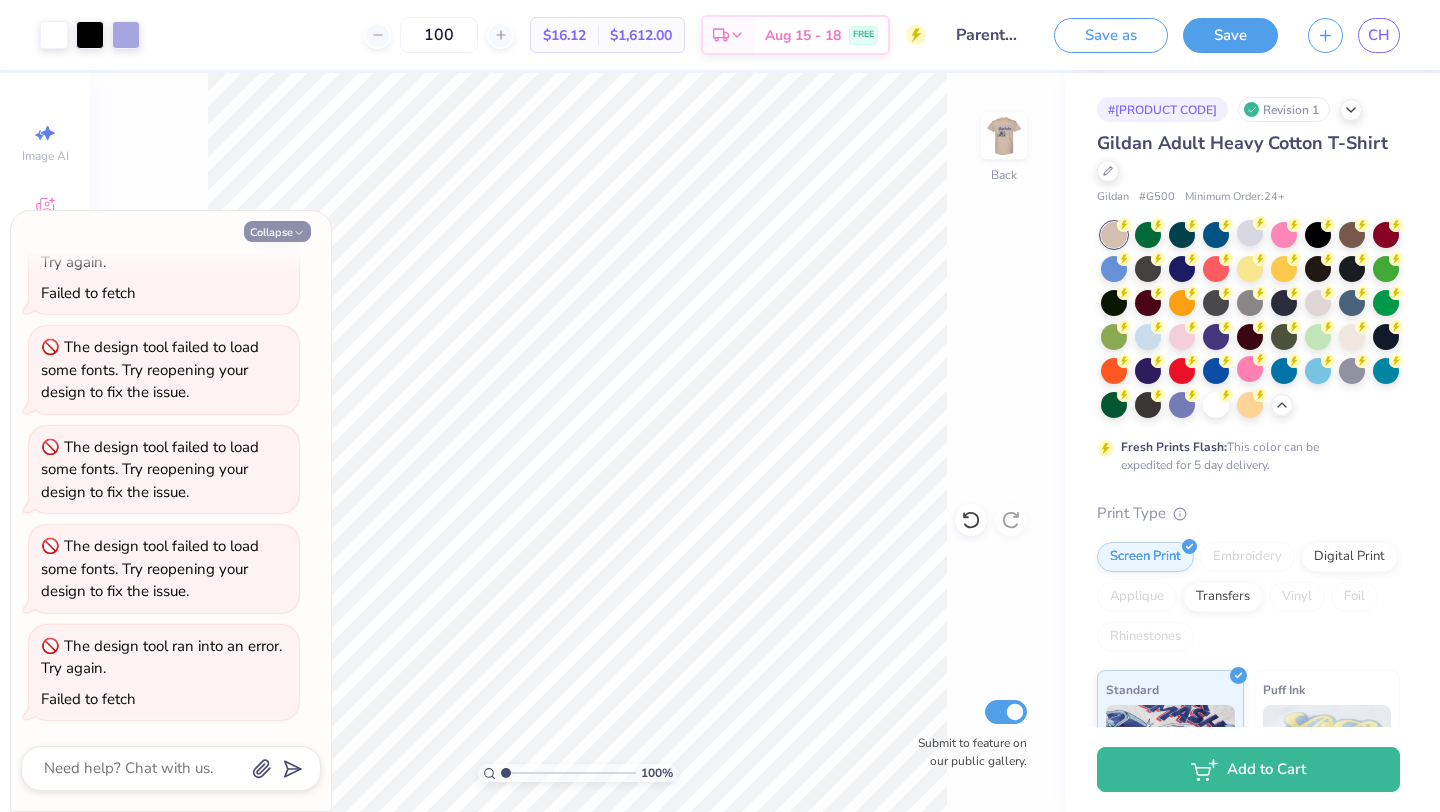 click on "Collapse" at bounding box center (277, 231) 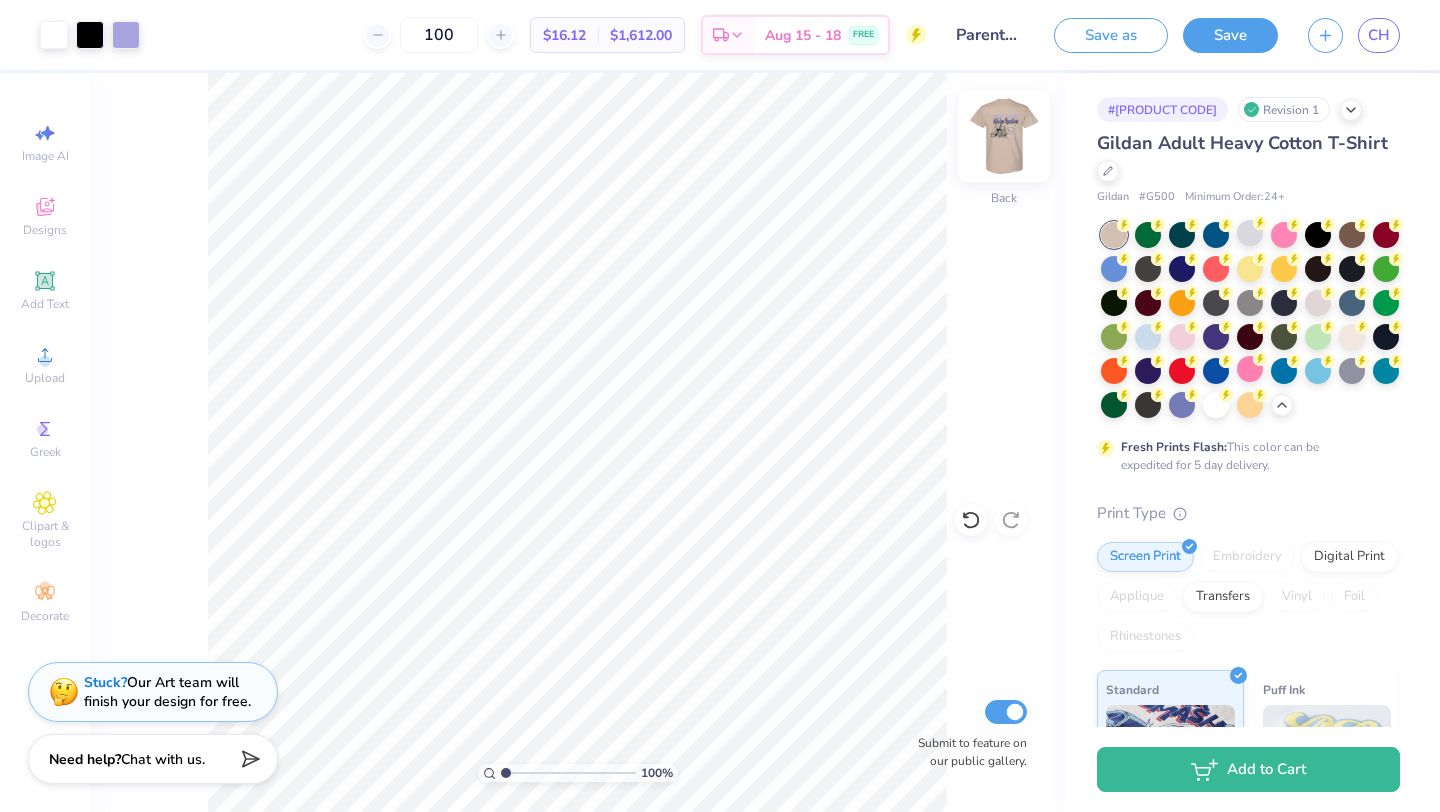 click at bounding box center [1004, 136] 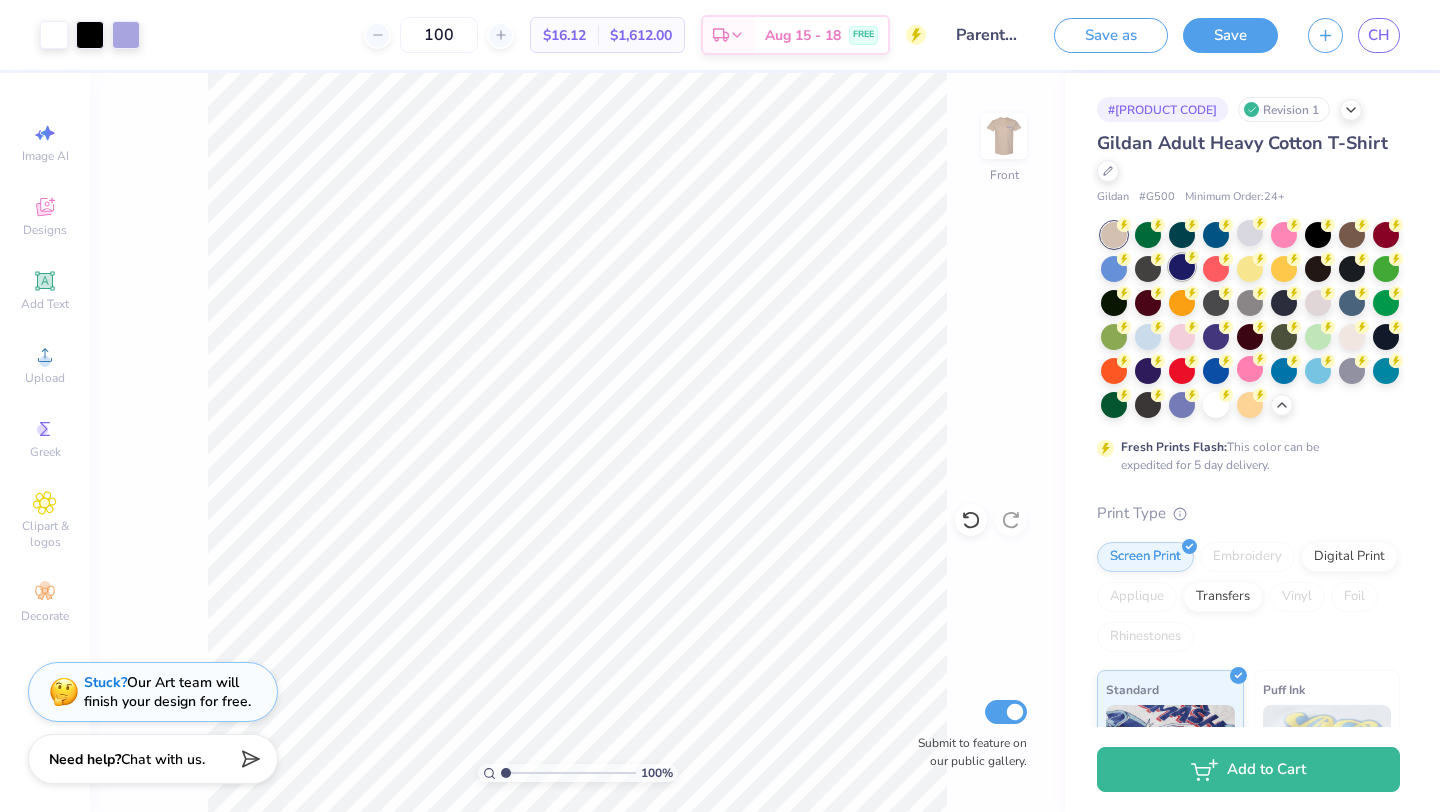 click at bounding box center (1182, 267) 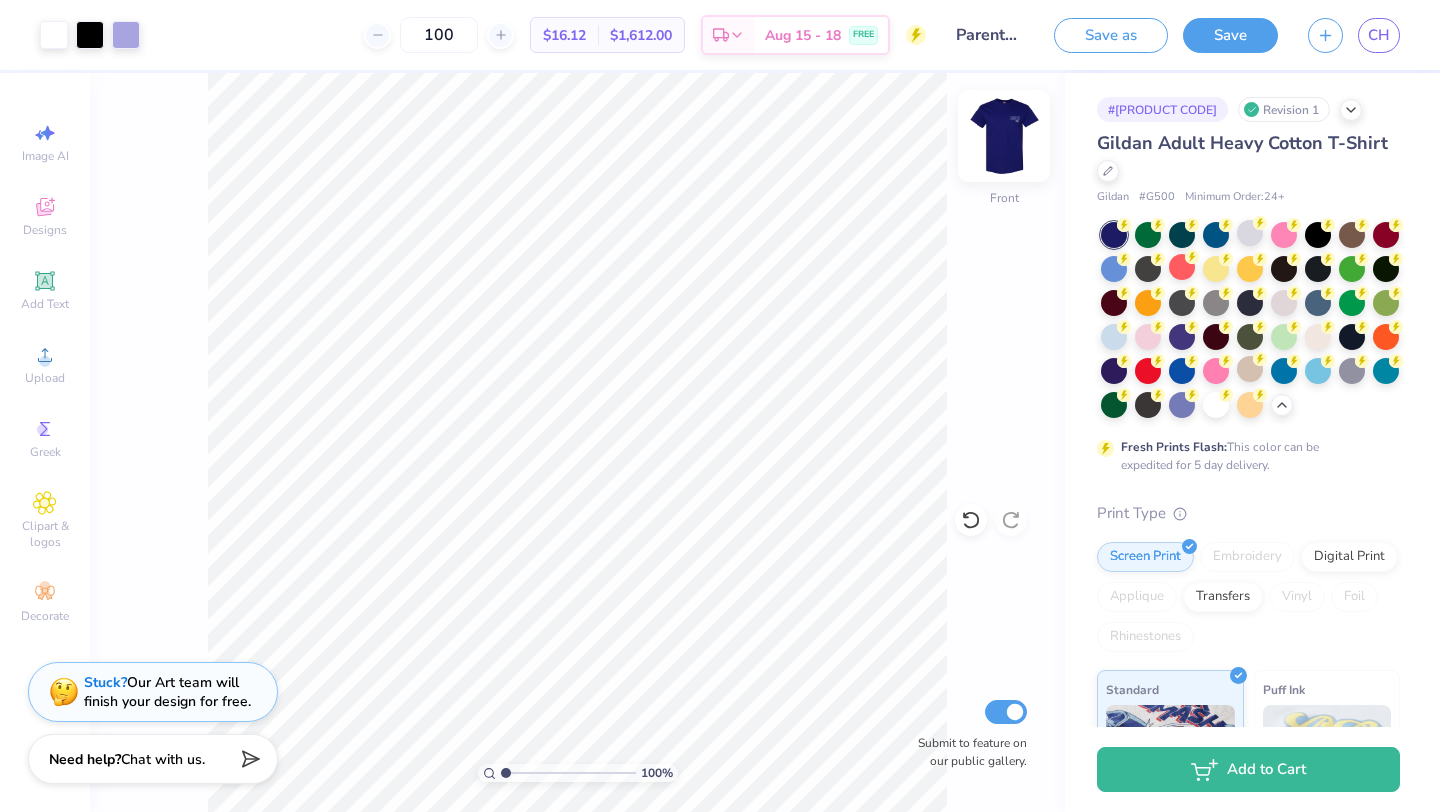 click at bounding box center (1004, 136) 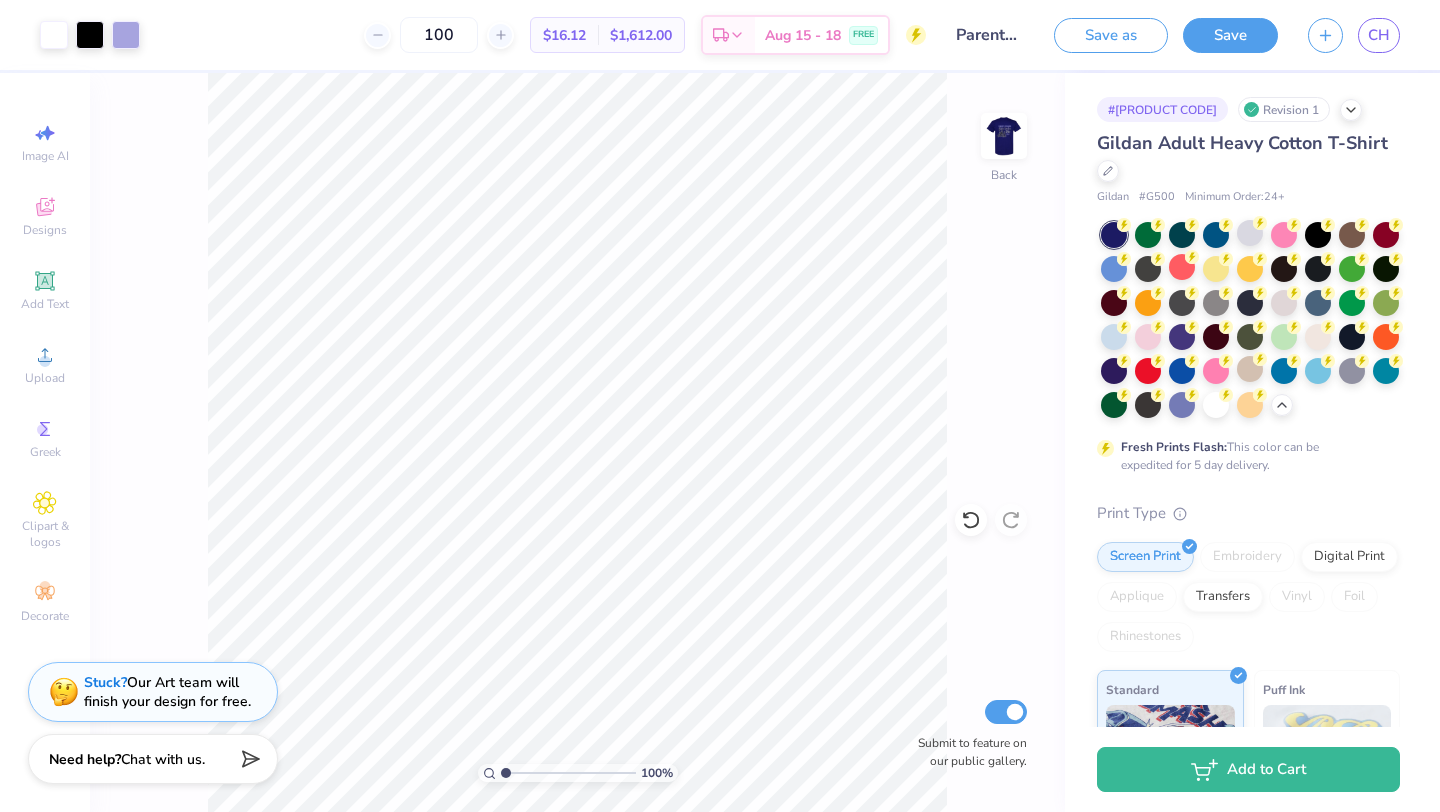 click at bounding box center (1004, 136) 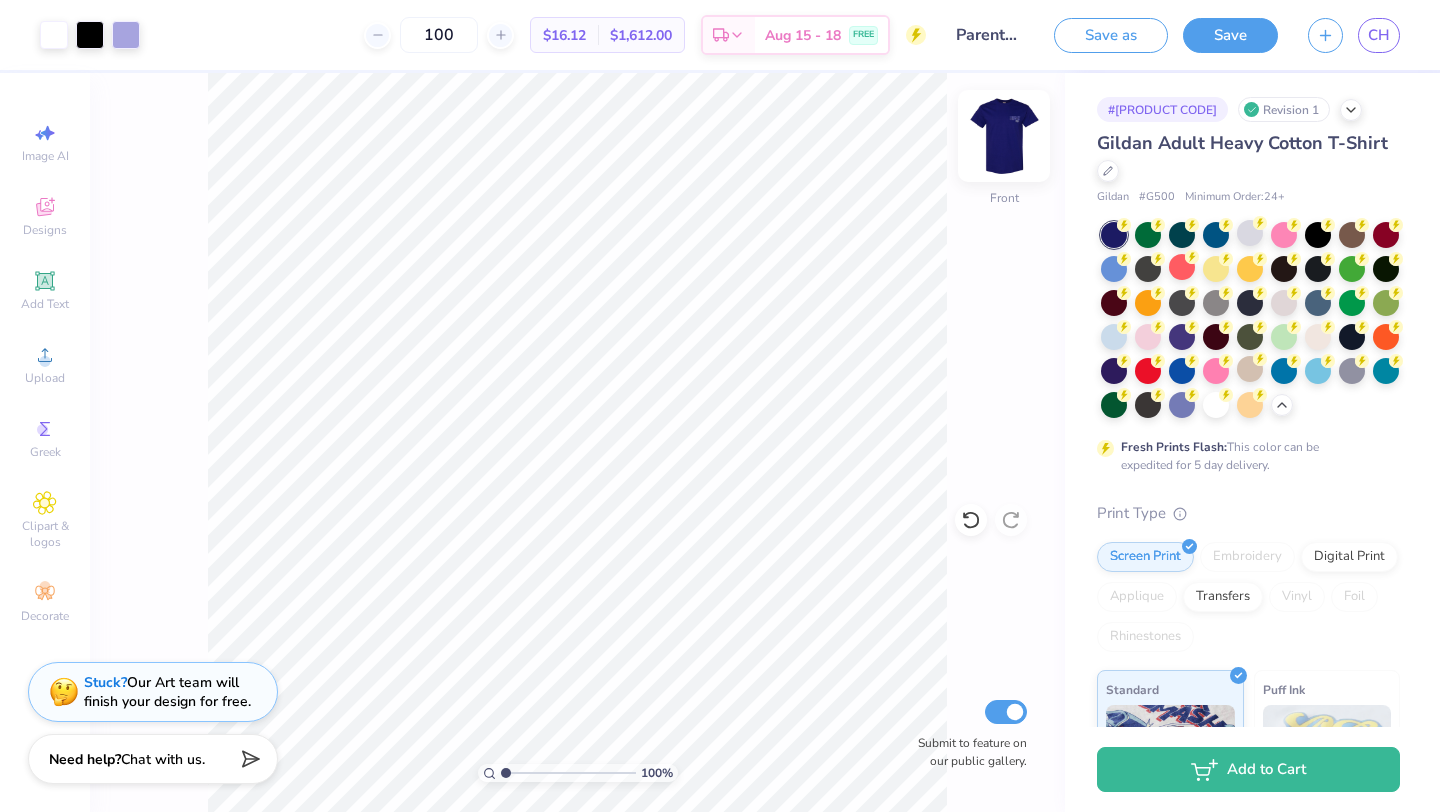click at bounding box center (1004, 136) 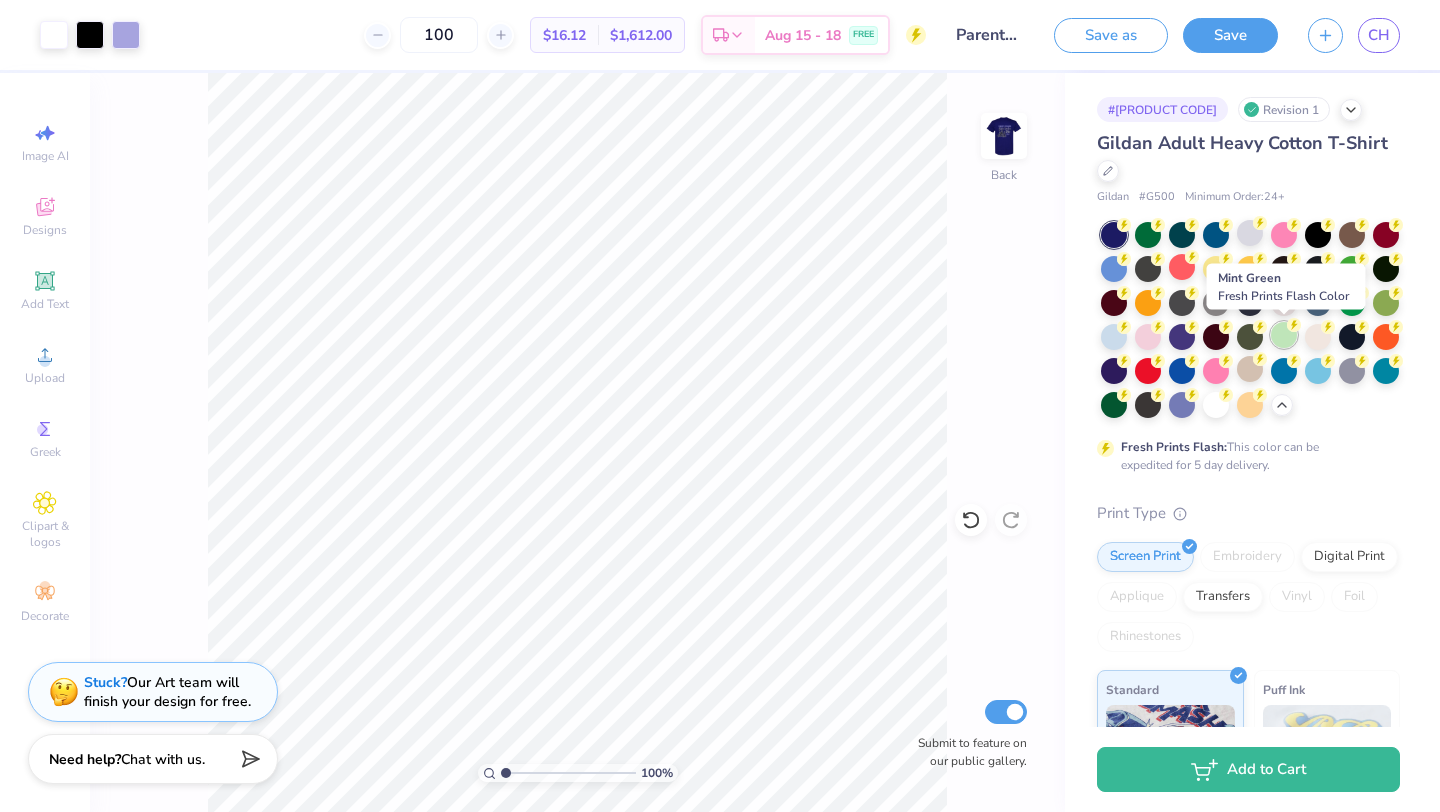 click at bounding box center [1284, 335] 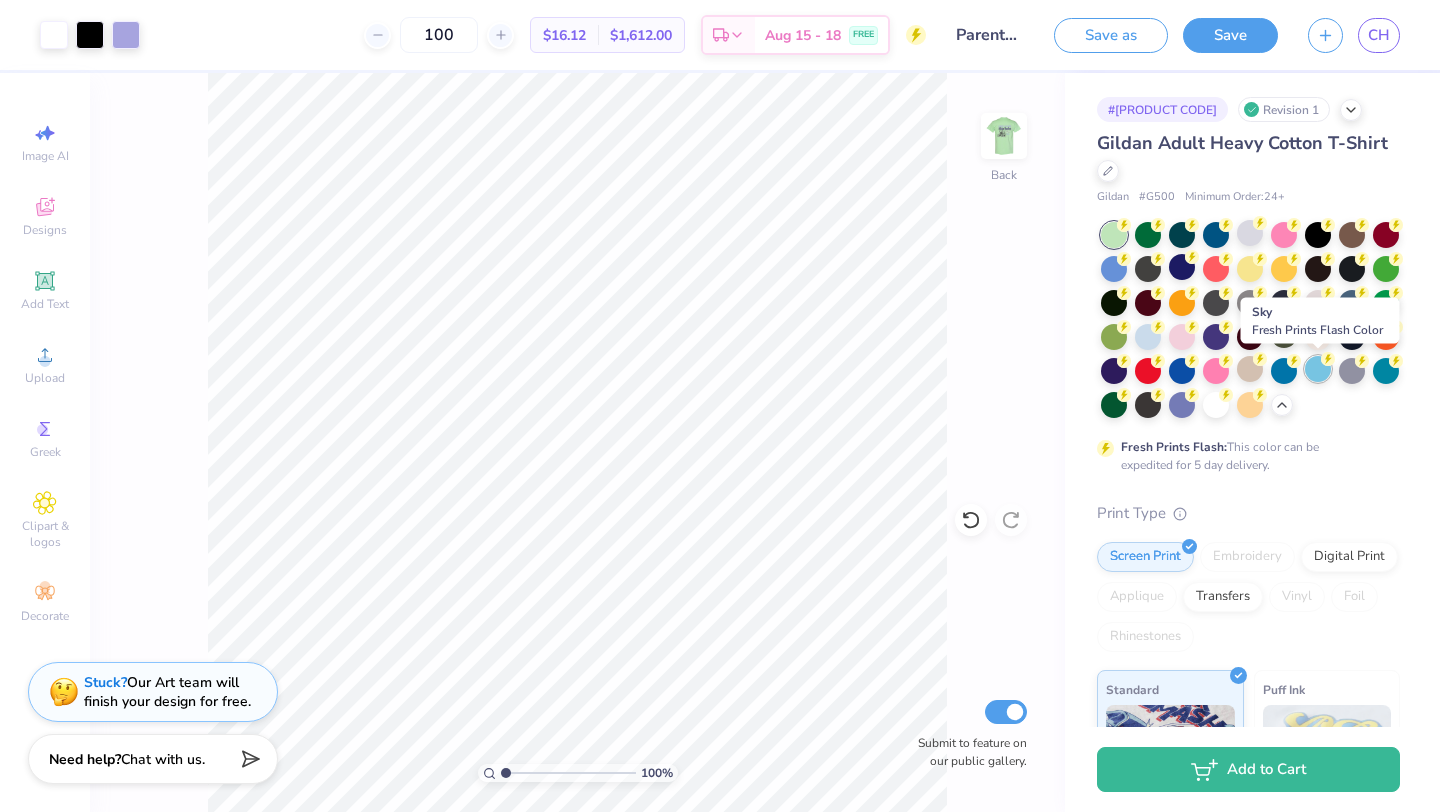 click at bounding box center [1318, 369] 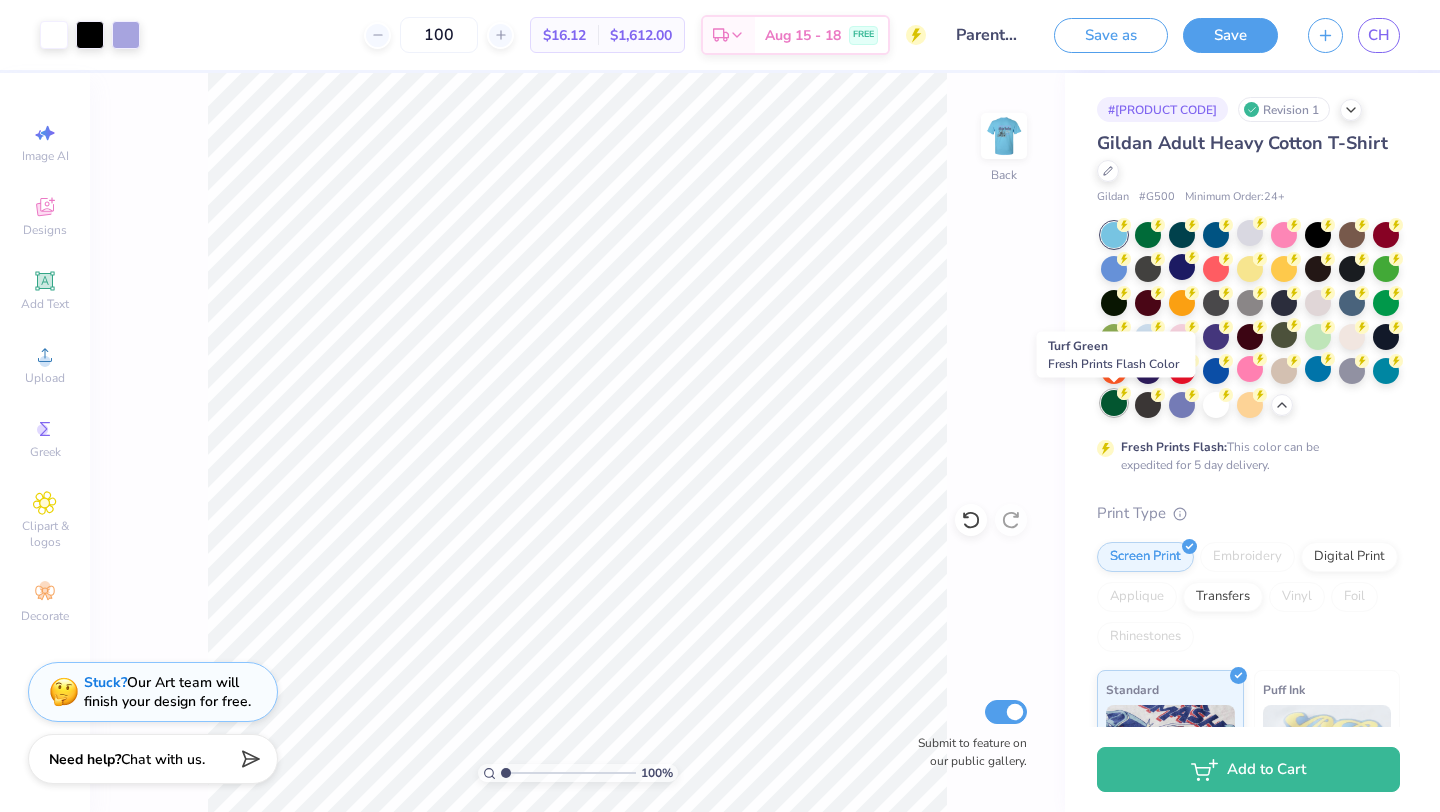 click at bounding box center [1114, 403] 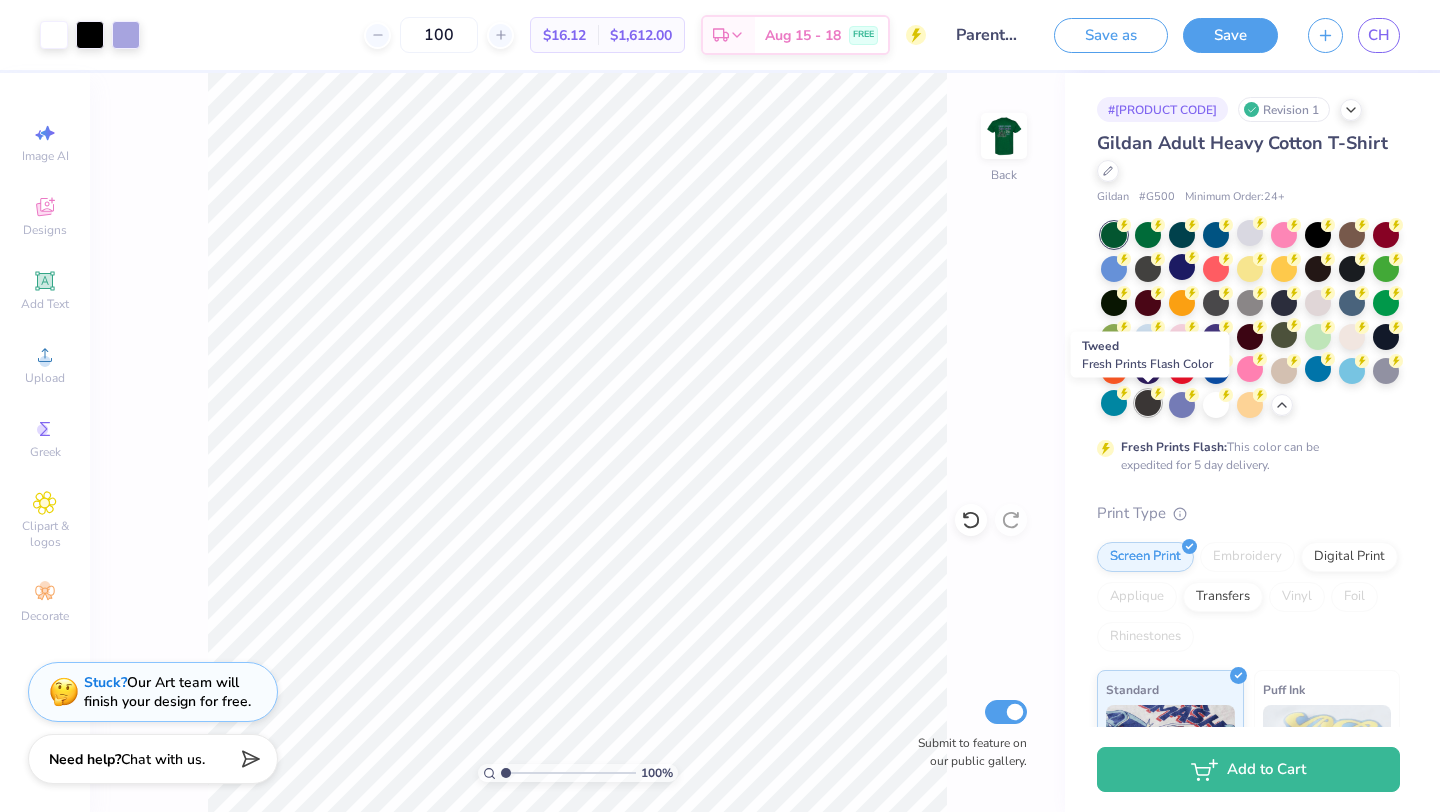 click at bounding box center (1148, 403) 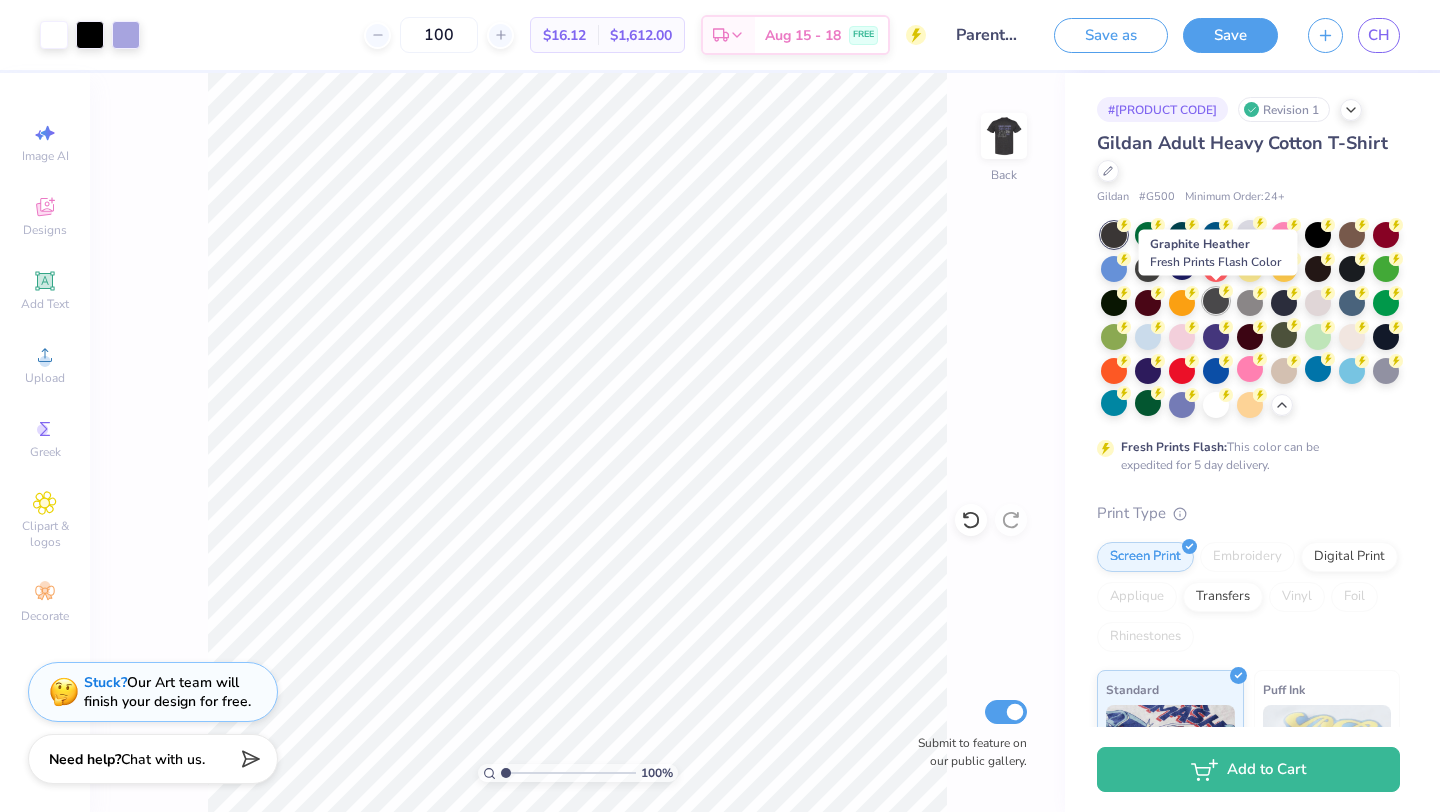 click at bounding box center [1216, 301] 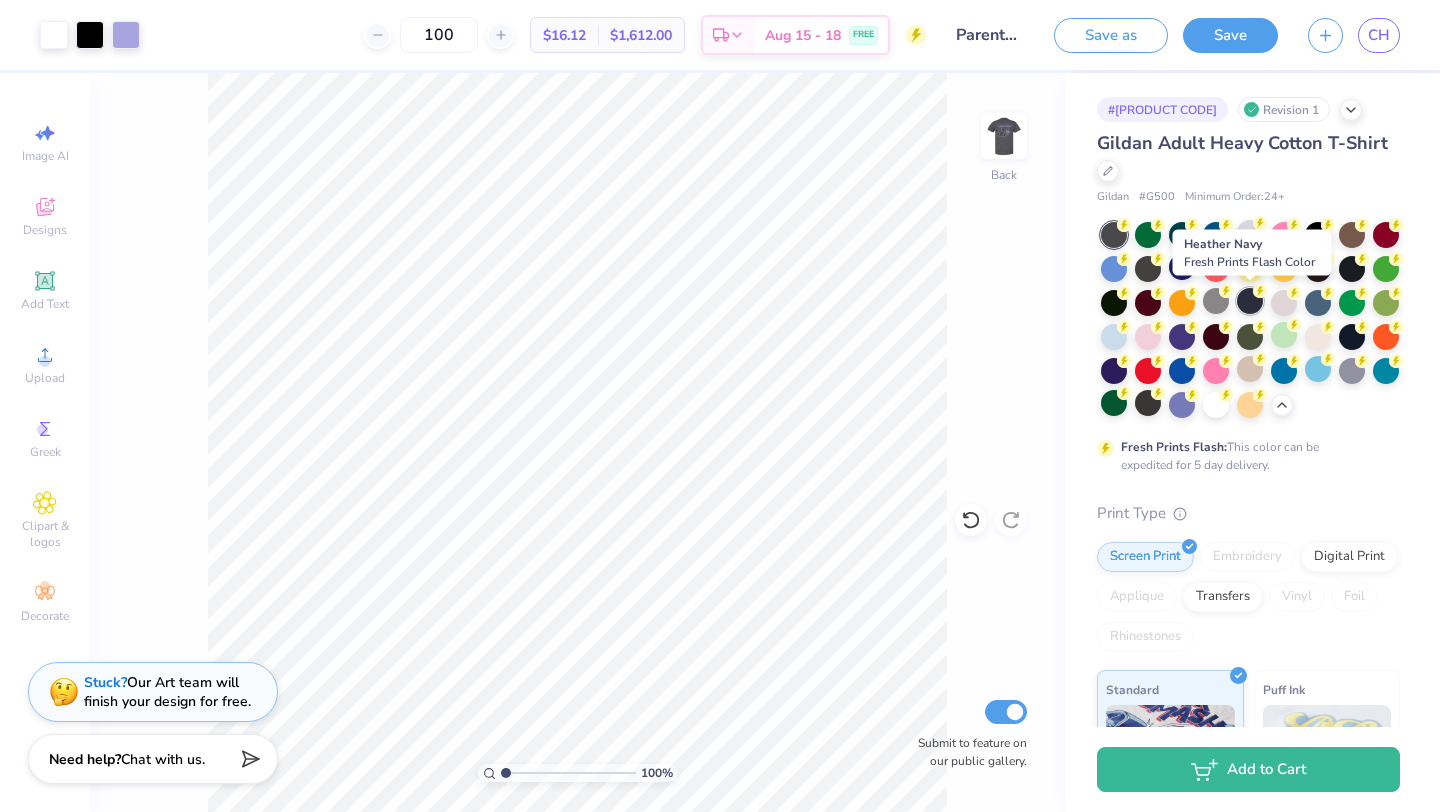 click at bounding box center [1250, 301] 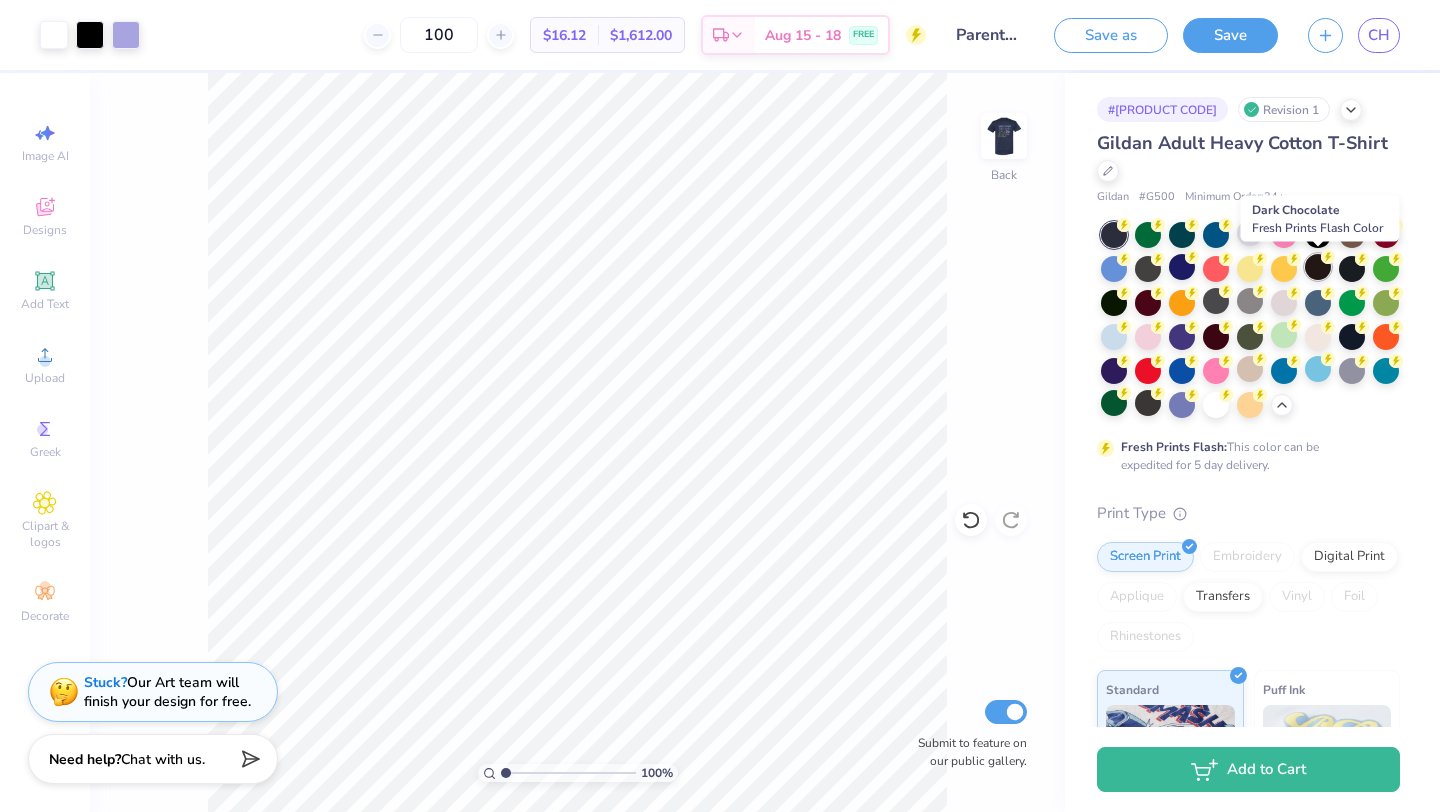 click at bounding box center (1318, 267) 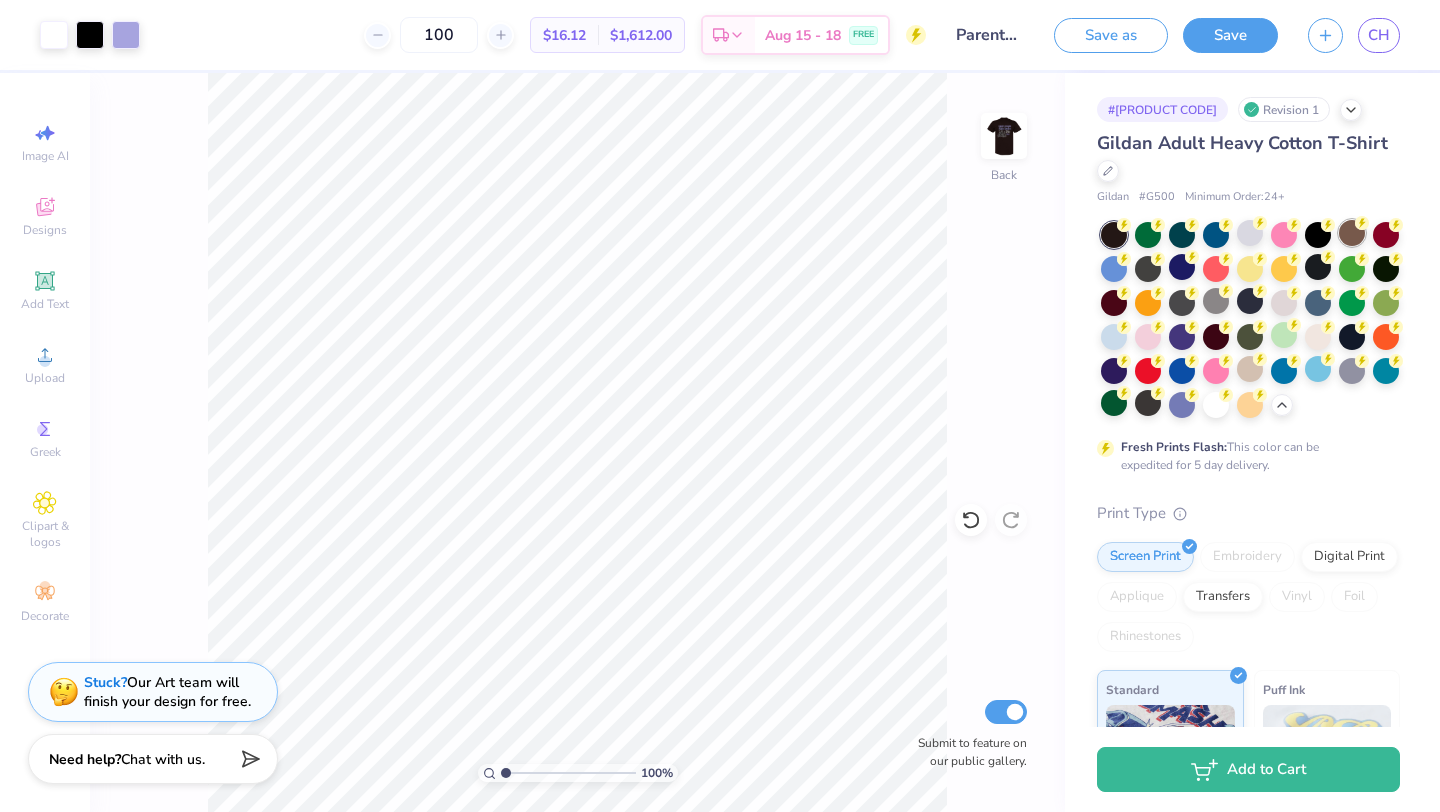 click at bounding box center (1352, 233) 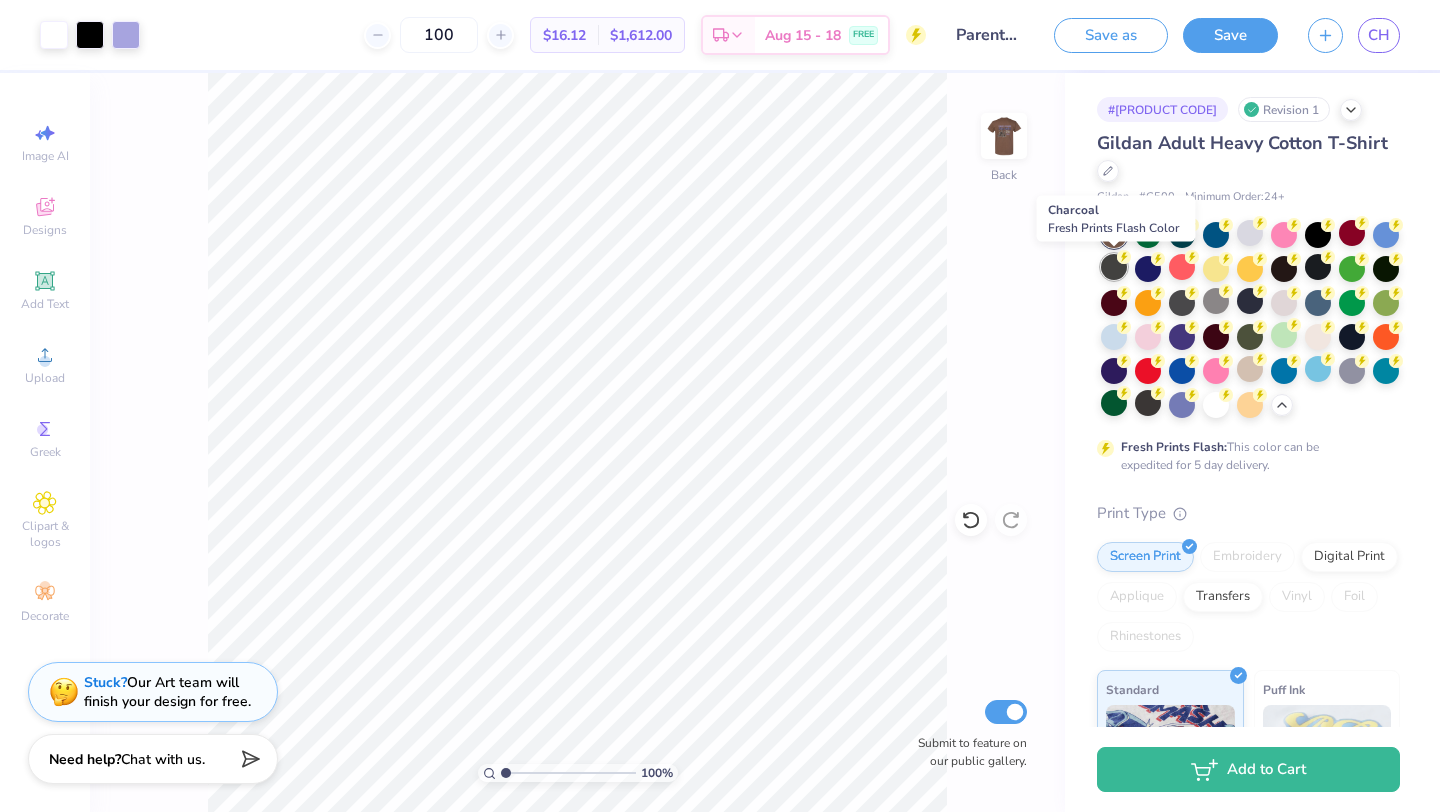 click 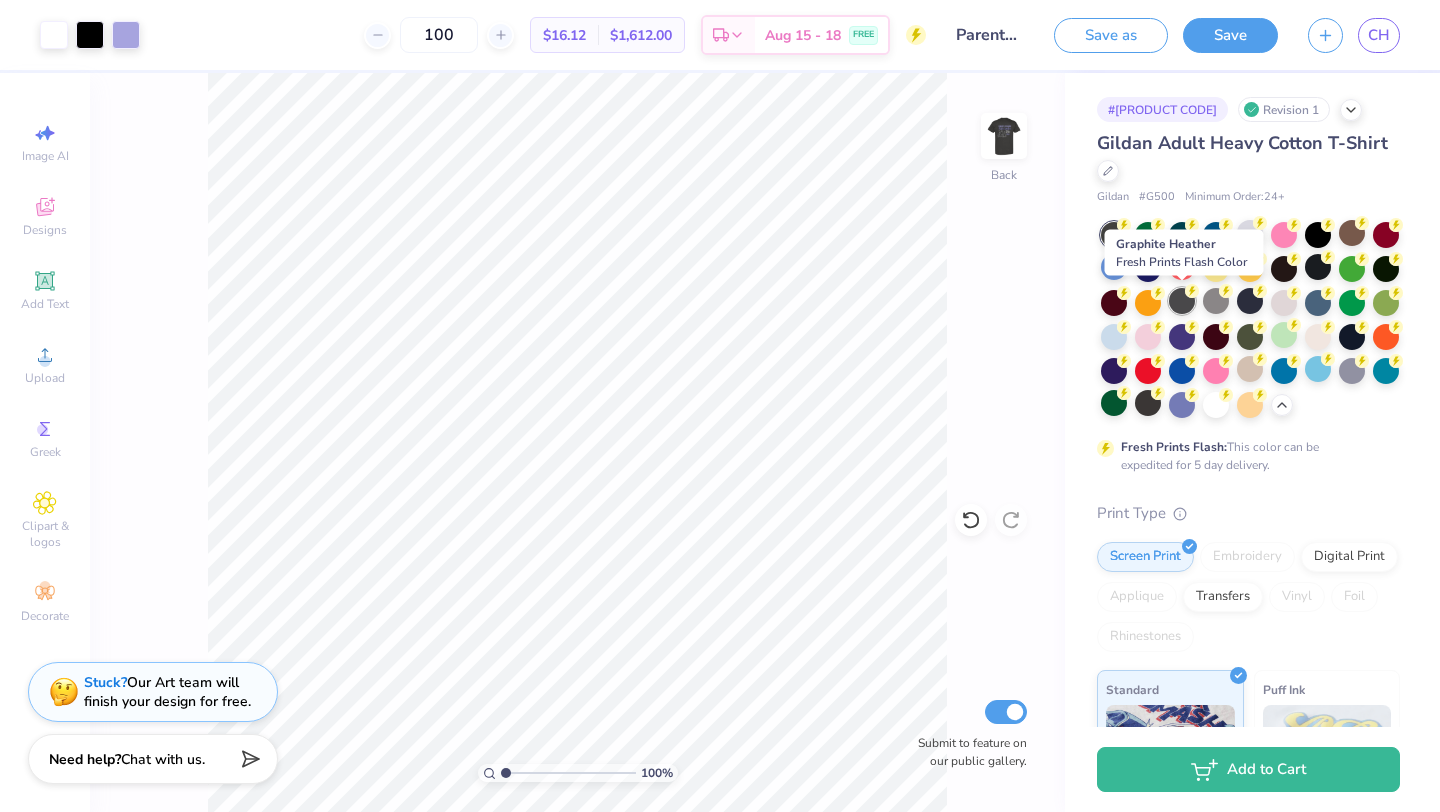 click at bounding box center [1182, 301] 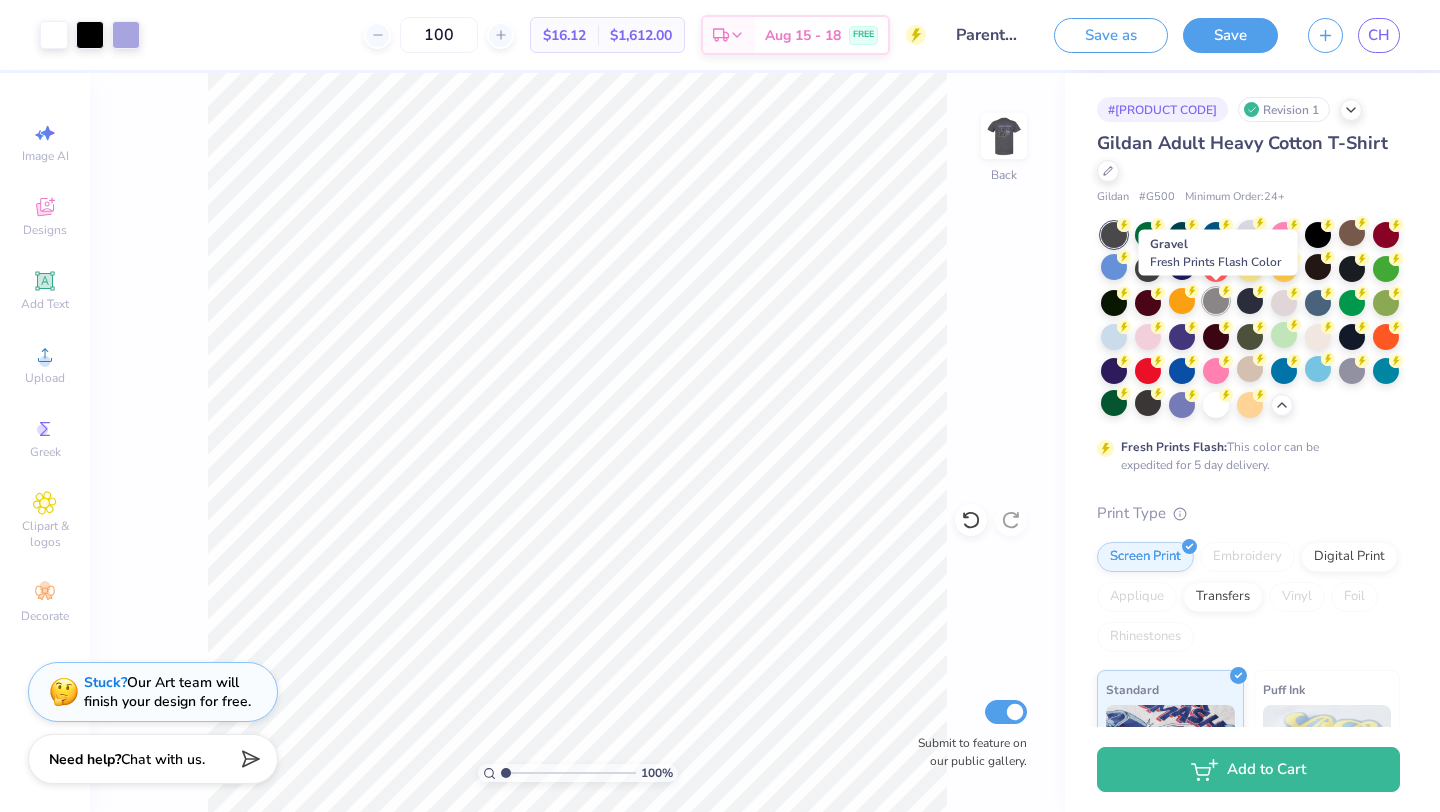 click at bounding box center [1216, 301] 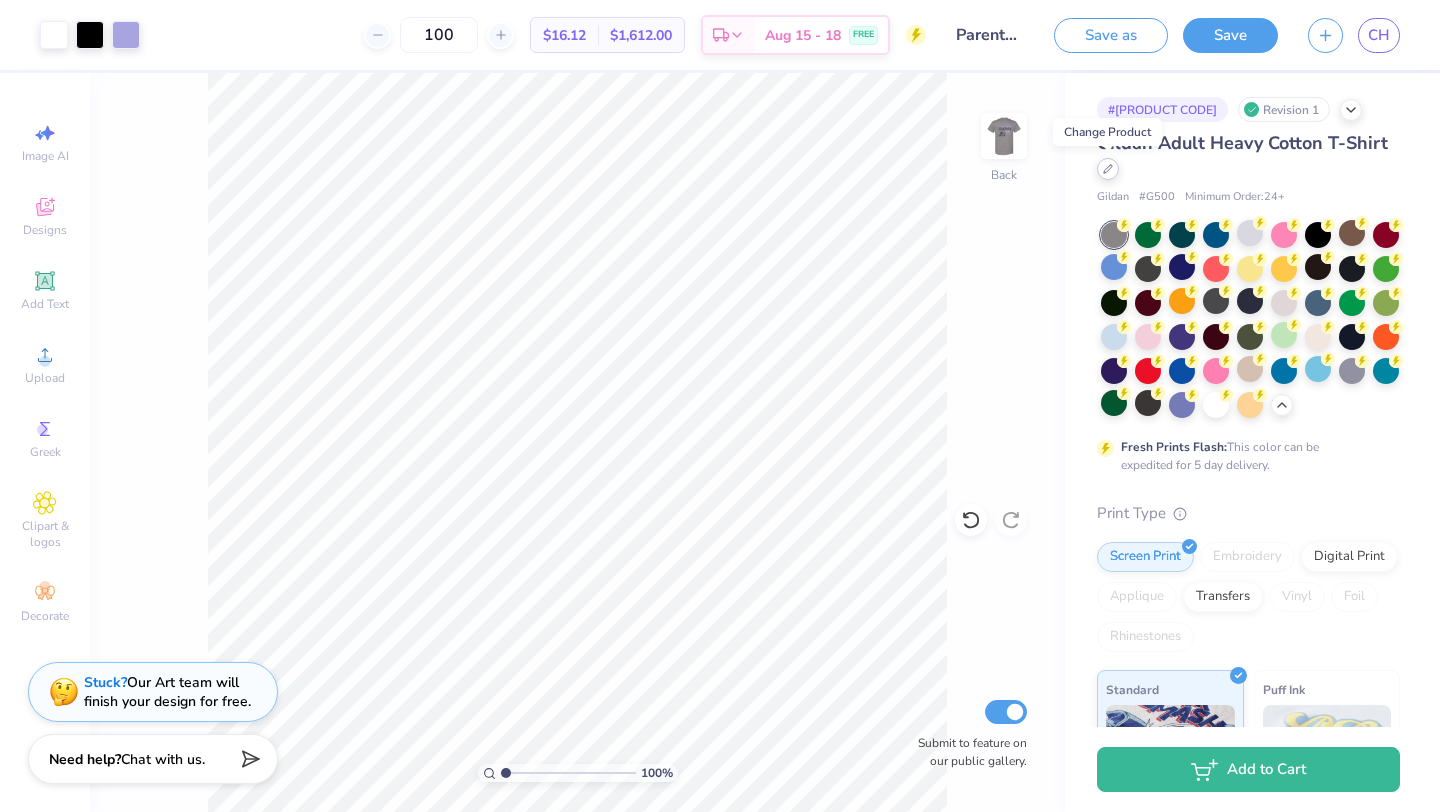 click 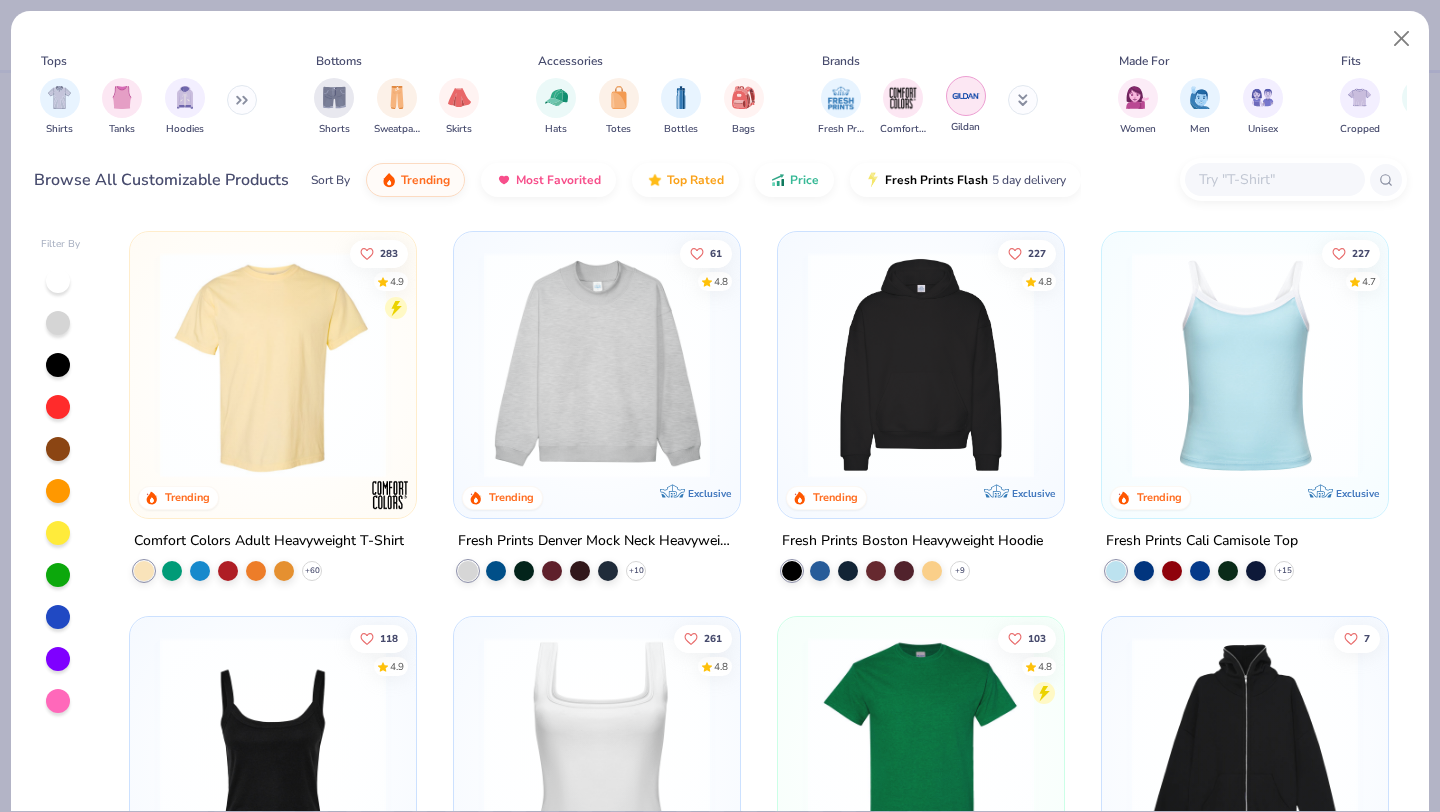 click at bounding box center (966, 96) 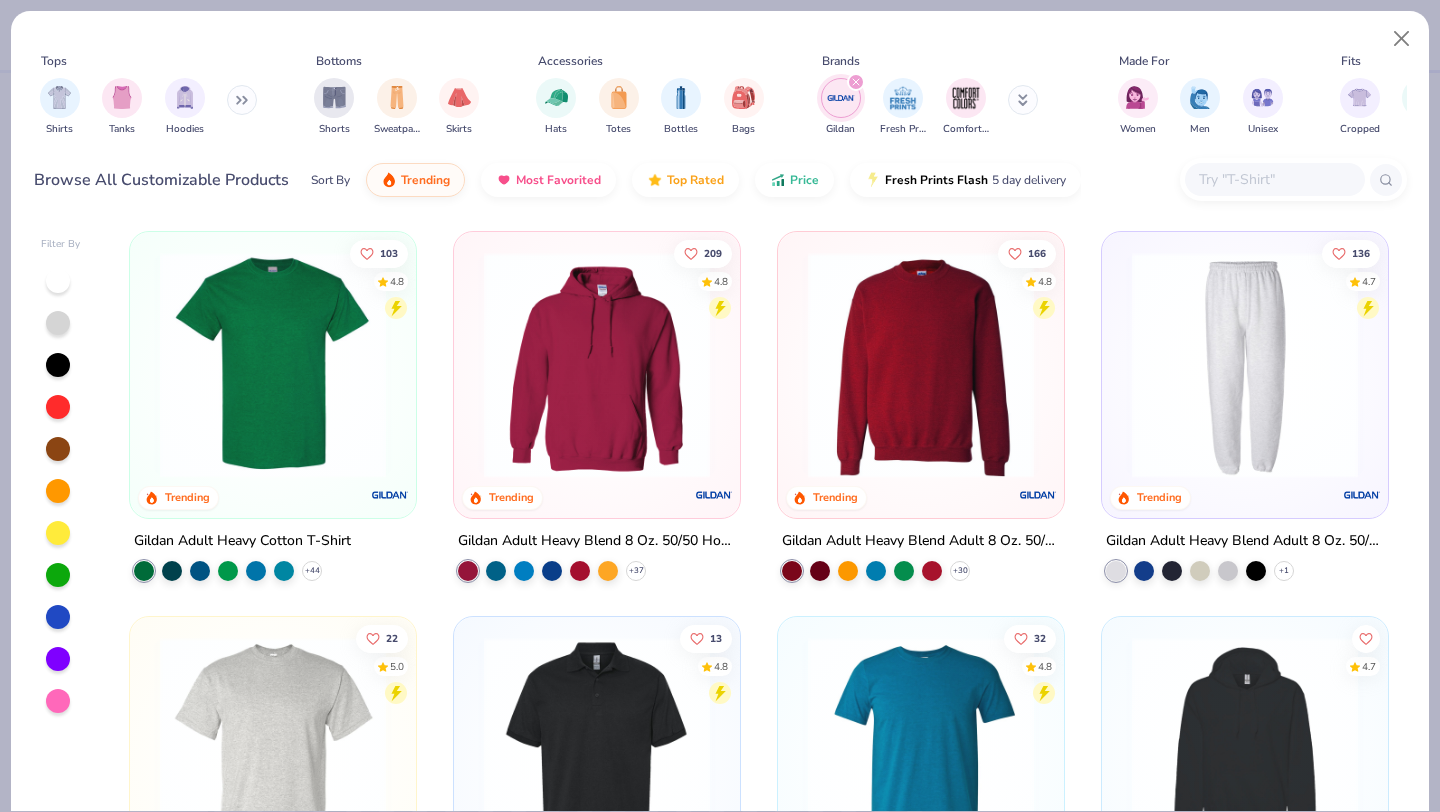 click at bounding box center (597, 365) 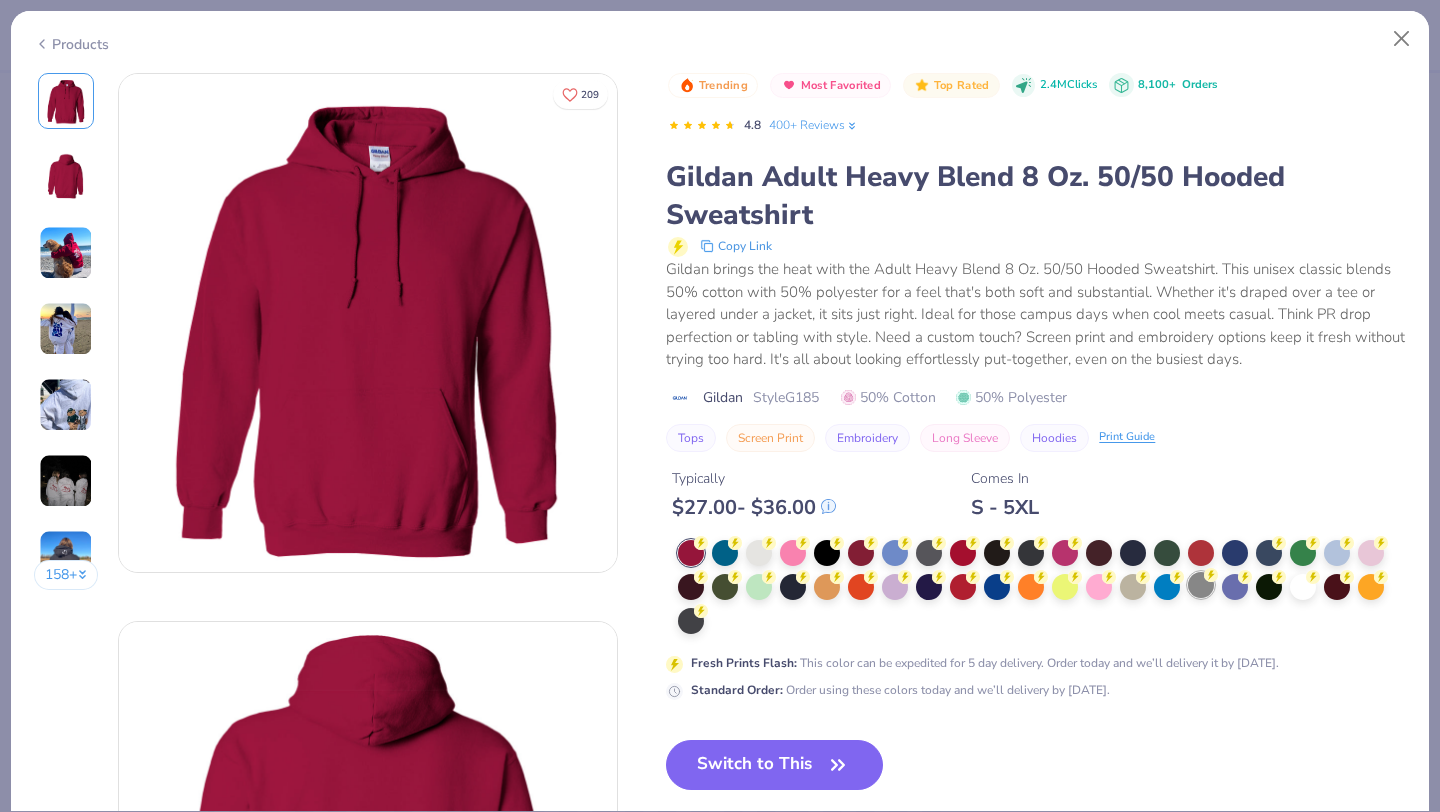 click at bounding box center (1201, 585) 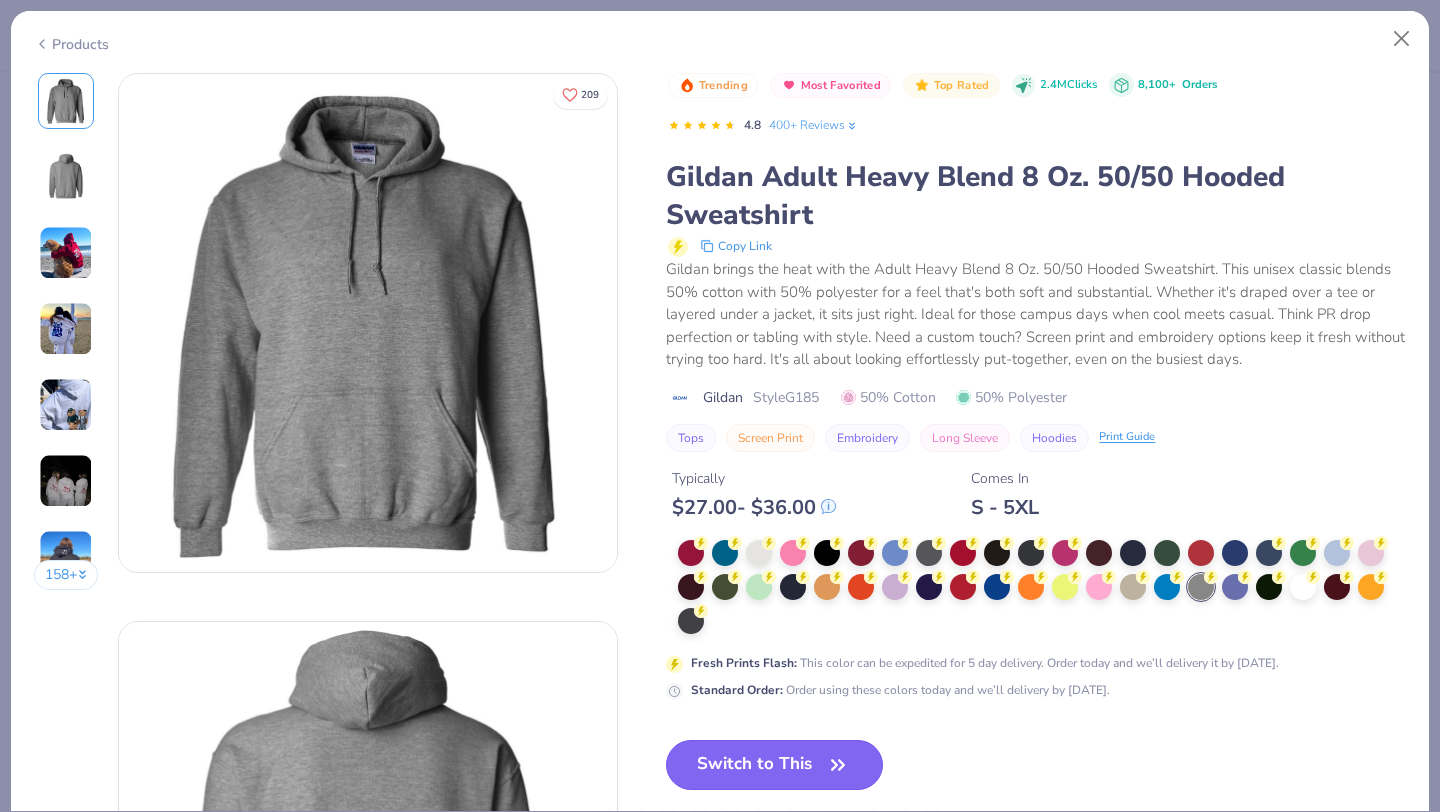 click on "Switch to This" at bounding box center [774, 765] 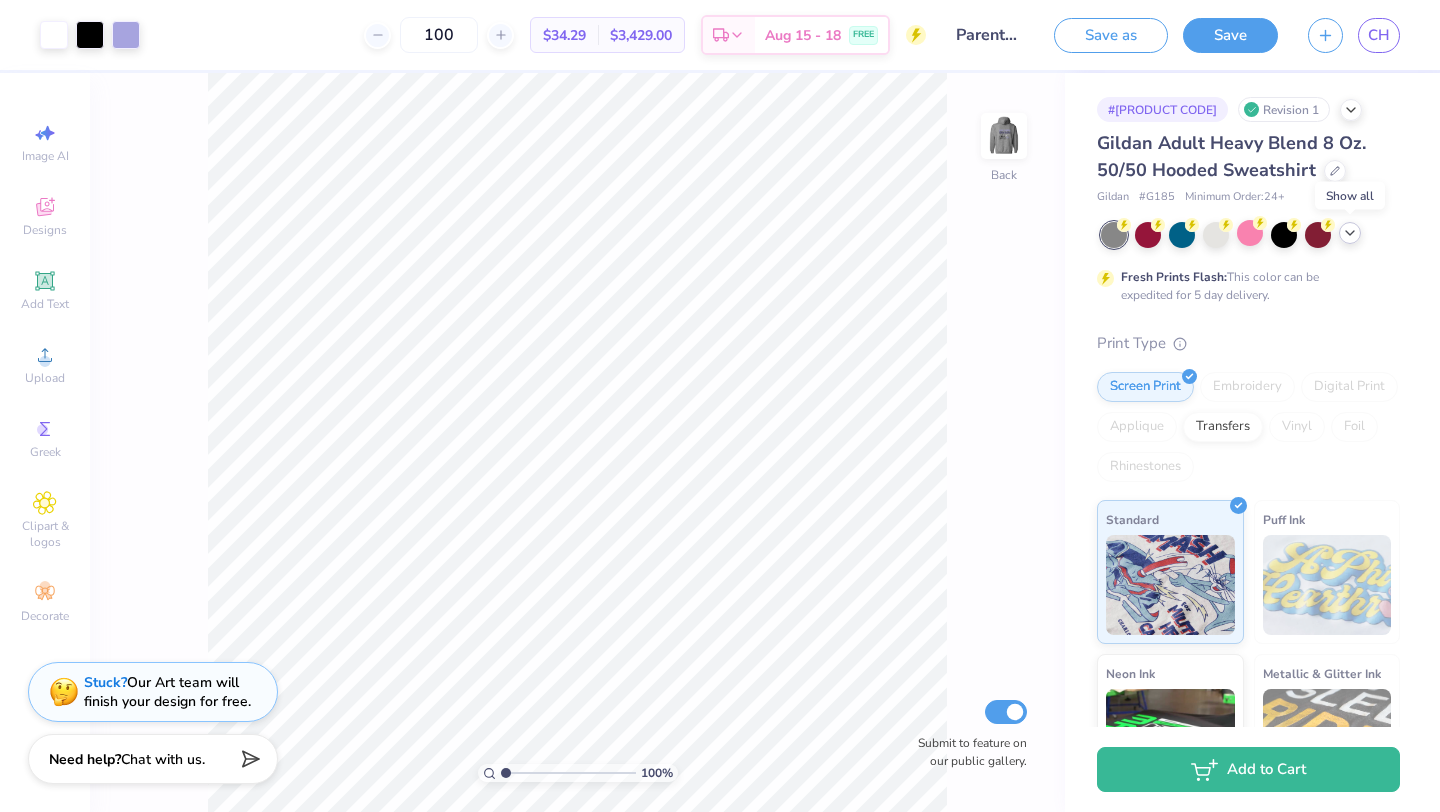 click at bounding box center (1350, 233) 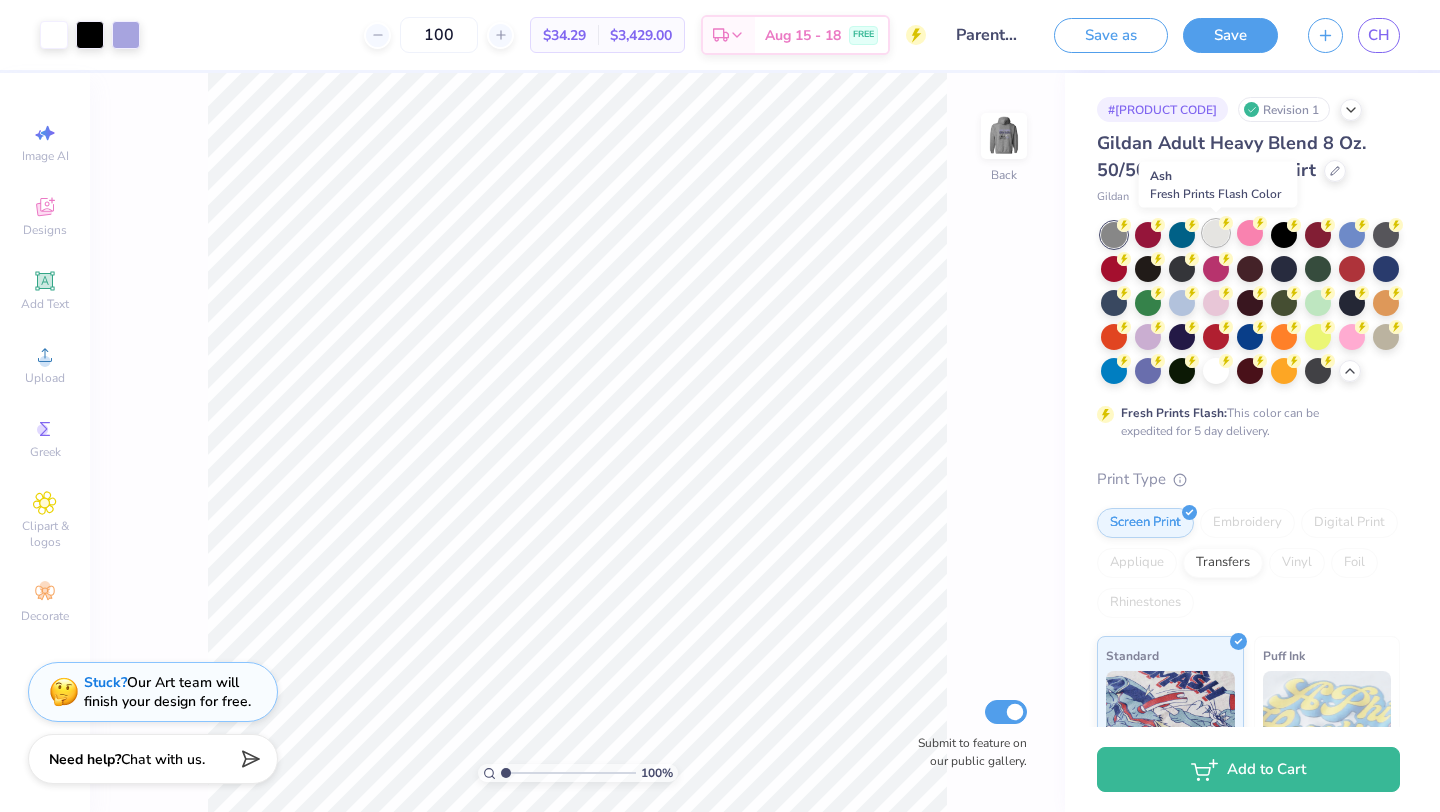 click at bounding box center [1216, 233] 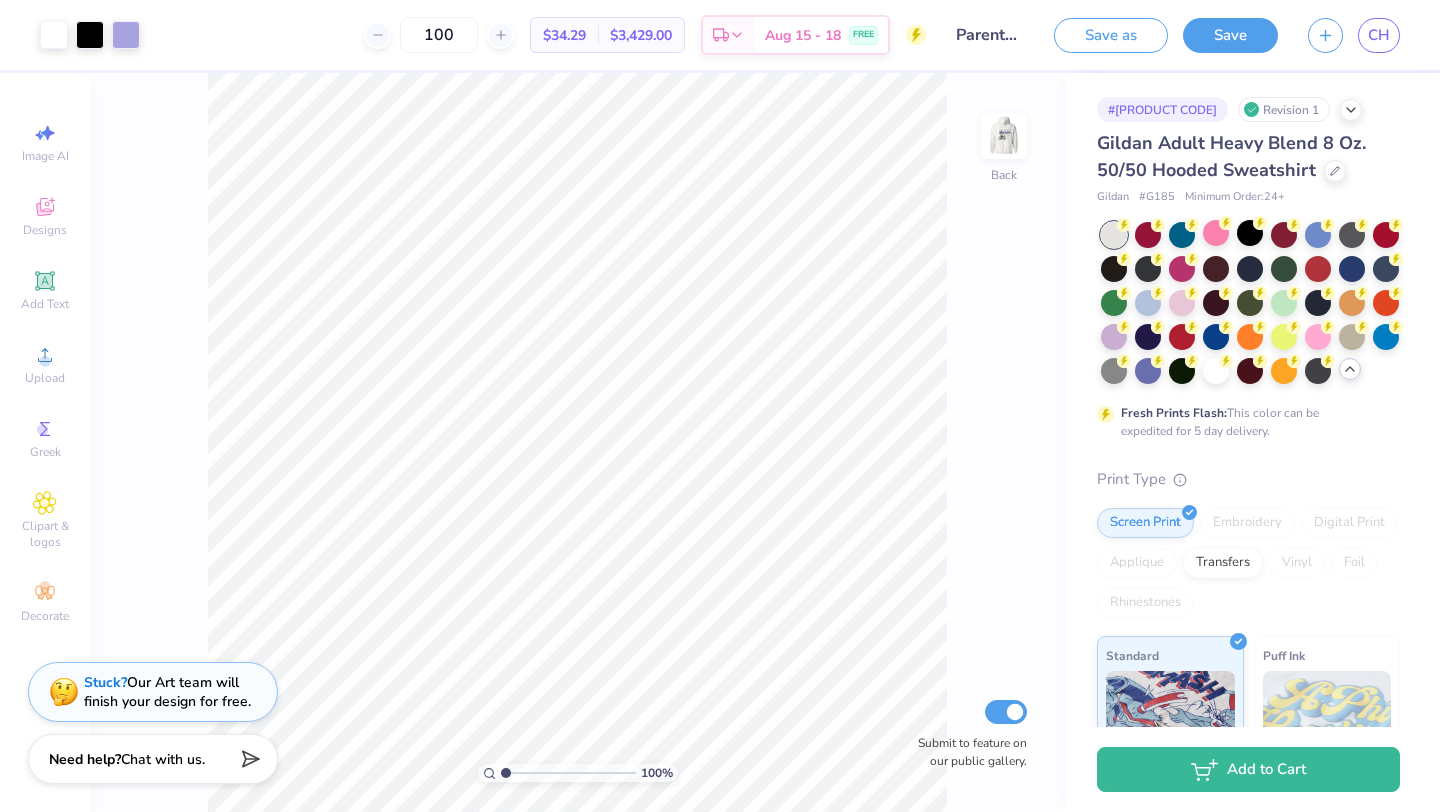 click at bounding box center [1114, 235] 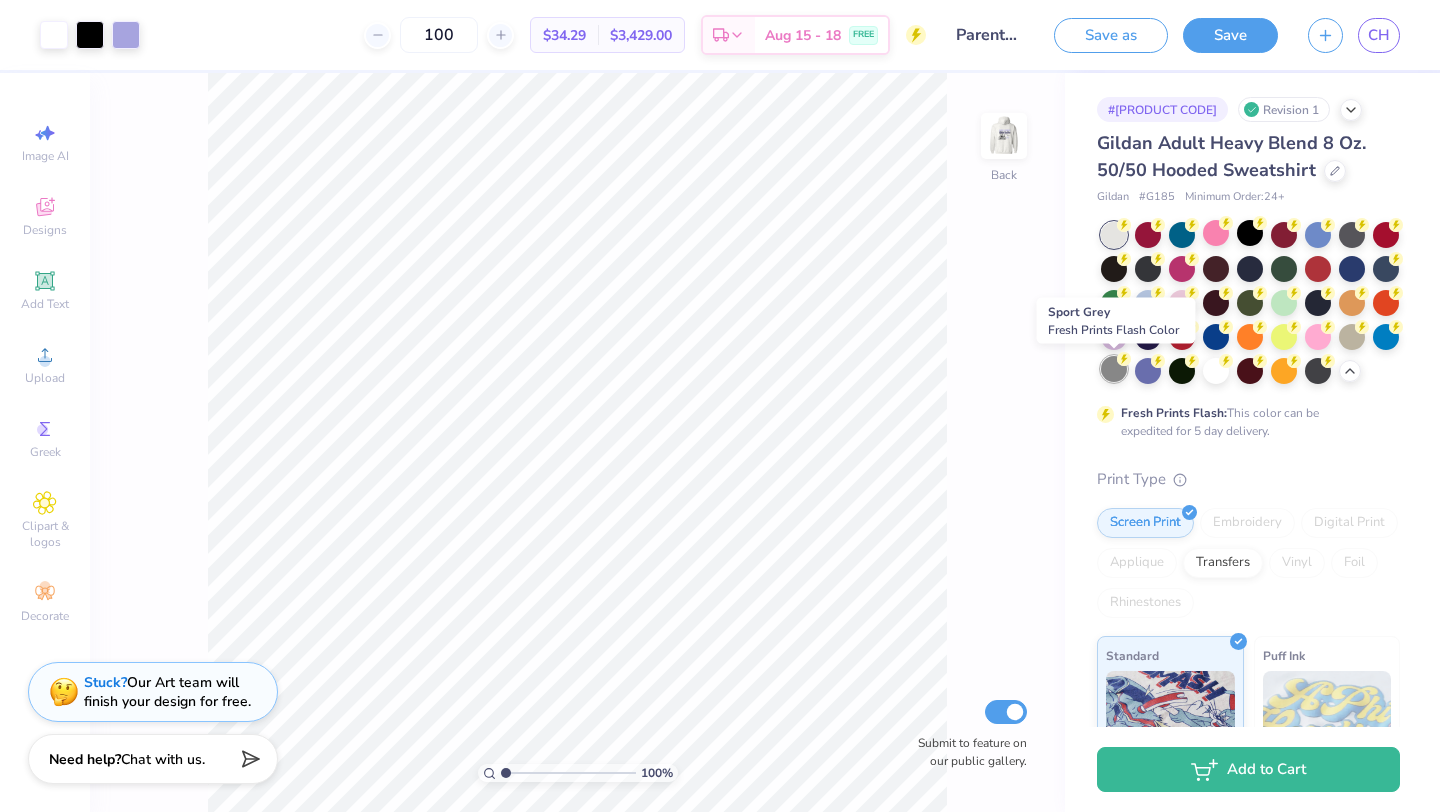 click at bounding box center [1114, 369] 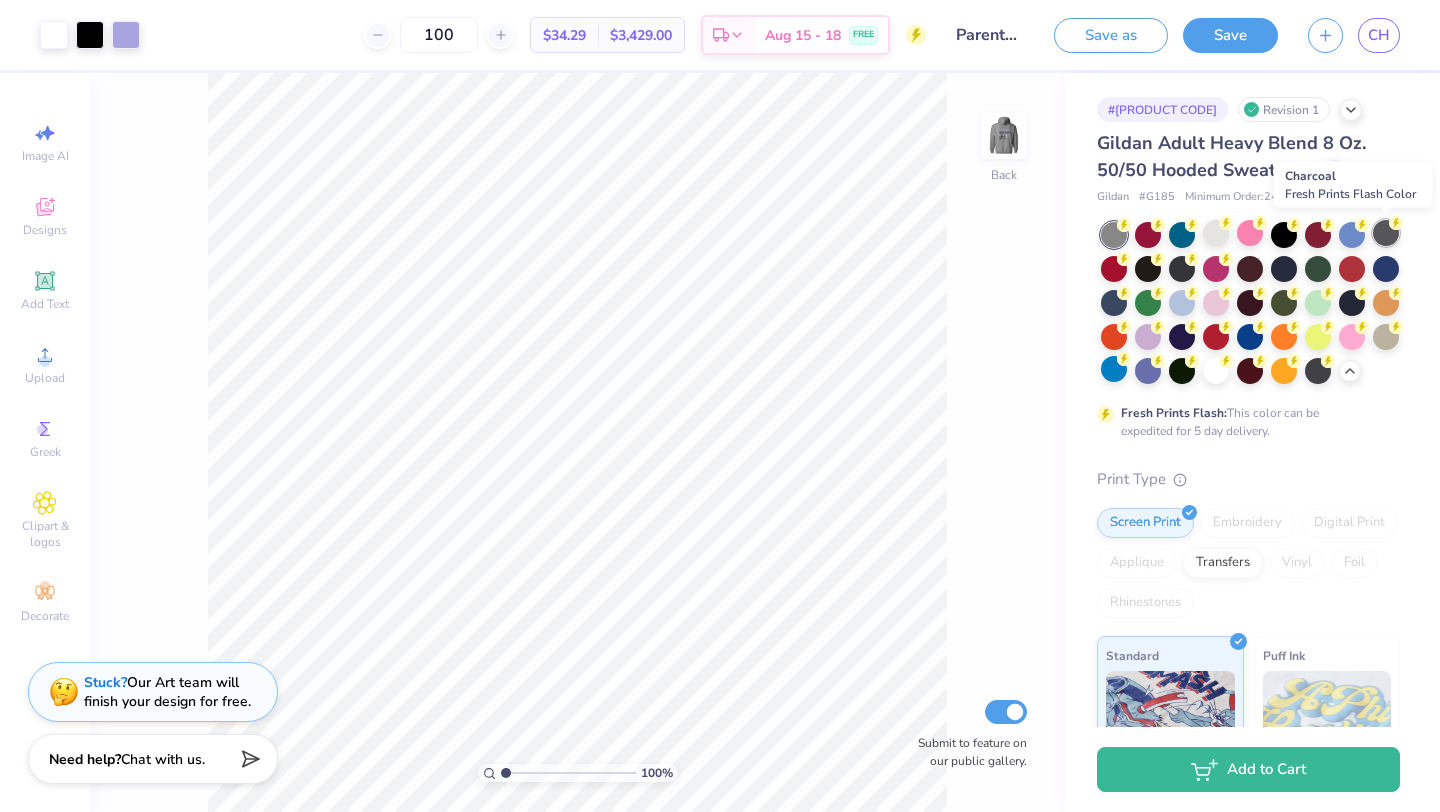 click 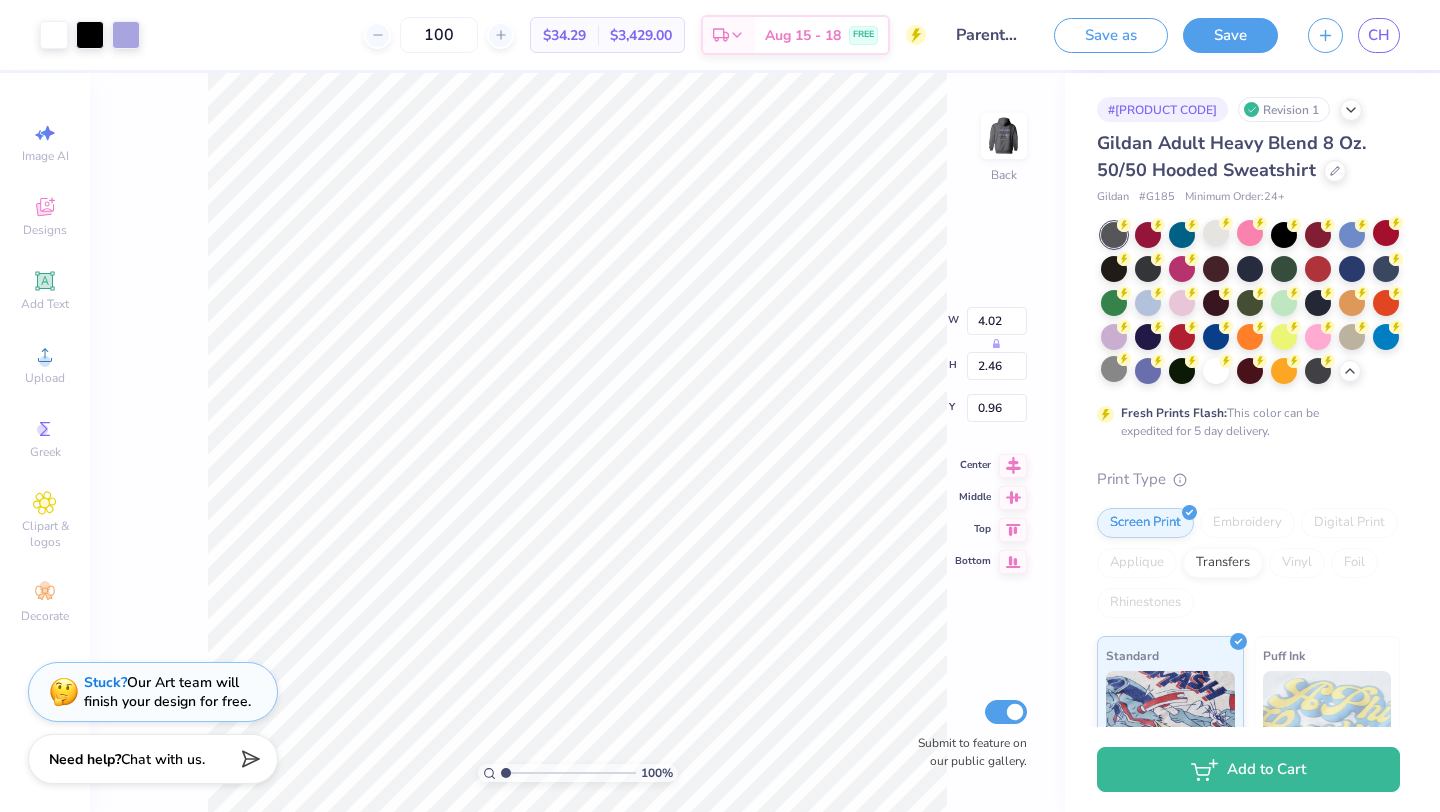 type on "1.77" 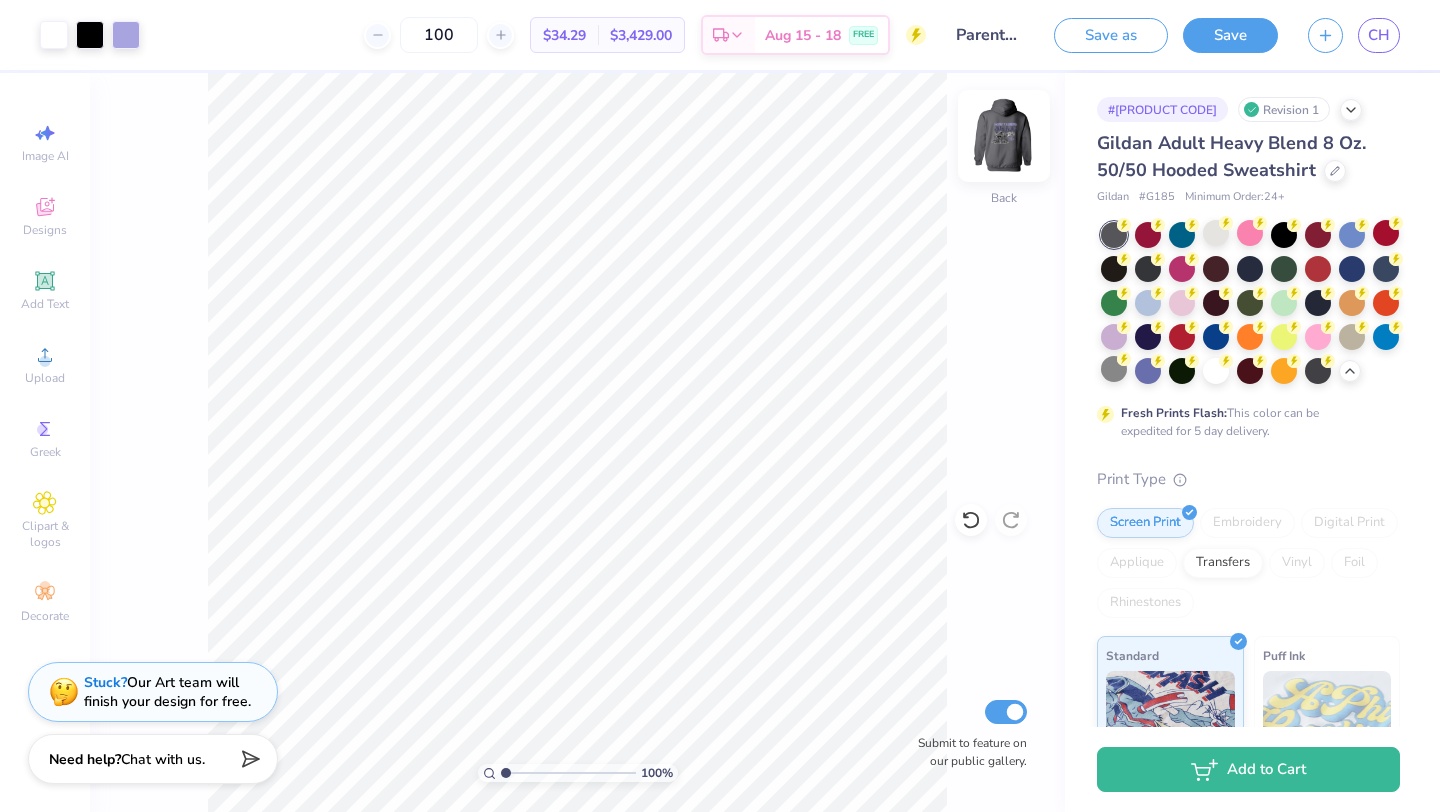 click at bounding box center (1004, 136) 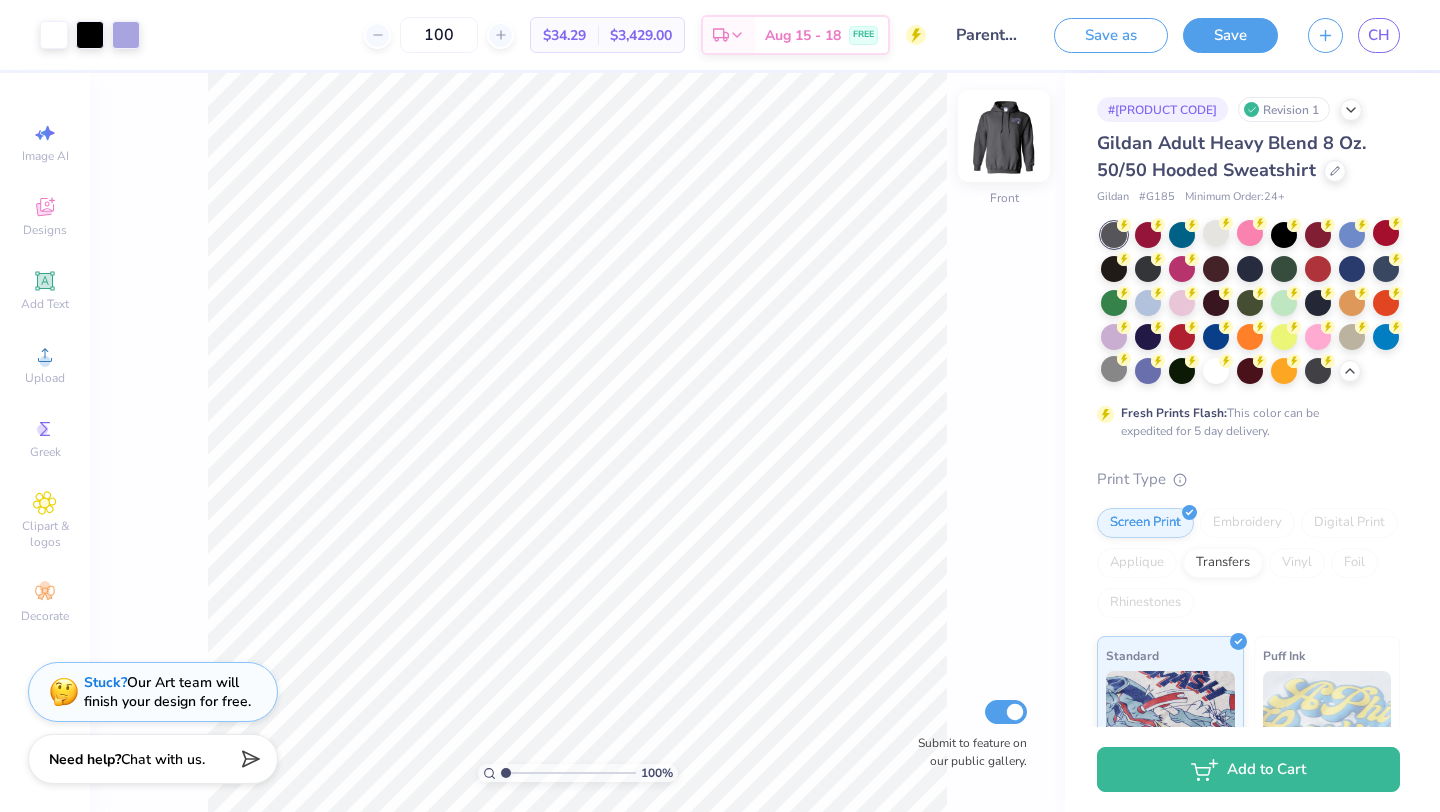 click at bounding box center (1004, 136) 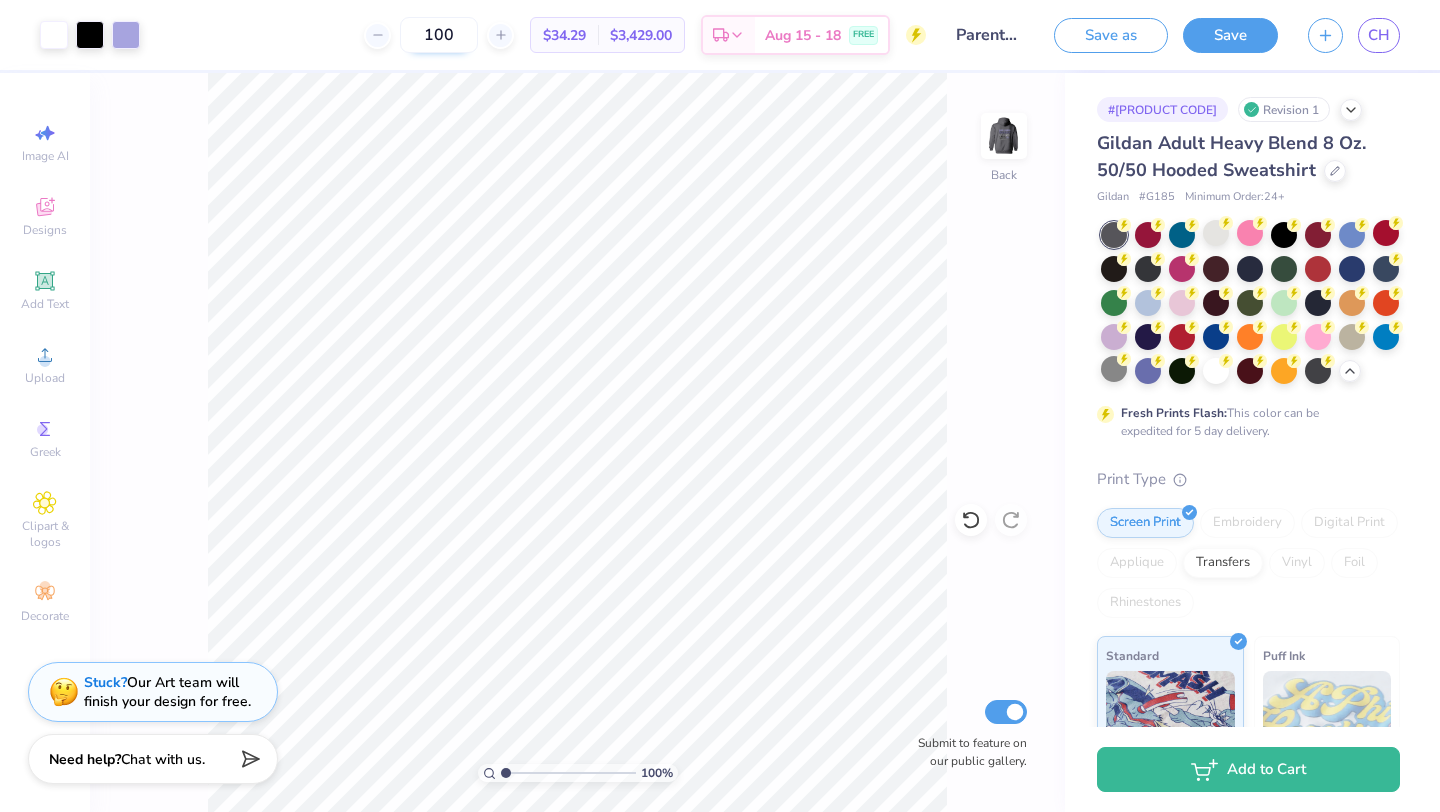 click on "100" at bounding box center (439, 35) 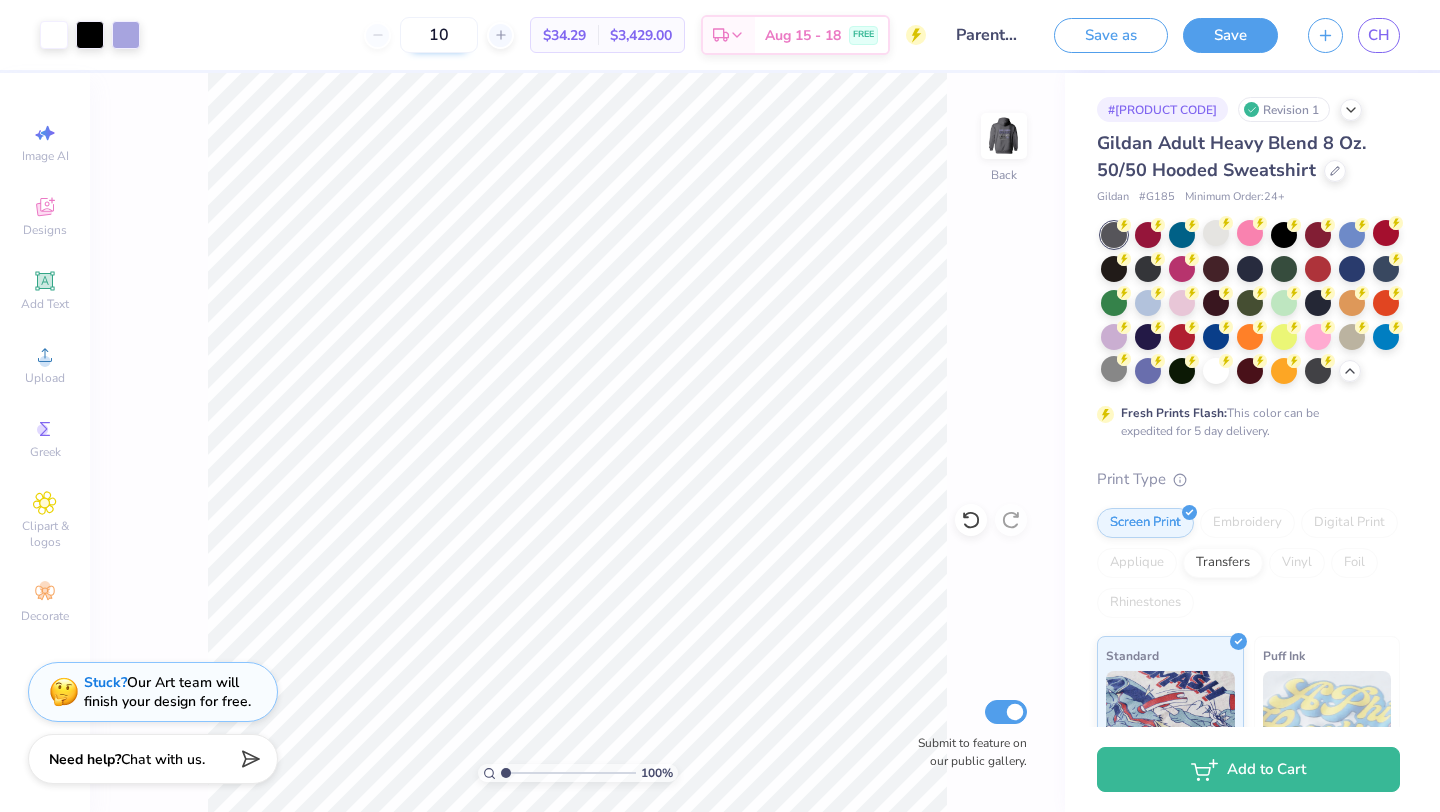 type on "1" 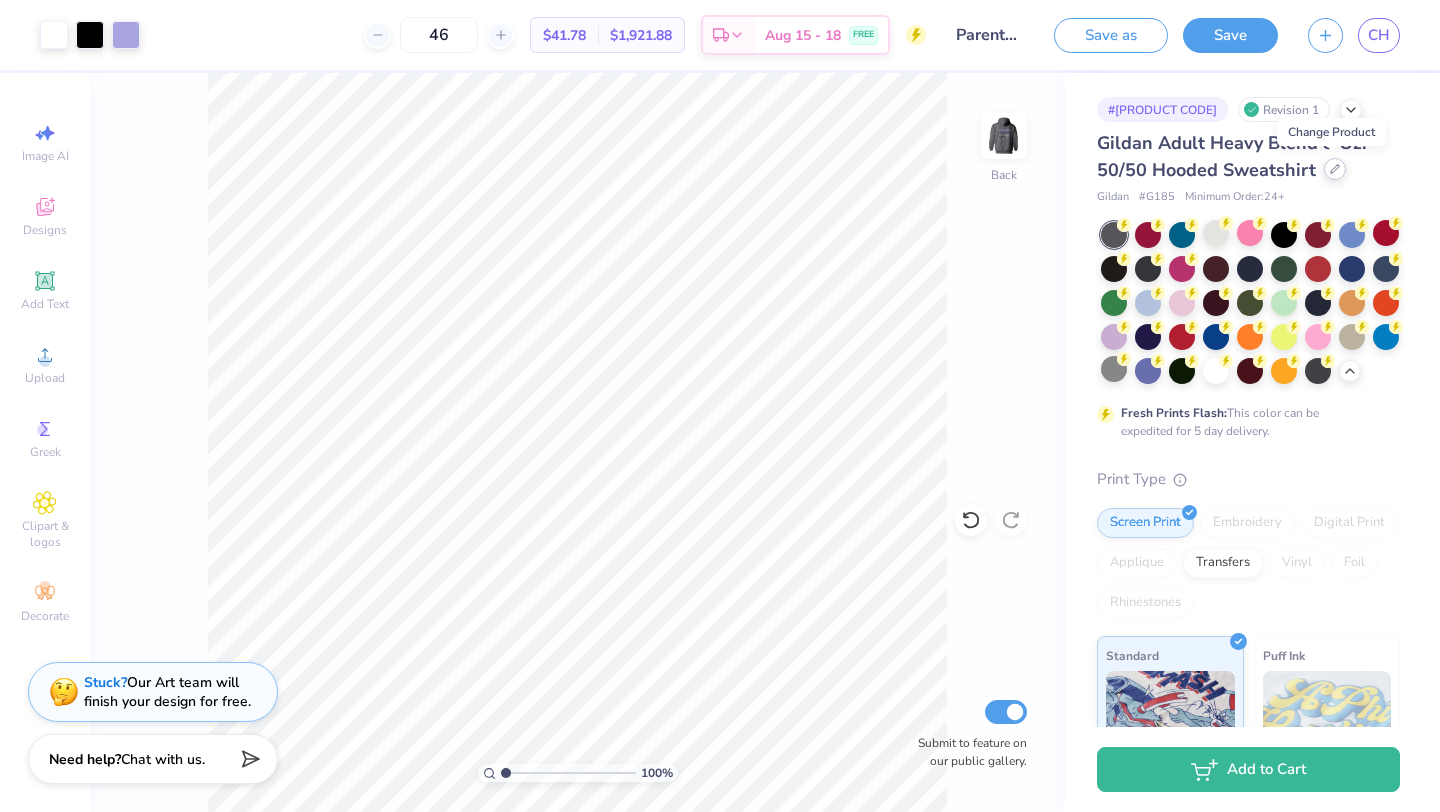 click at bounding box center [1335, 169] 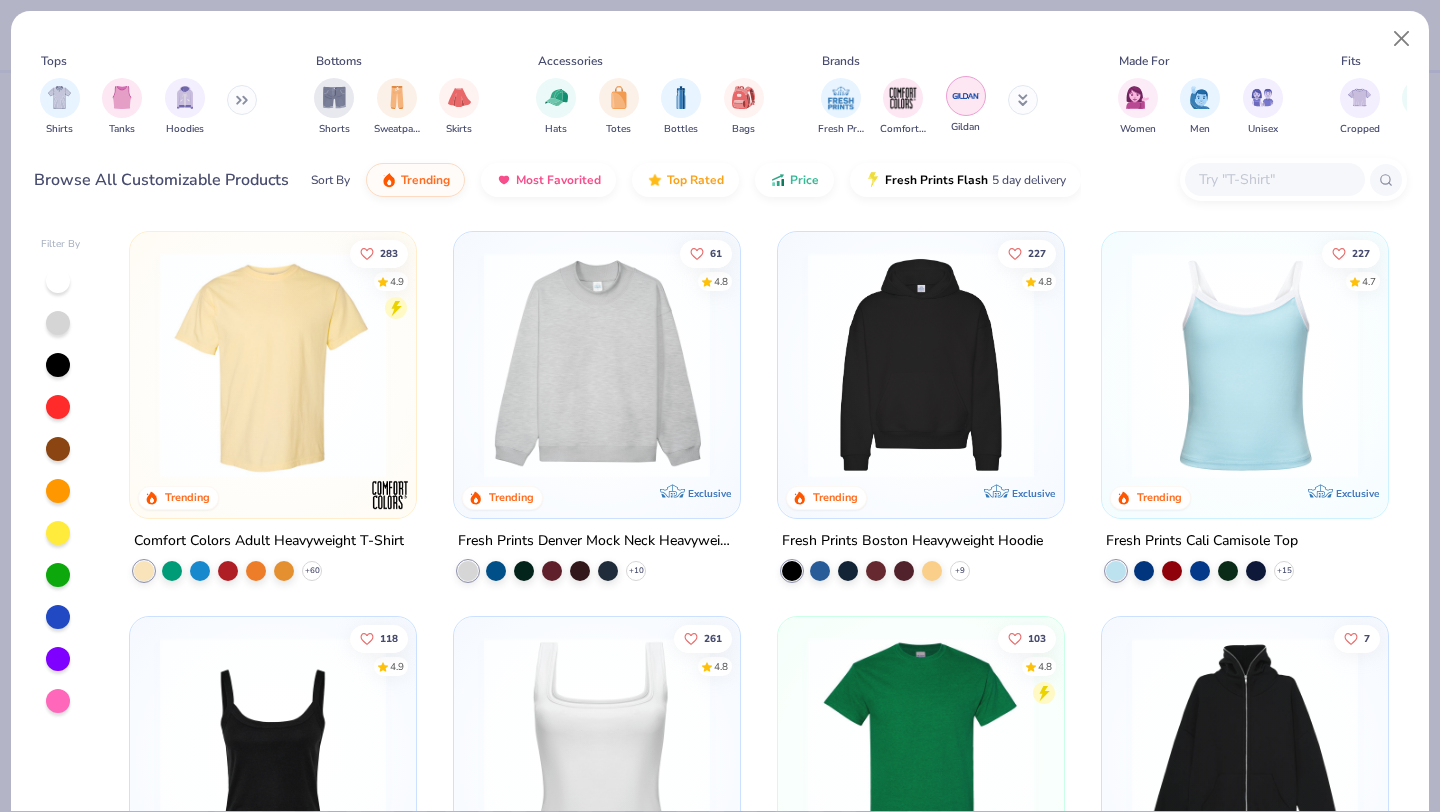 click at bounding box center (966, 96) 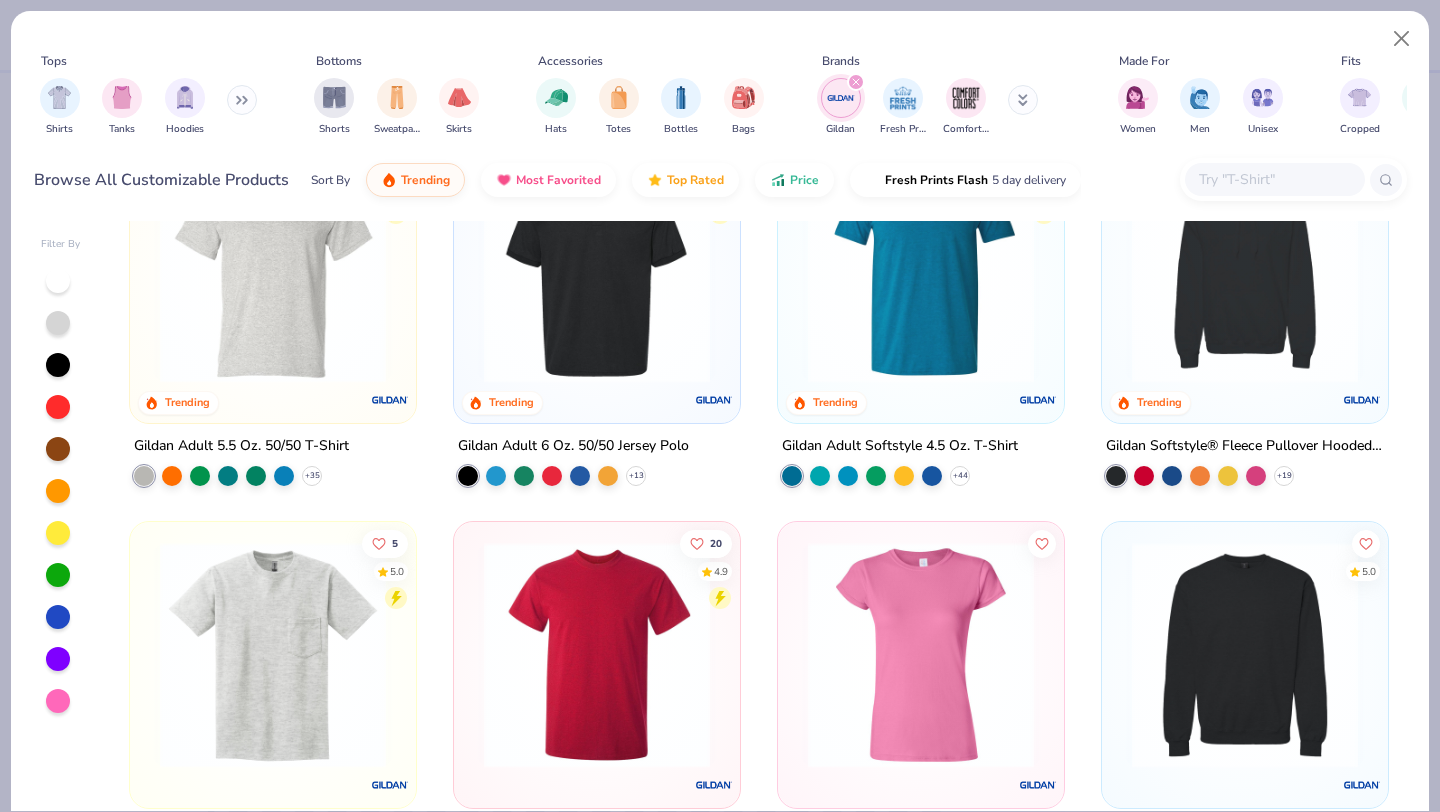scroll, scrollTop: 482, scrollLeft: 0, axis: vertical 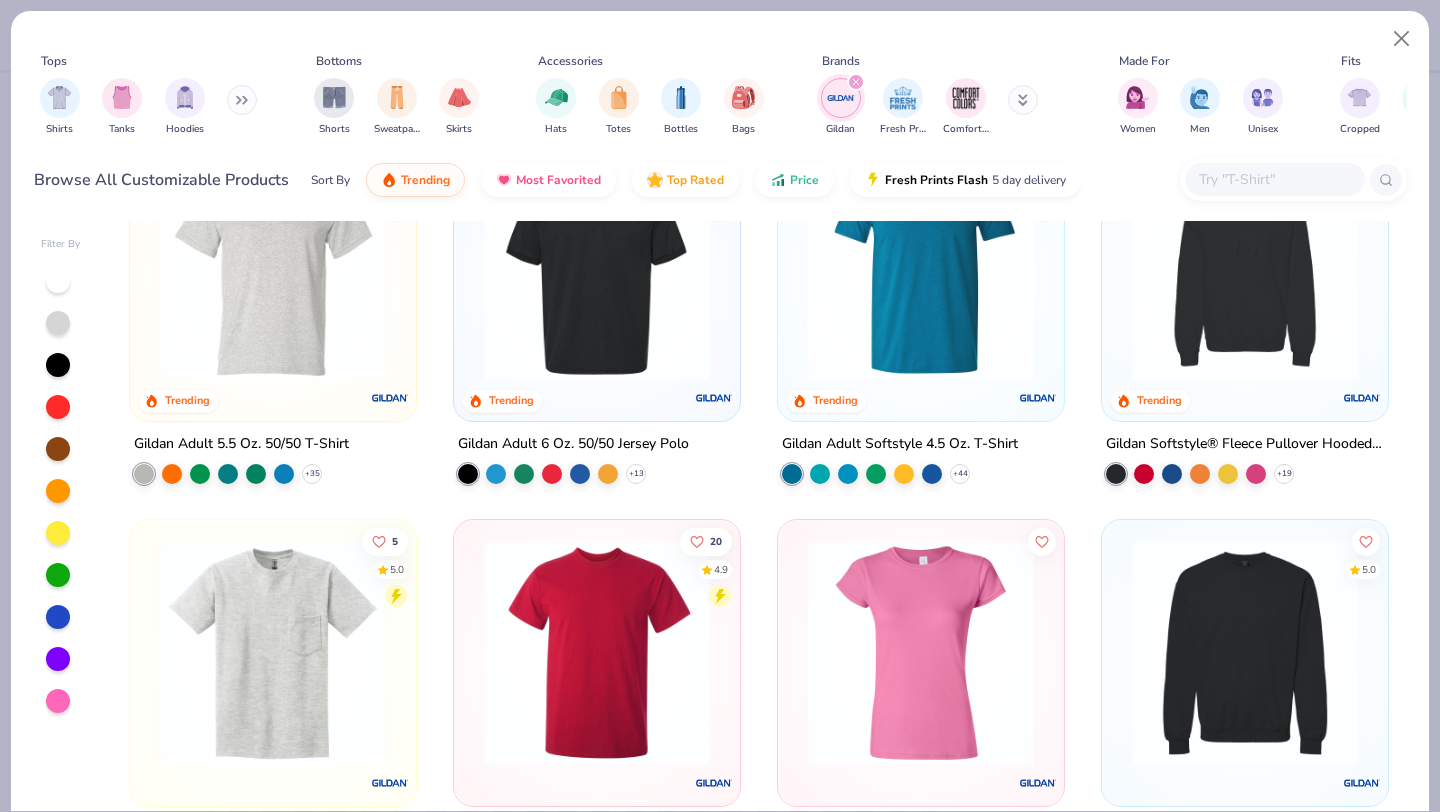 click at bounding box center (1245, 268) 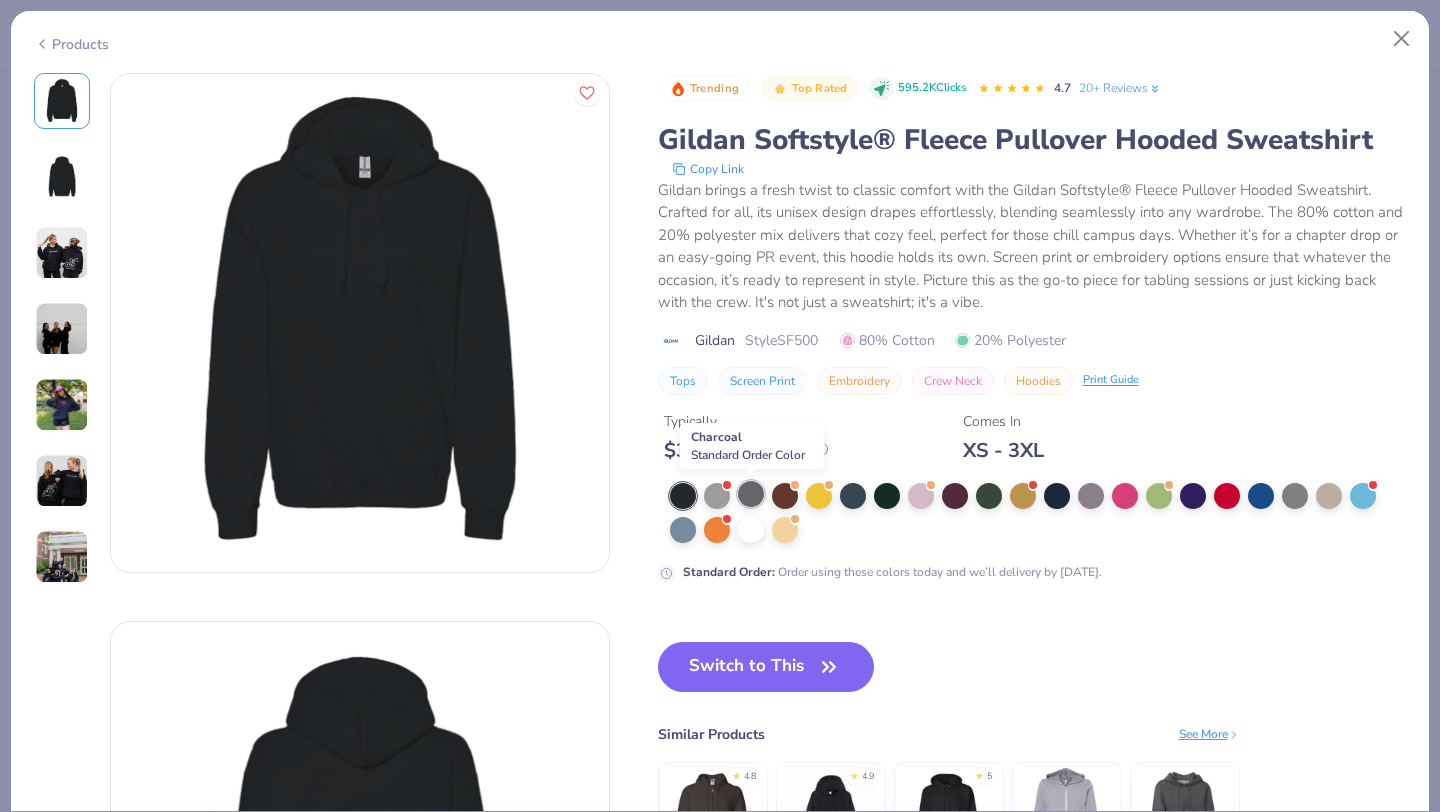 click at bounding box center (751, 494) 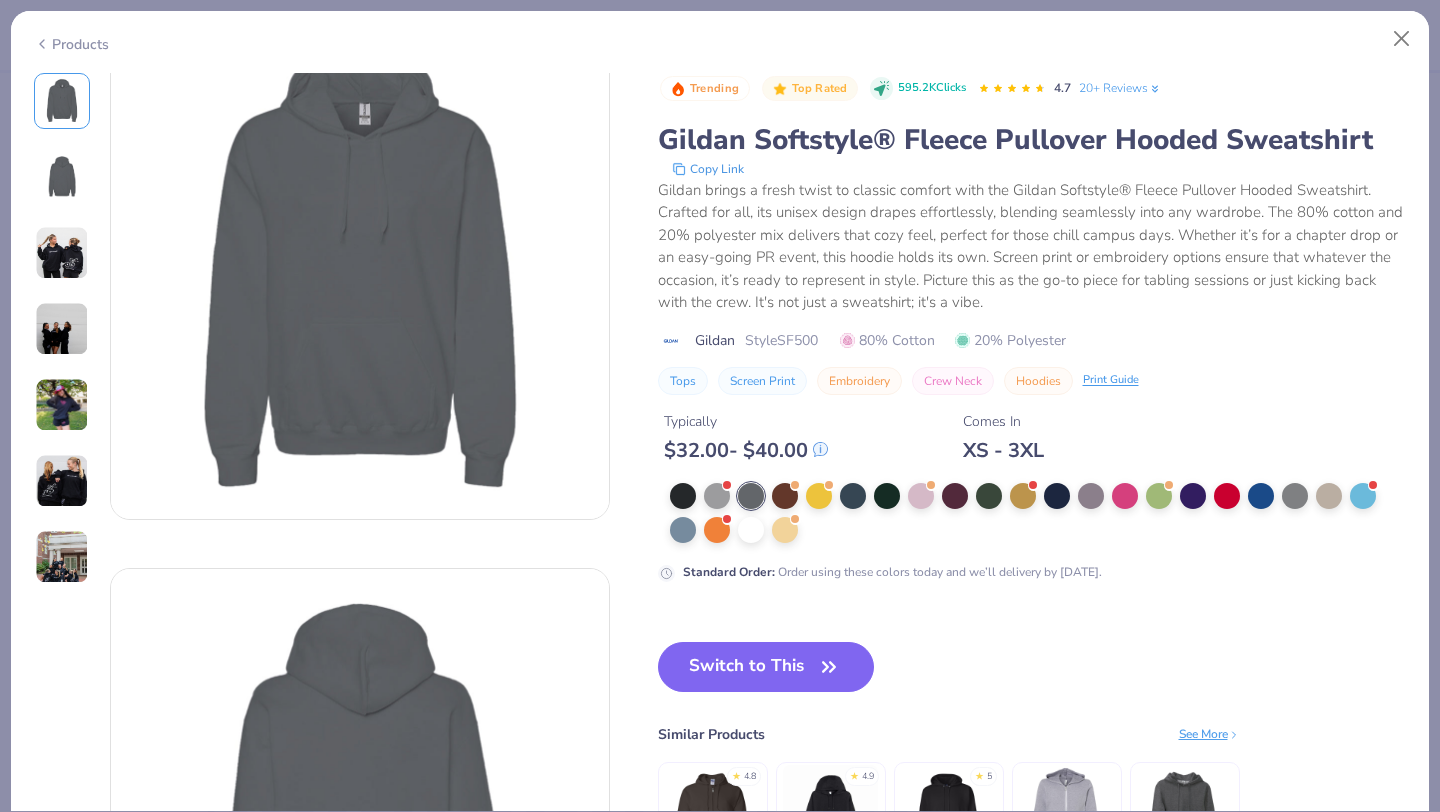 scroll, scrollTop: 0, scrollLeft: 0, axis: both 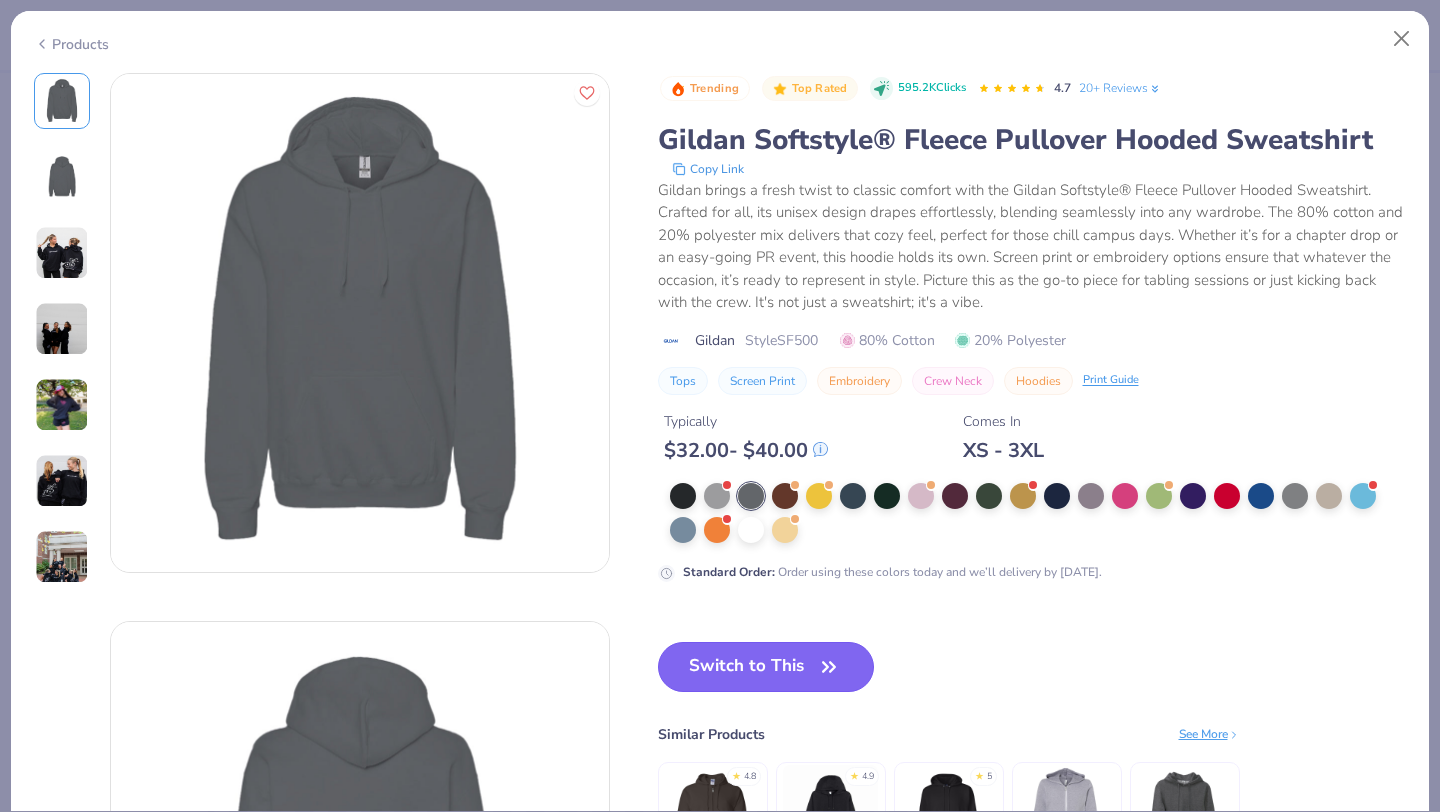 click on "Switch to This" at bounding box center [766, 667] 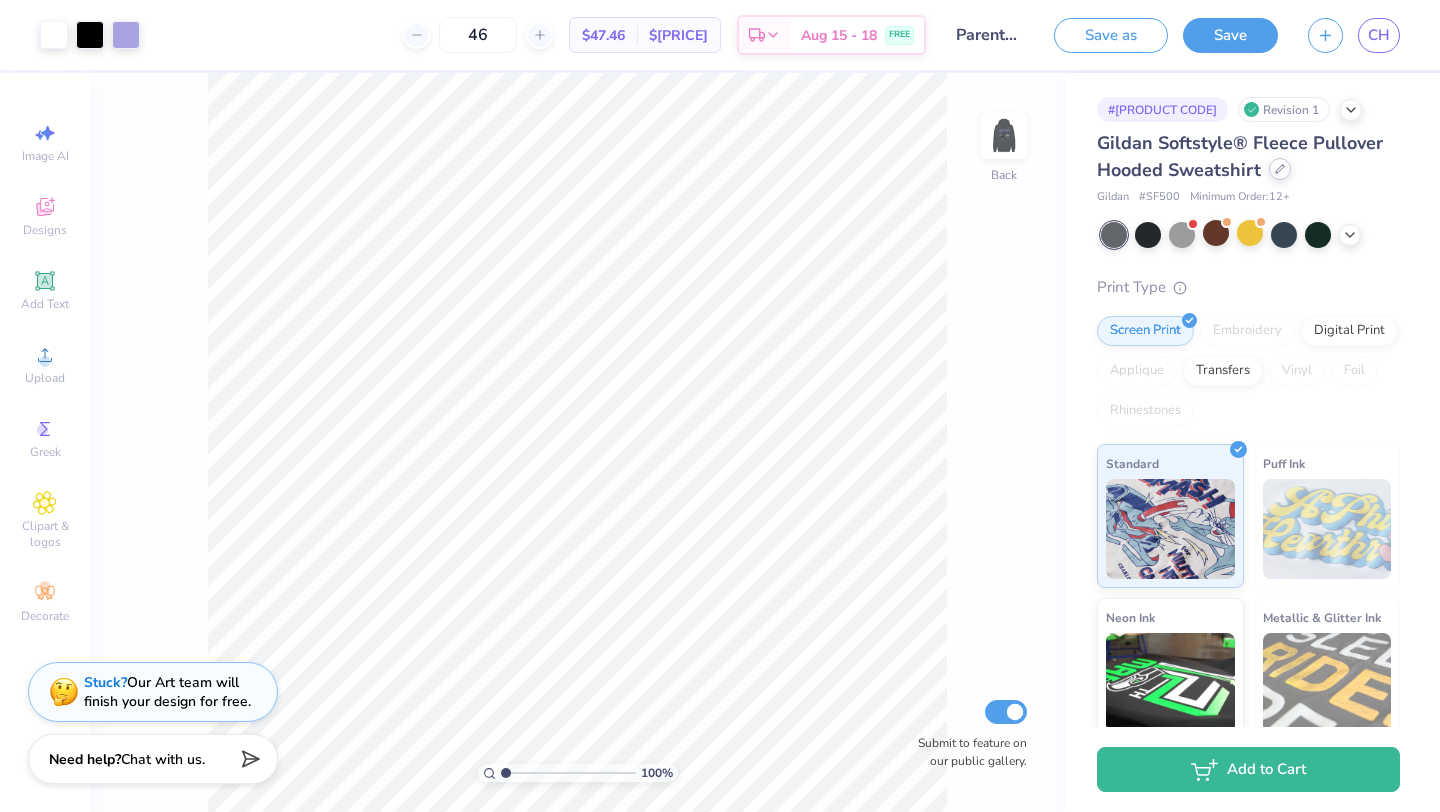 click at bounding box center [1280, 169] 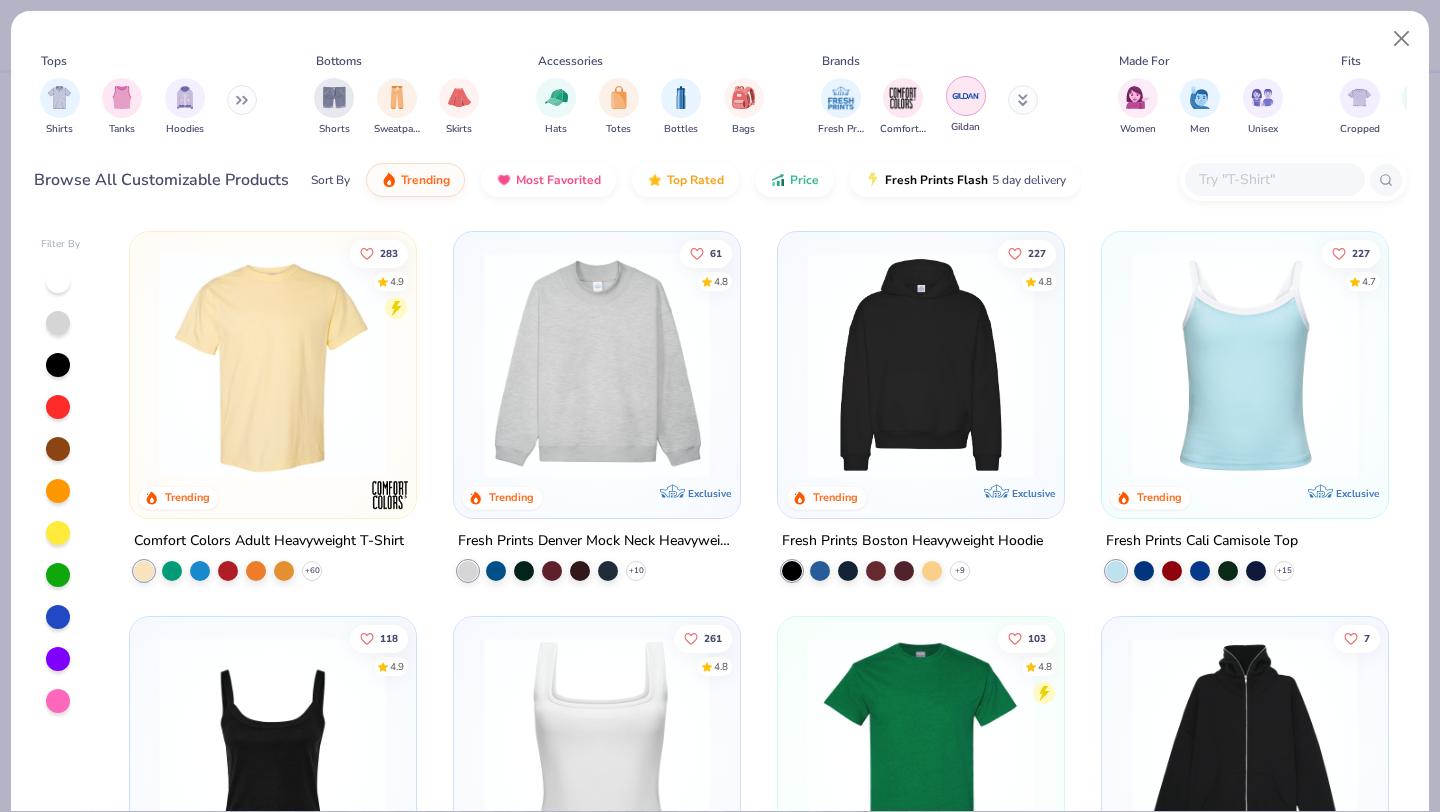 click at bounding box center (966, 96) 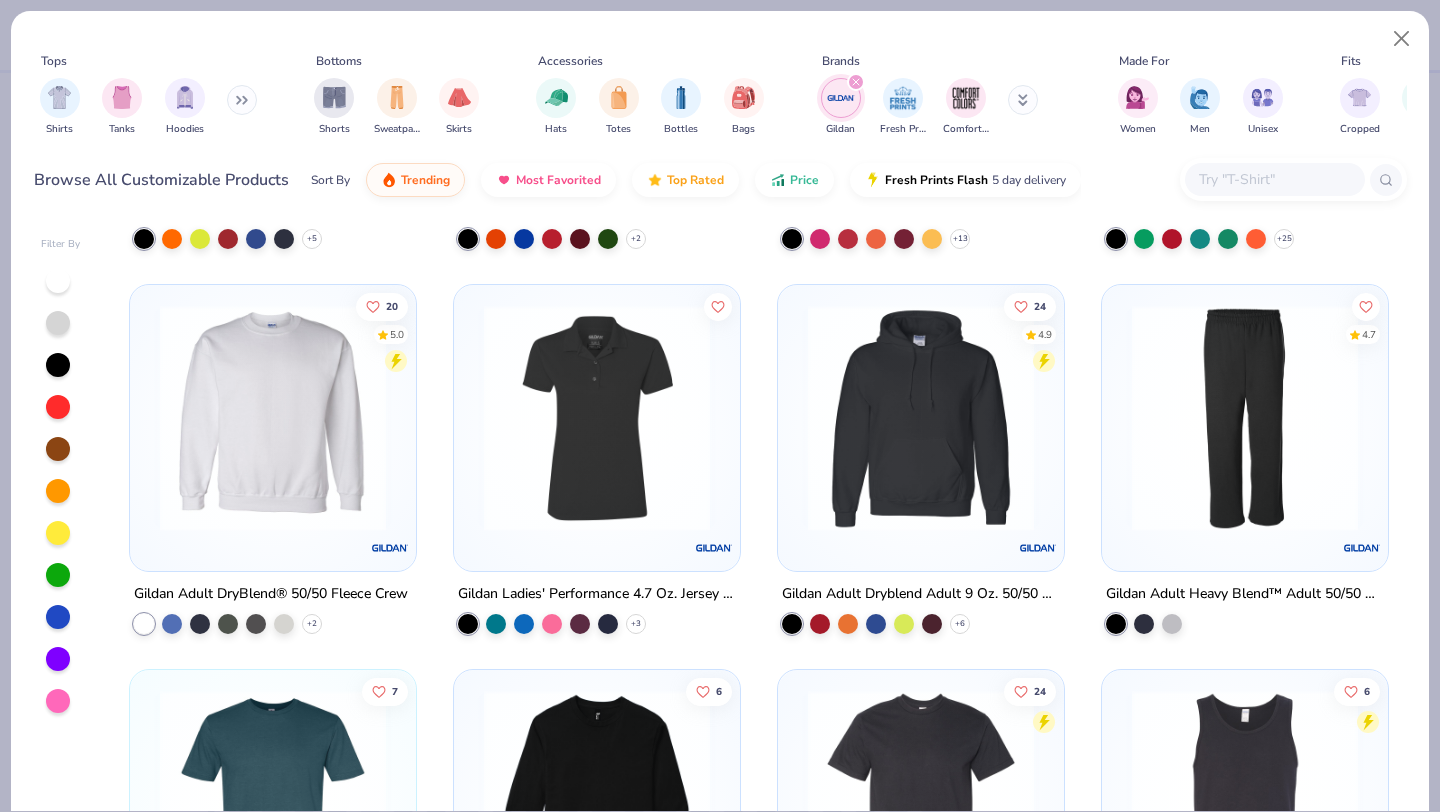 scroll, scrollTop: 1879, scrollLeft: 0, axis: vertical 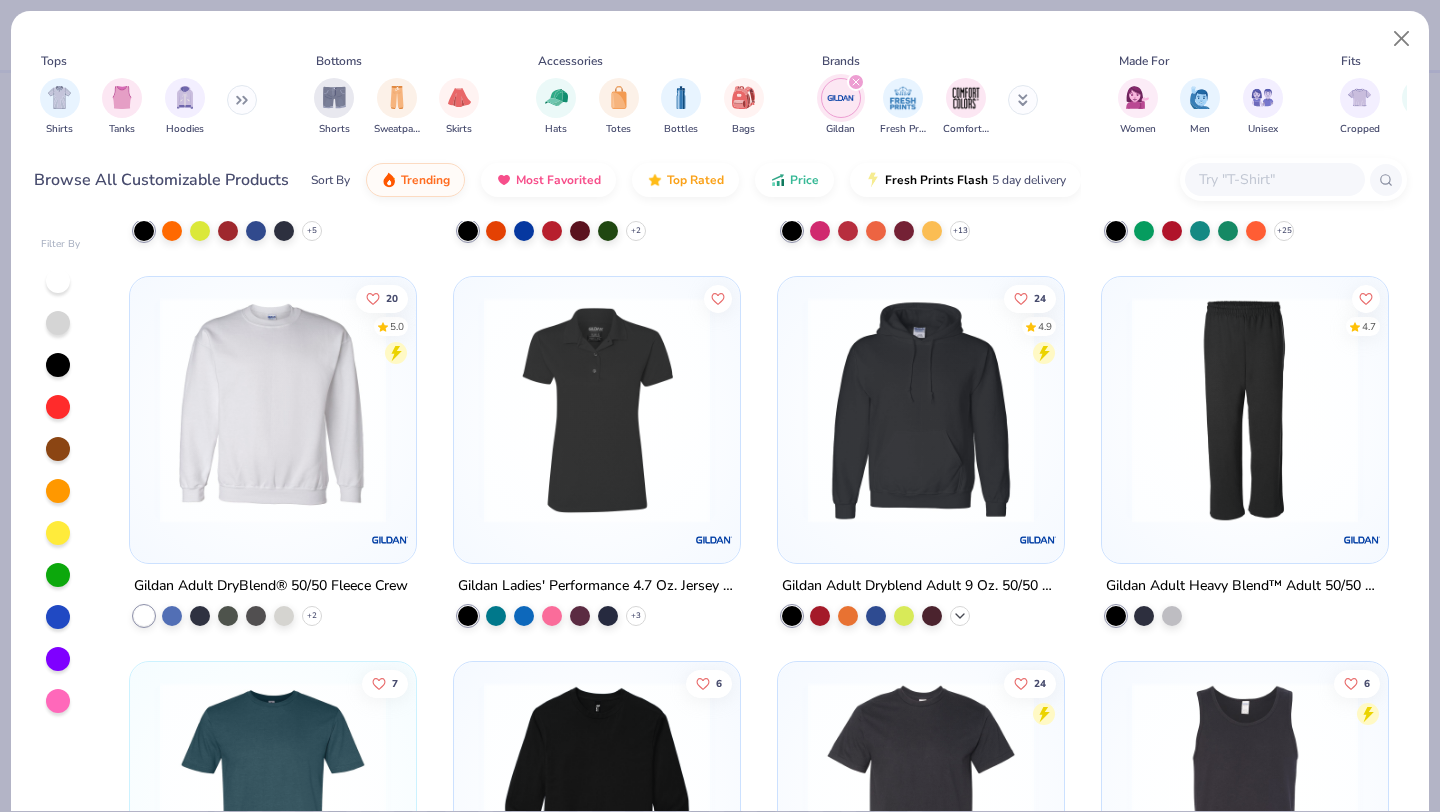 click at bounding box center (960, 615) 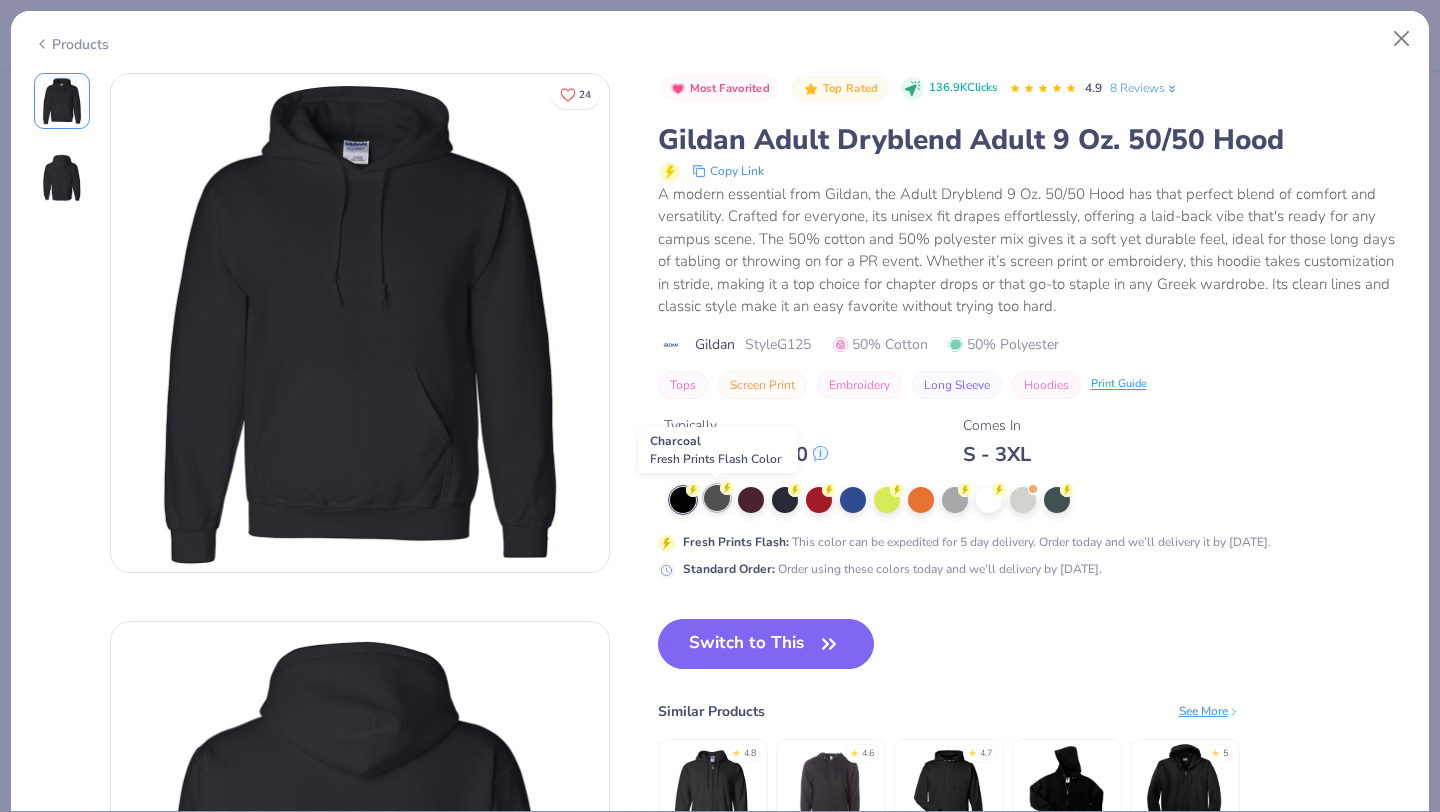 click at bounding box center (717, 498) 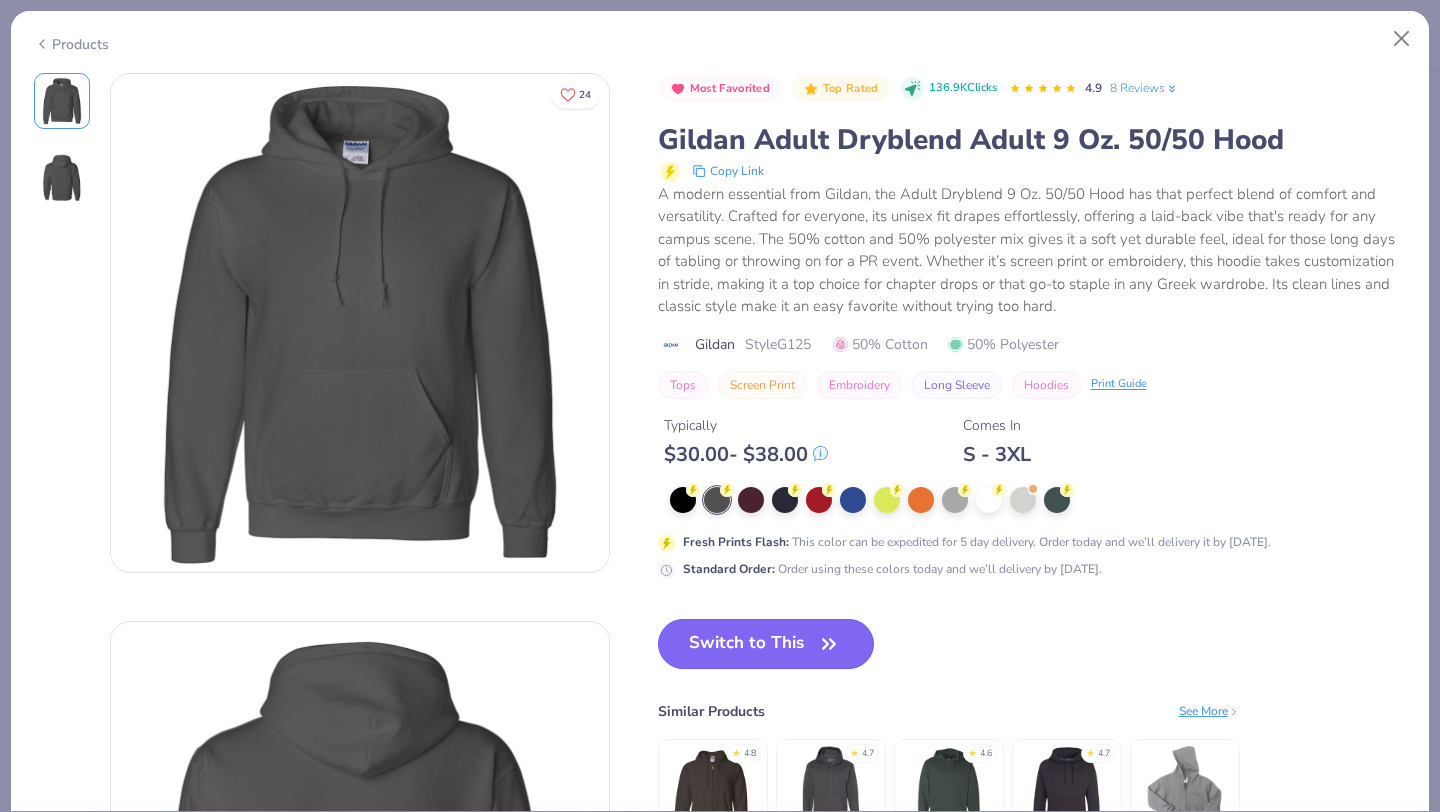 click on "Switch to This" at bounding box center [766, 644] 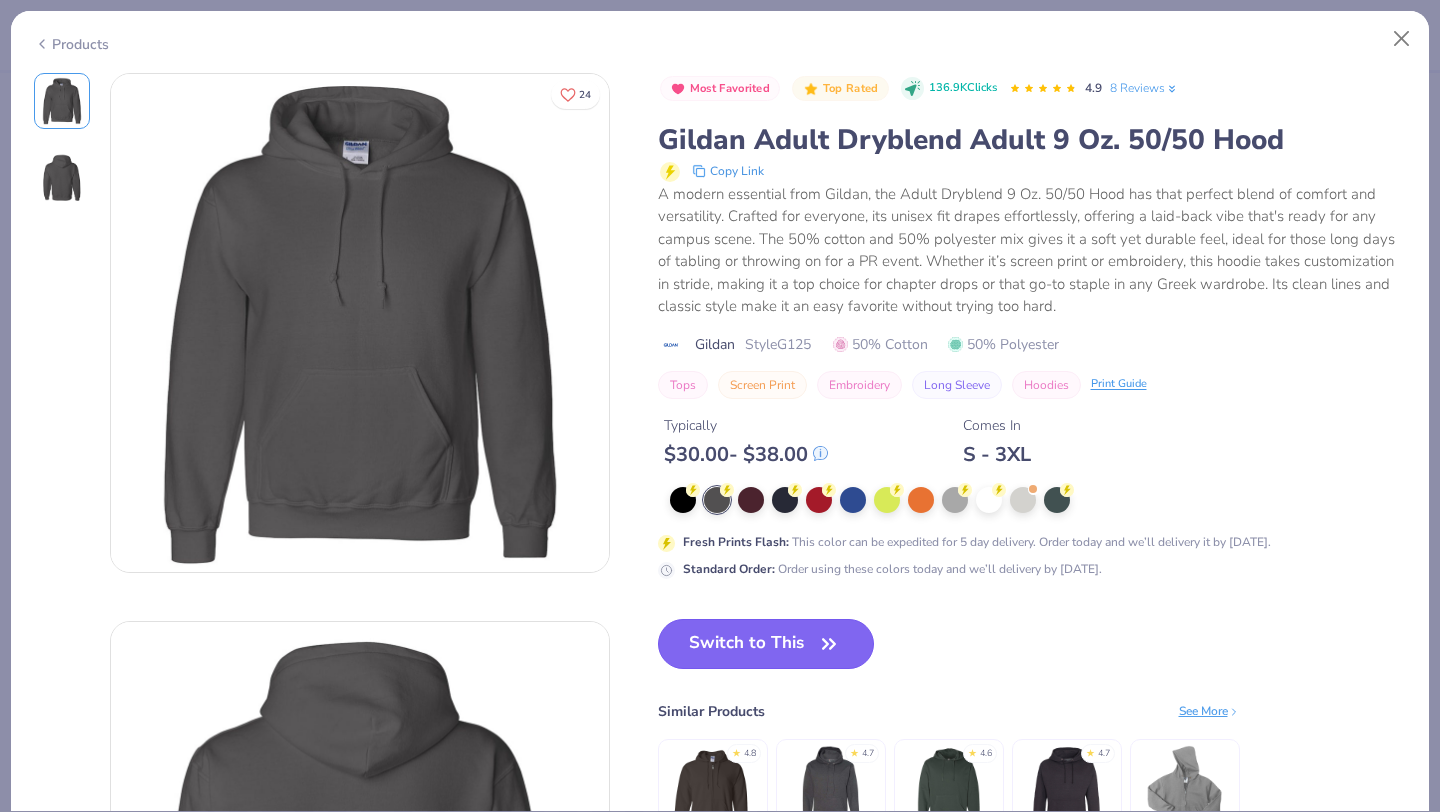 click on "Switch to This" at bounding box center [766, 644] 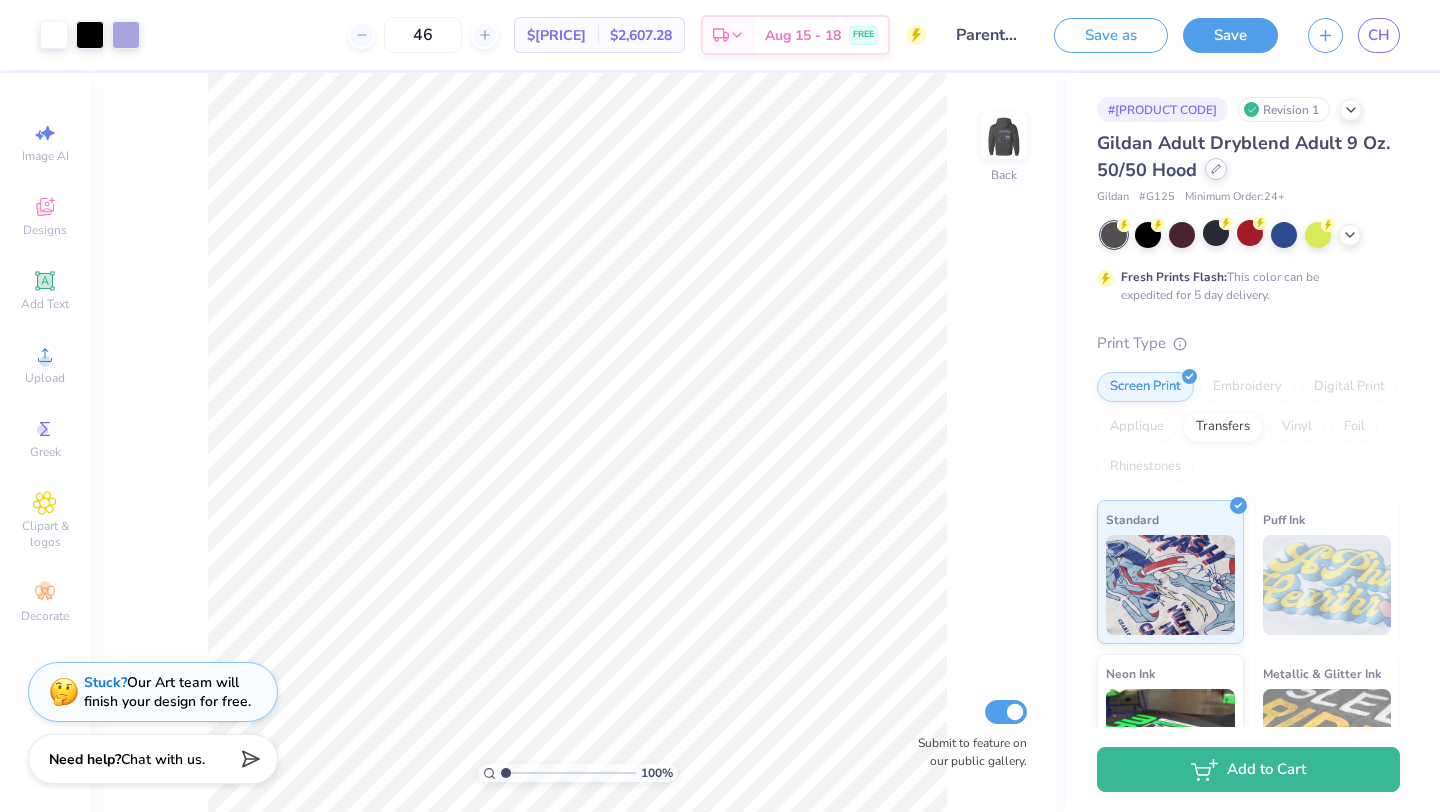 click 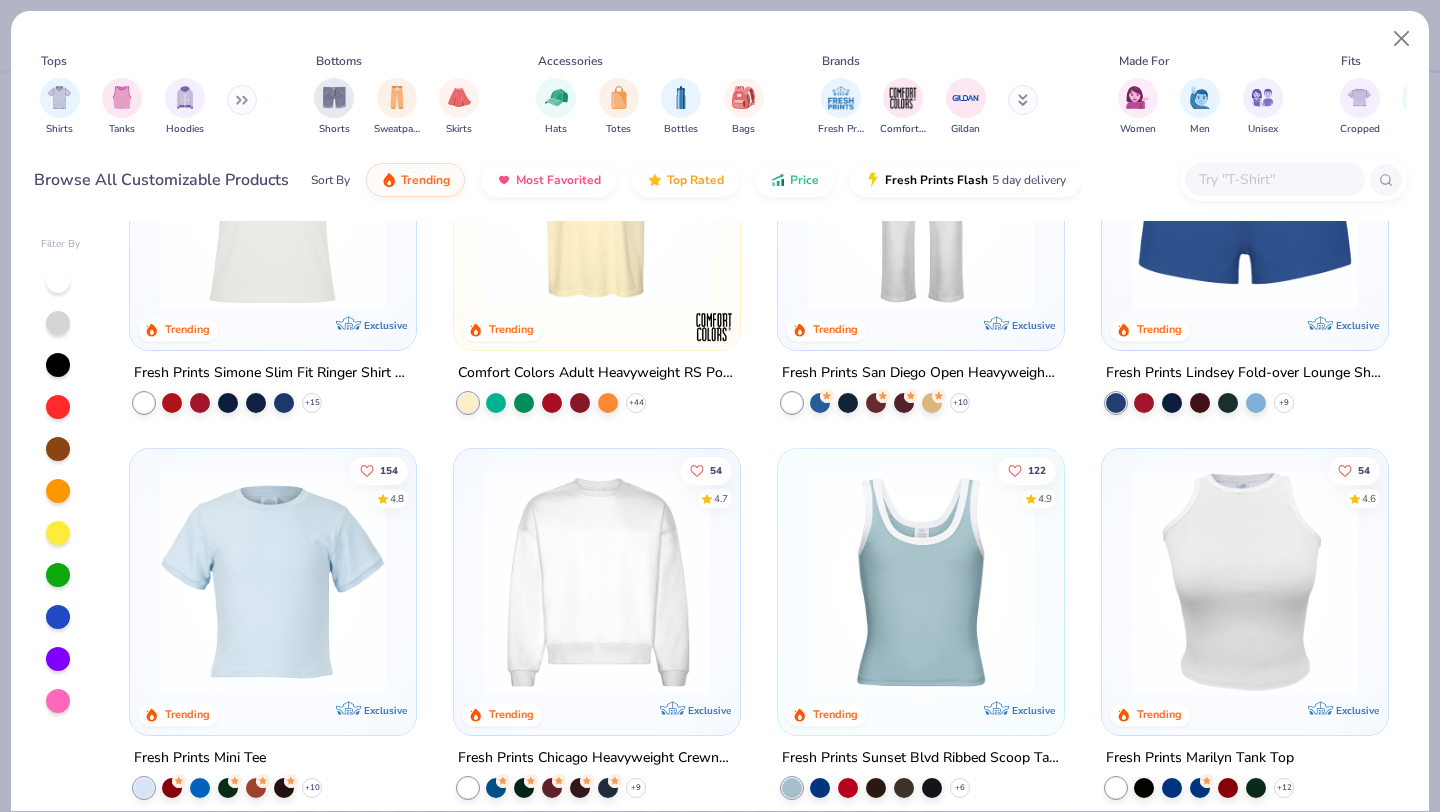 scroll, scrollTop: 1313, scrollLeft: 0, axis: vertical 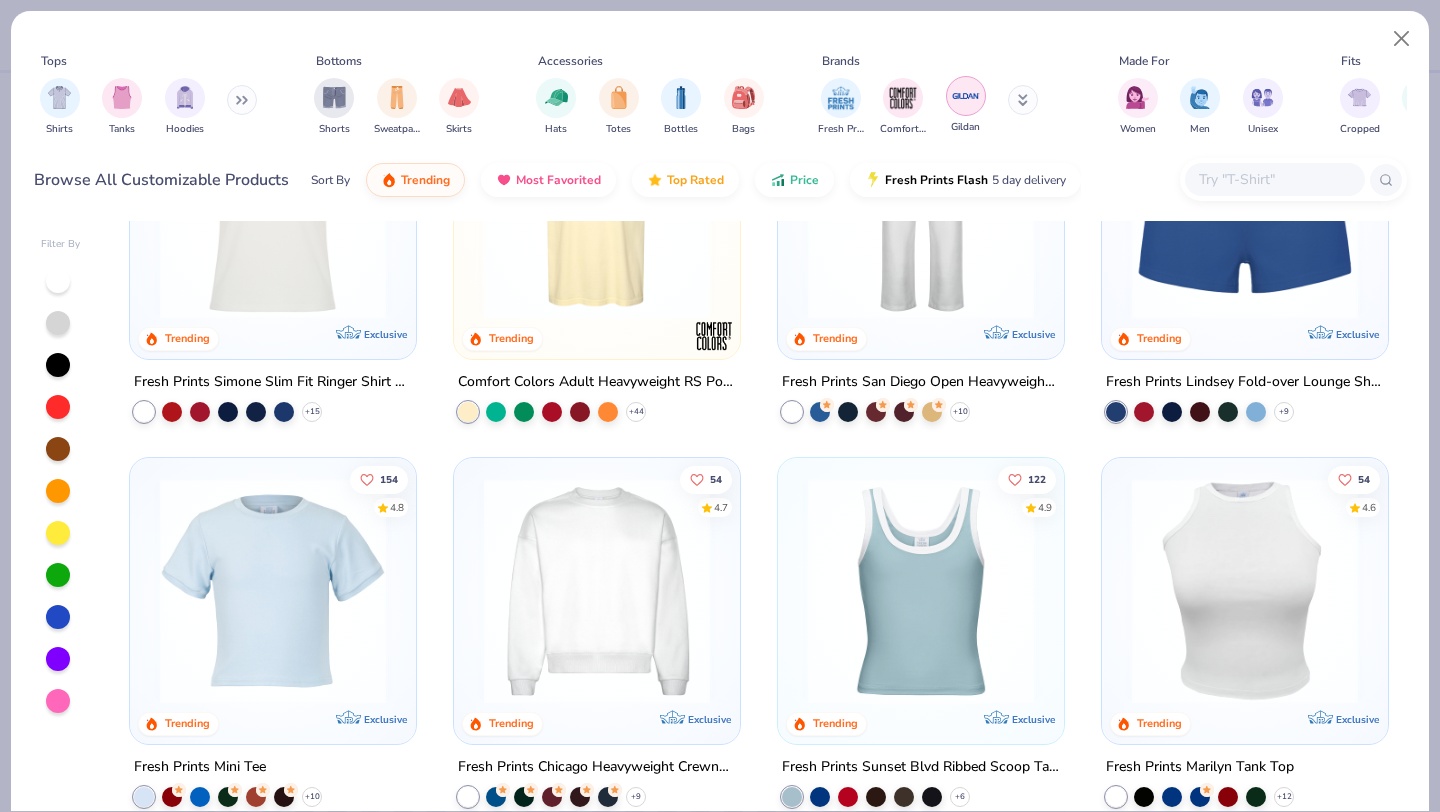 click at bounding box center [966, 96] 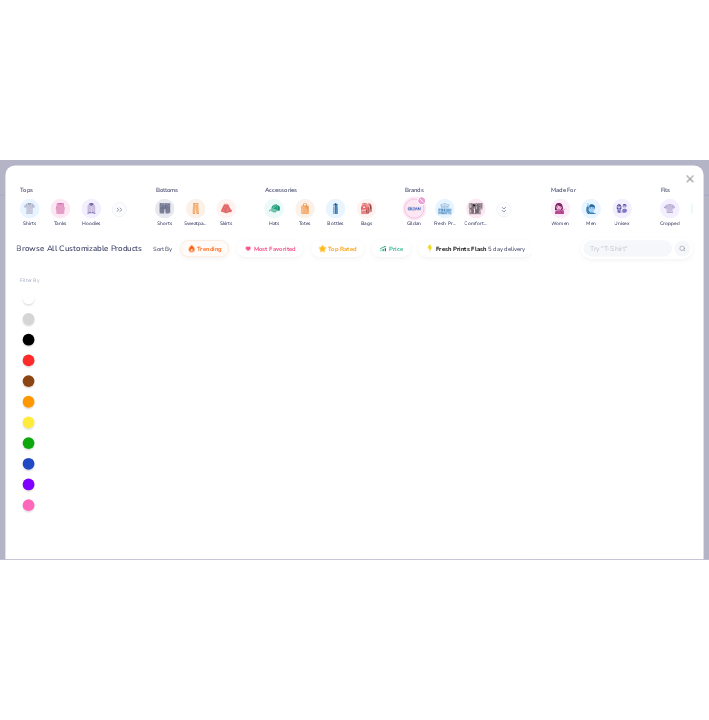 scroll, scrollTop: 0, scrollLeft: 0, axis: both 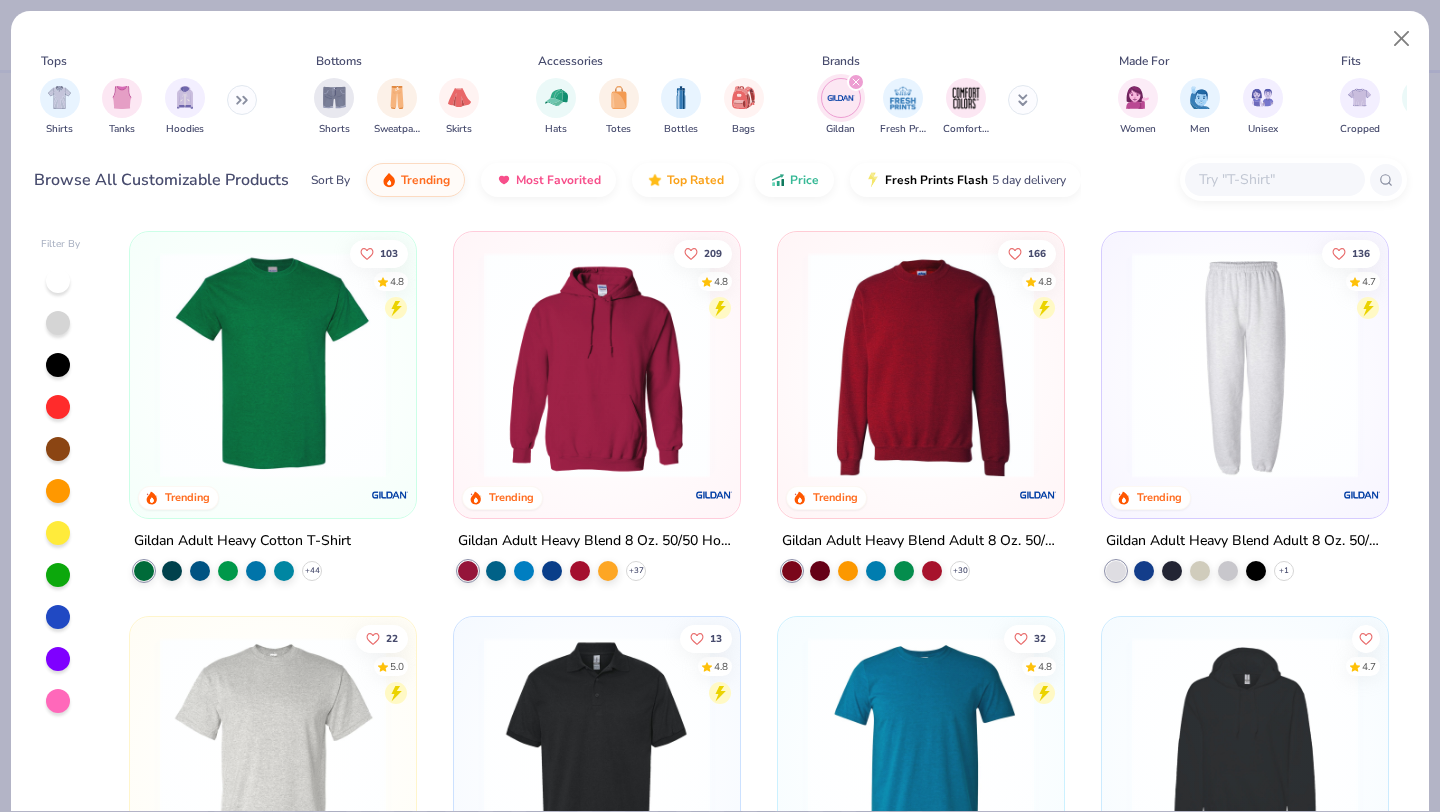 click at bounding box center [597, 370] 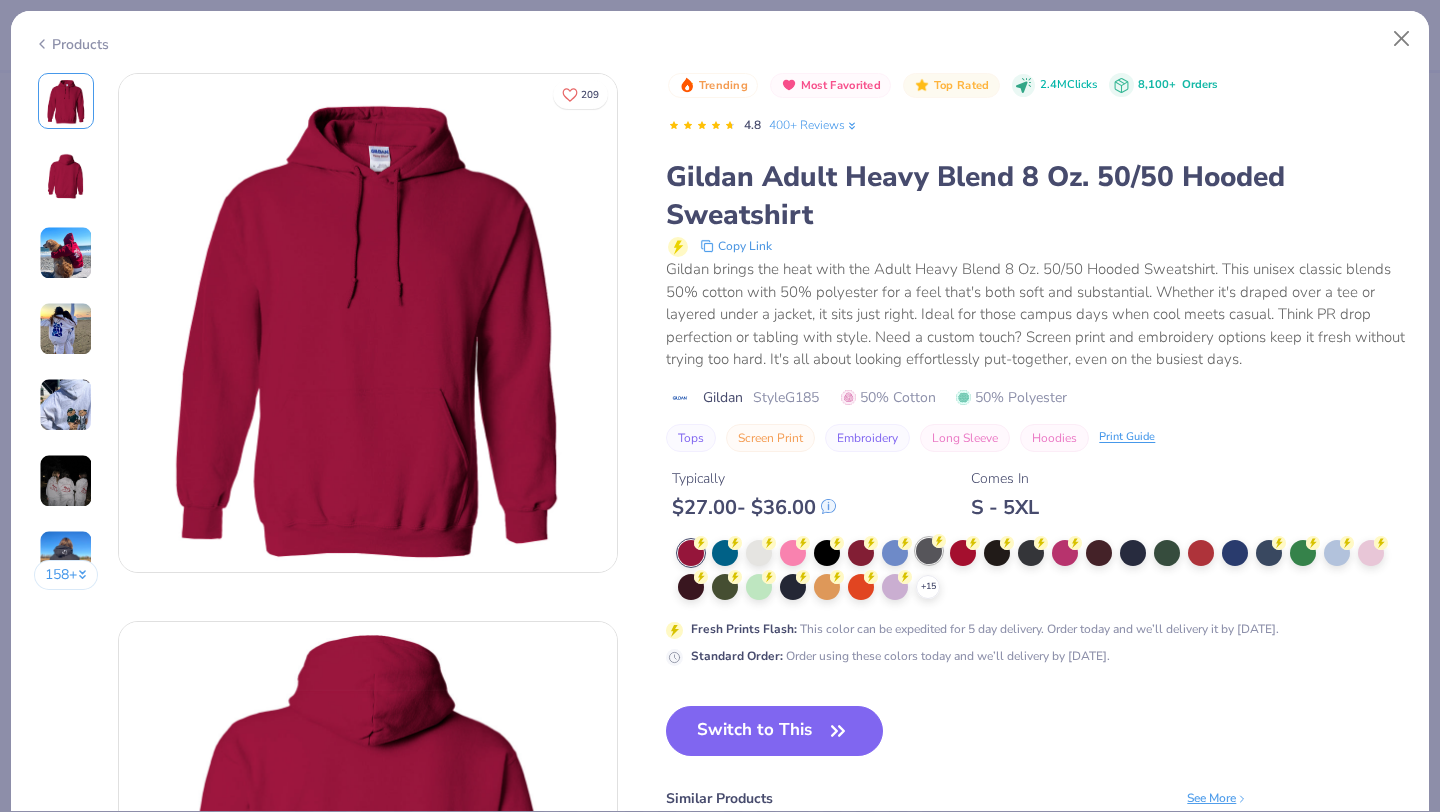 click at bounding box center [929, 551] 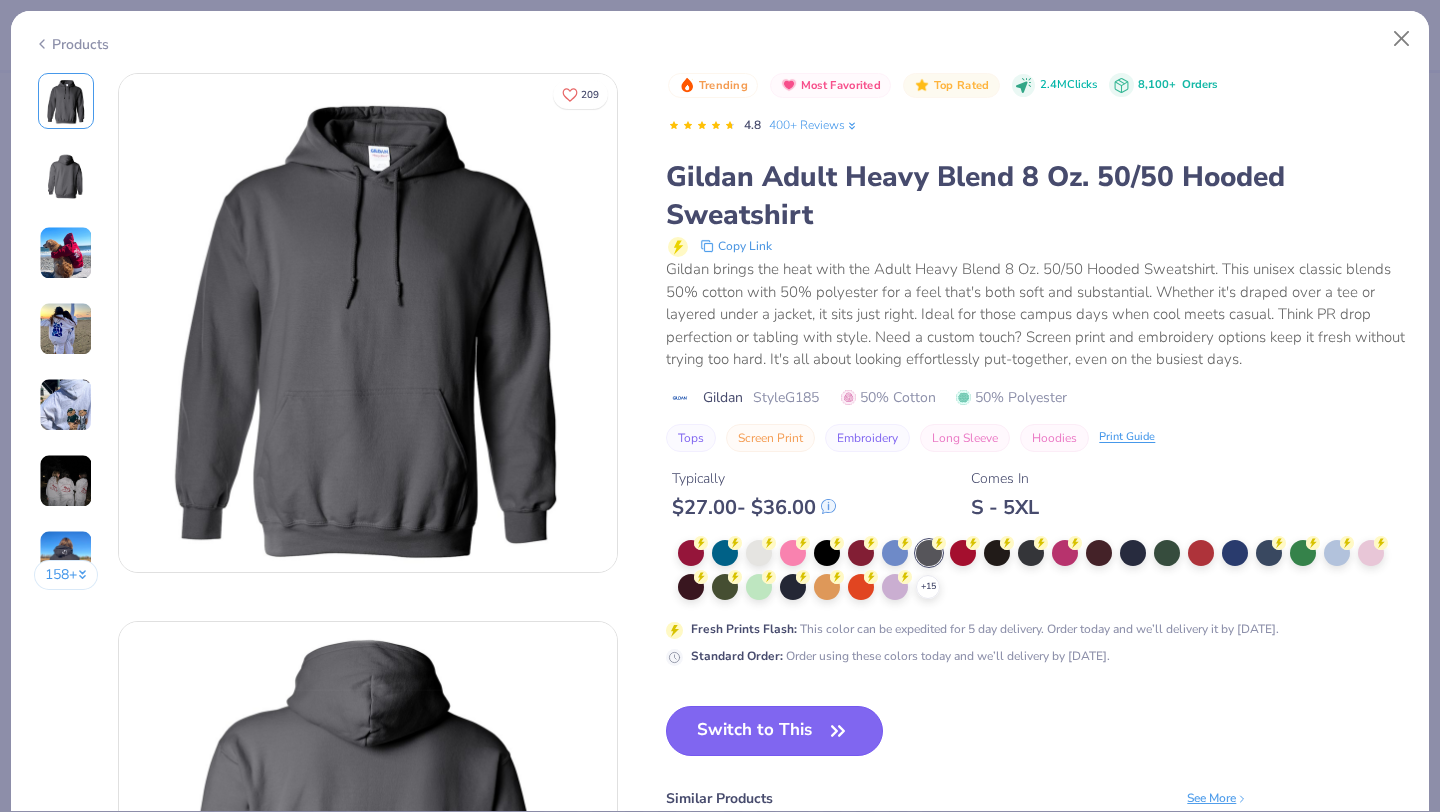 click on "Switch to This" at bounding box center (774, 731) 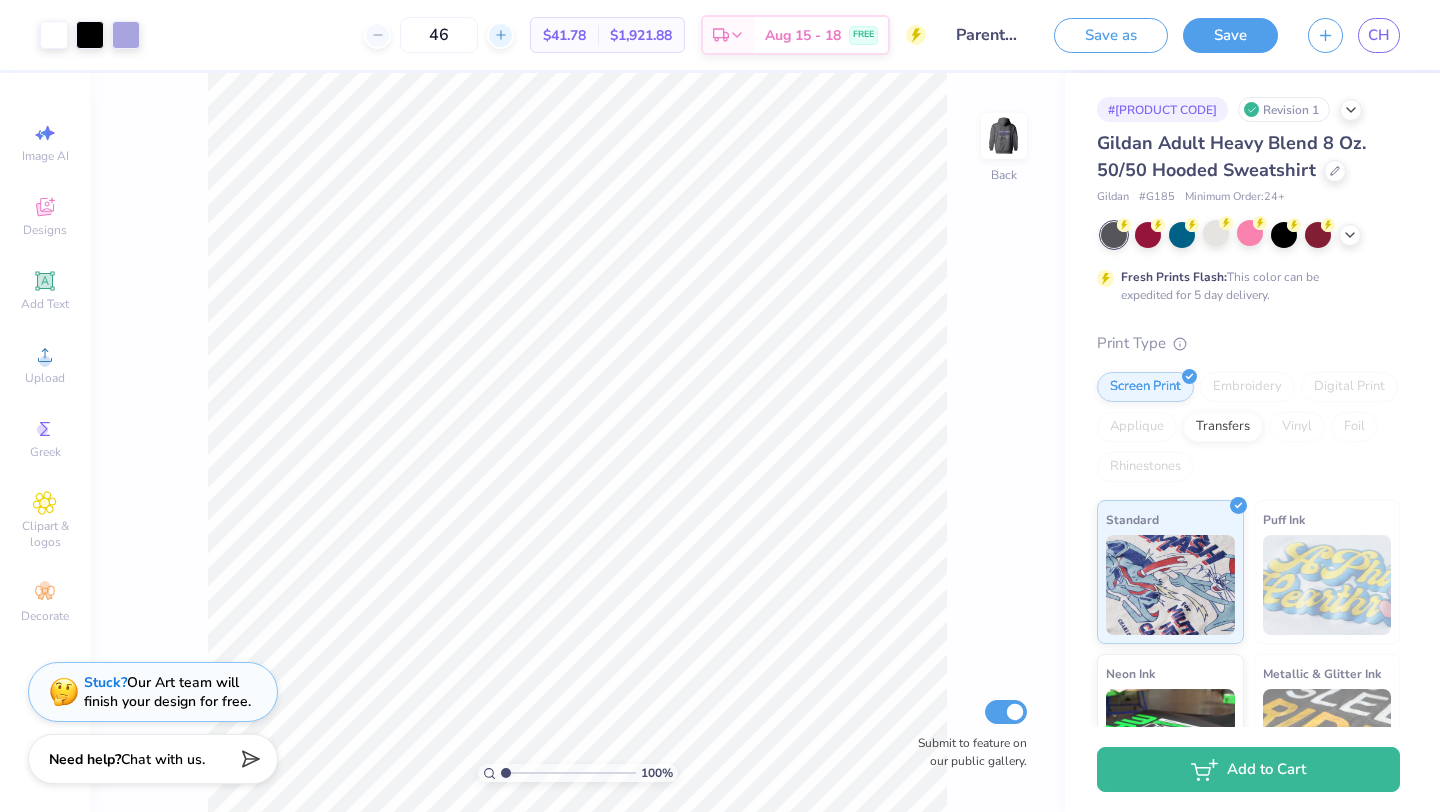 click 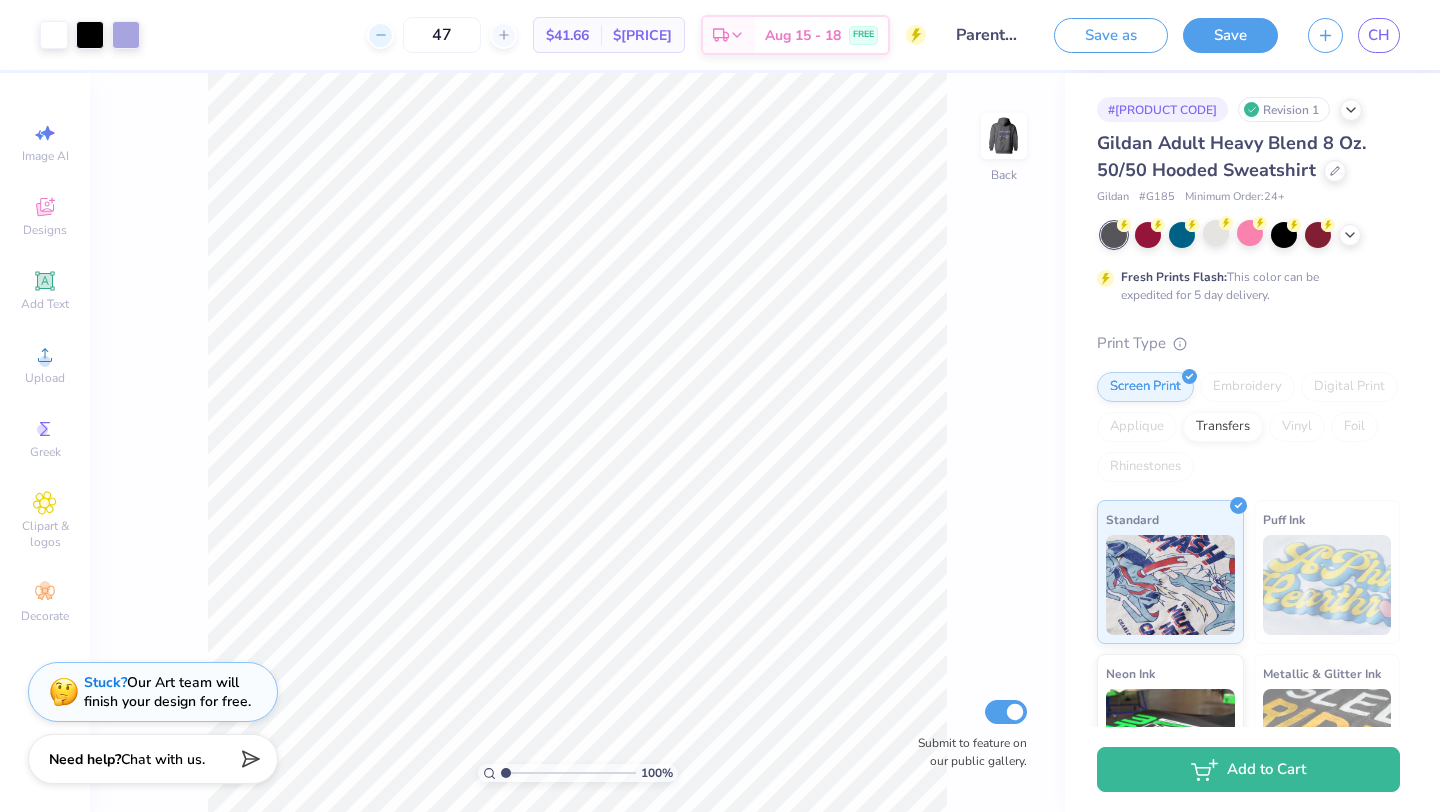 click 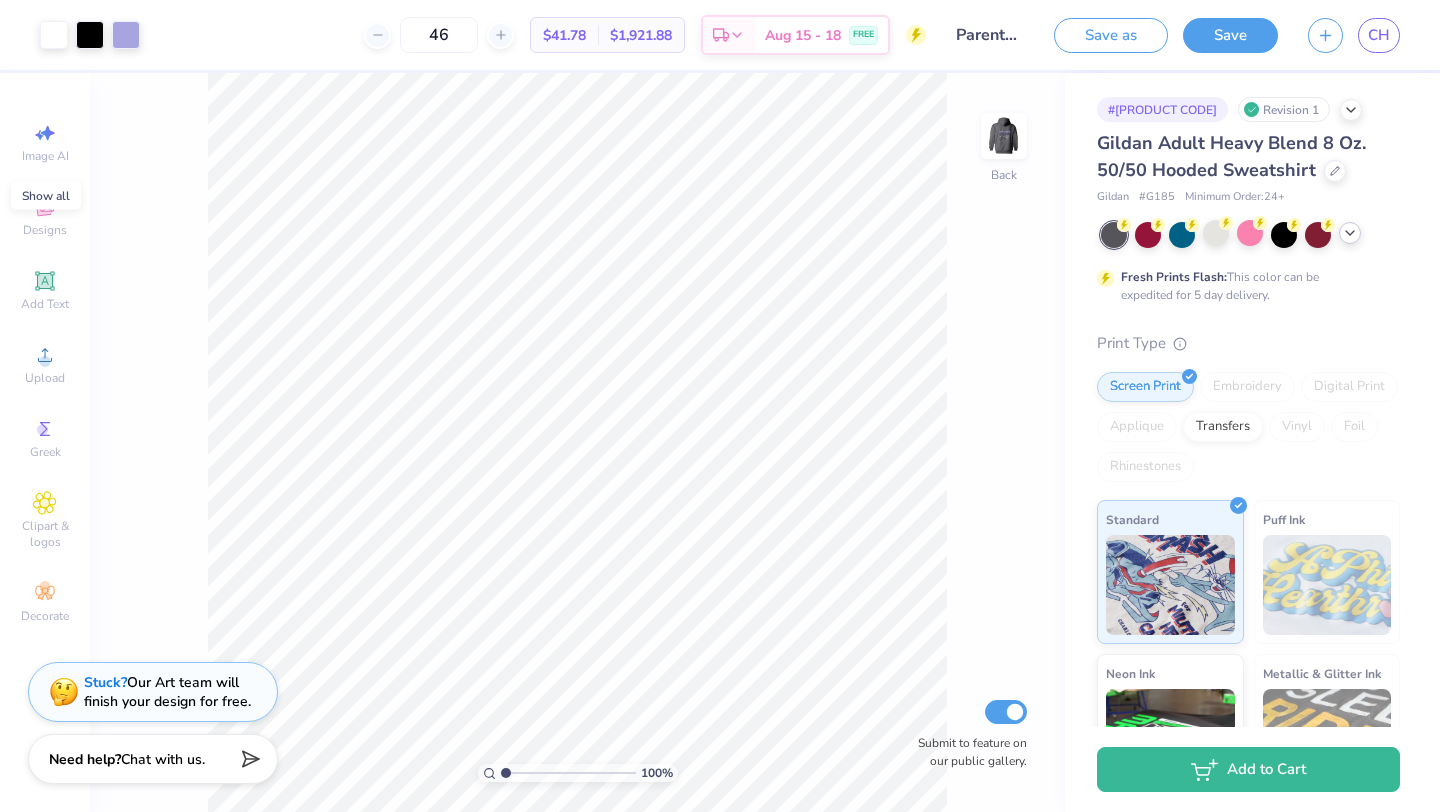 click at bounding box center (1350, 233) 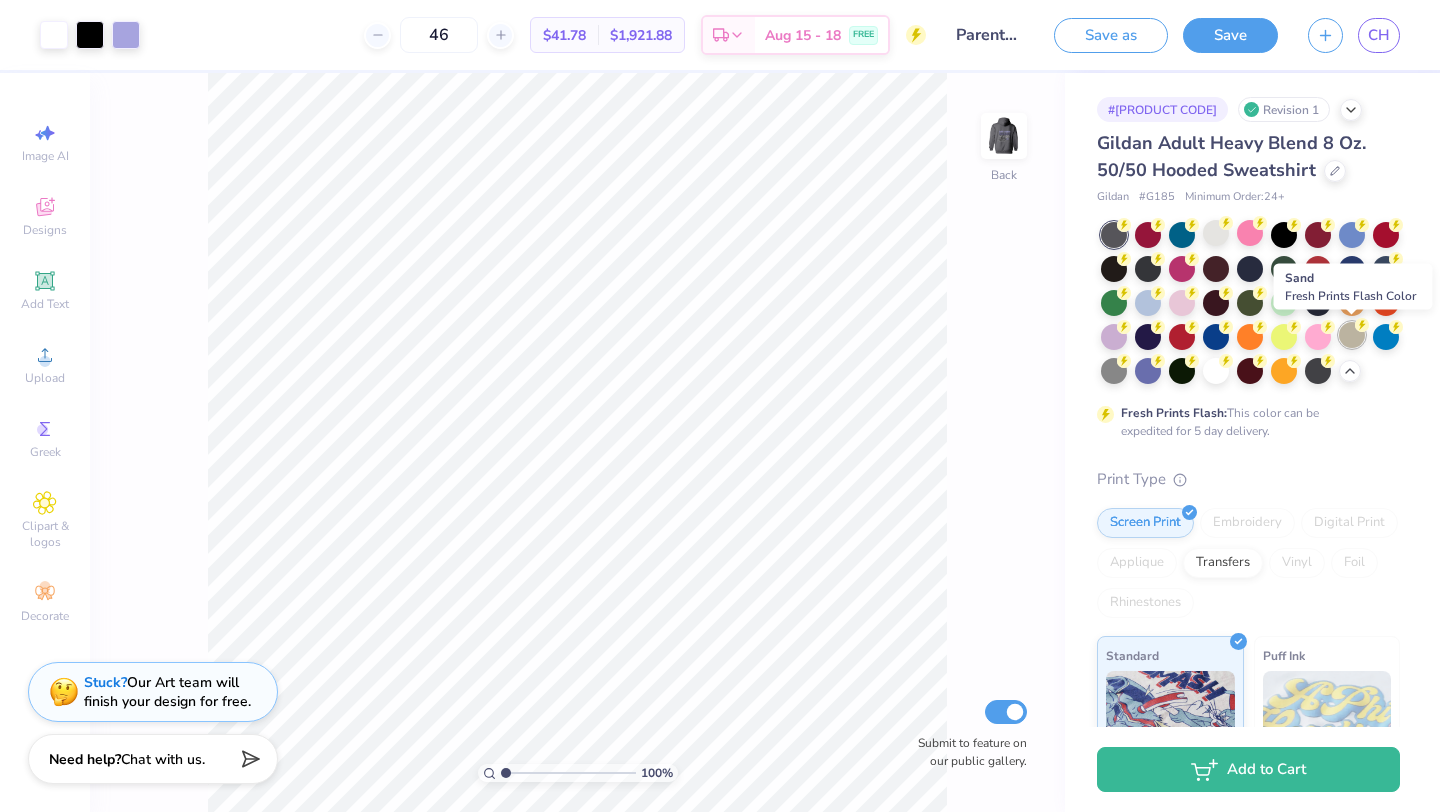 click at bounding box center [1352, 335] 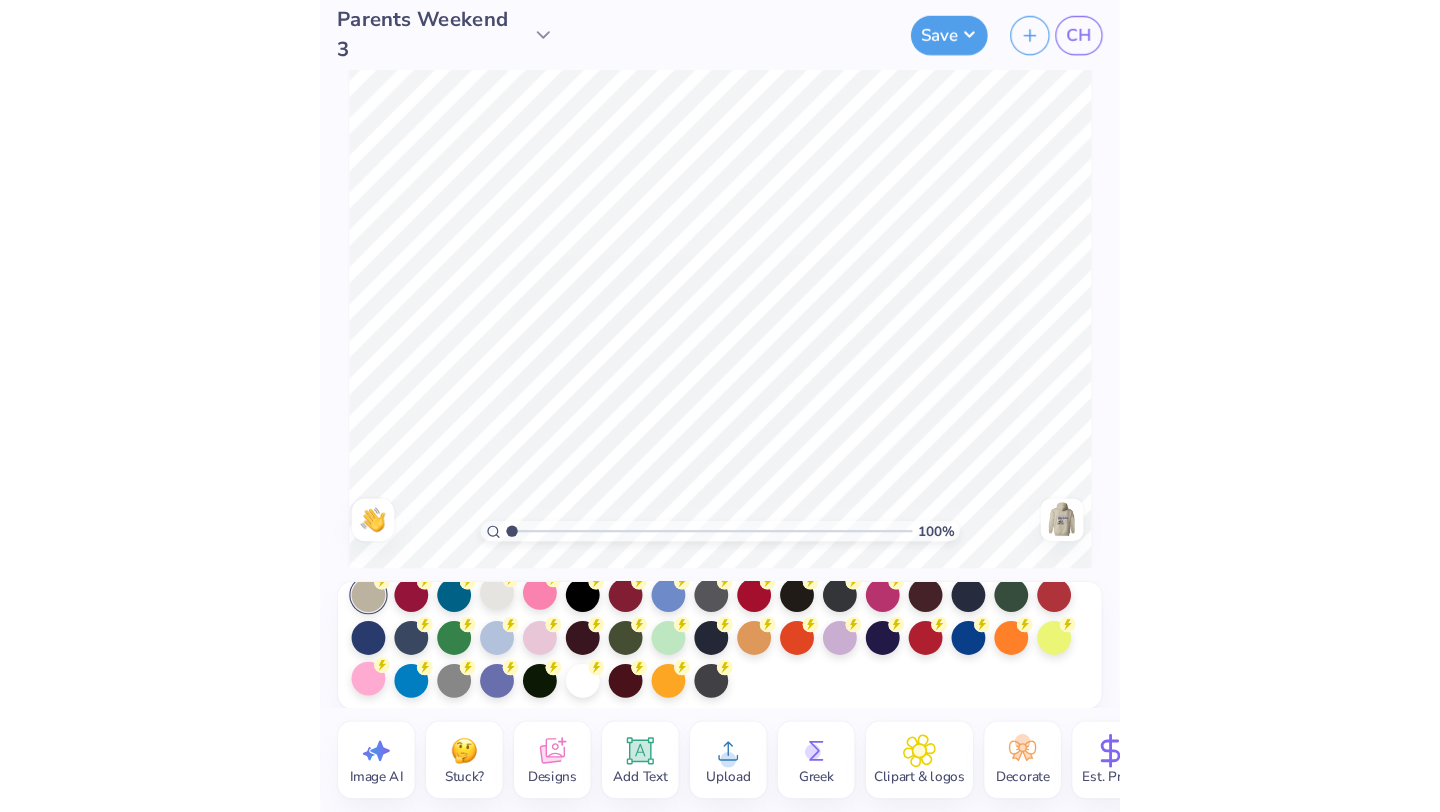 scroll, scrollTop: 71, scrollLeft: 0, axis: vertical 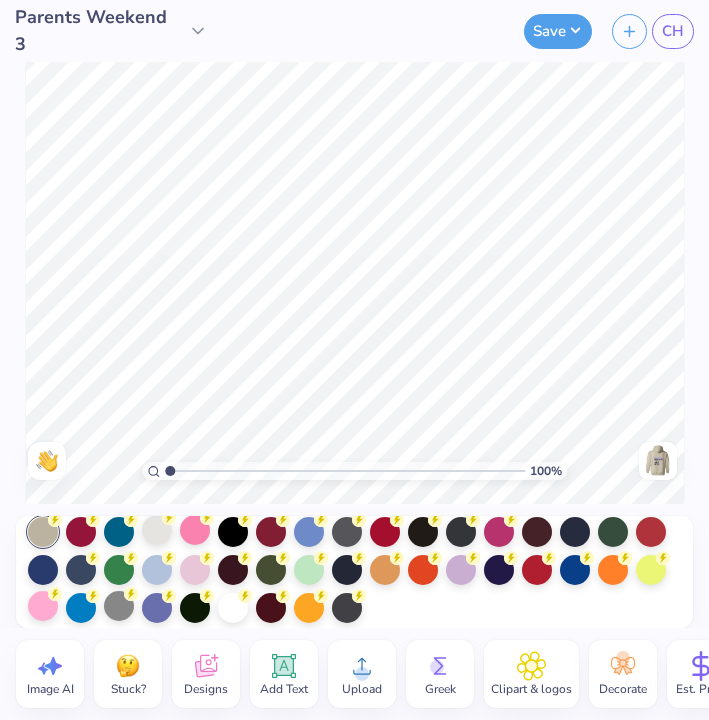 click at bounding box center [119, 606] 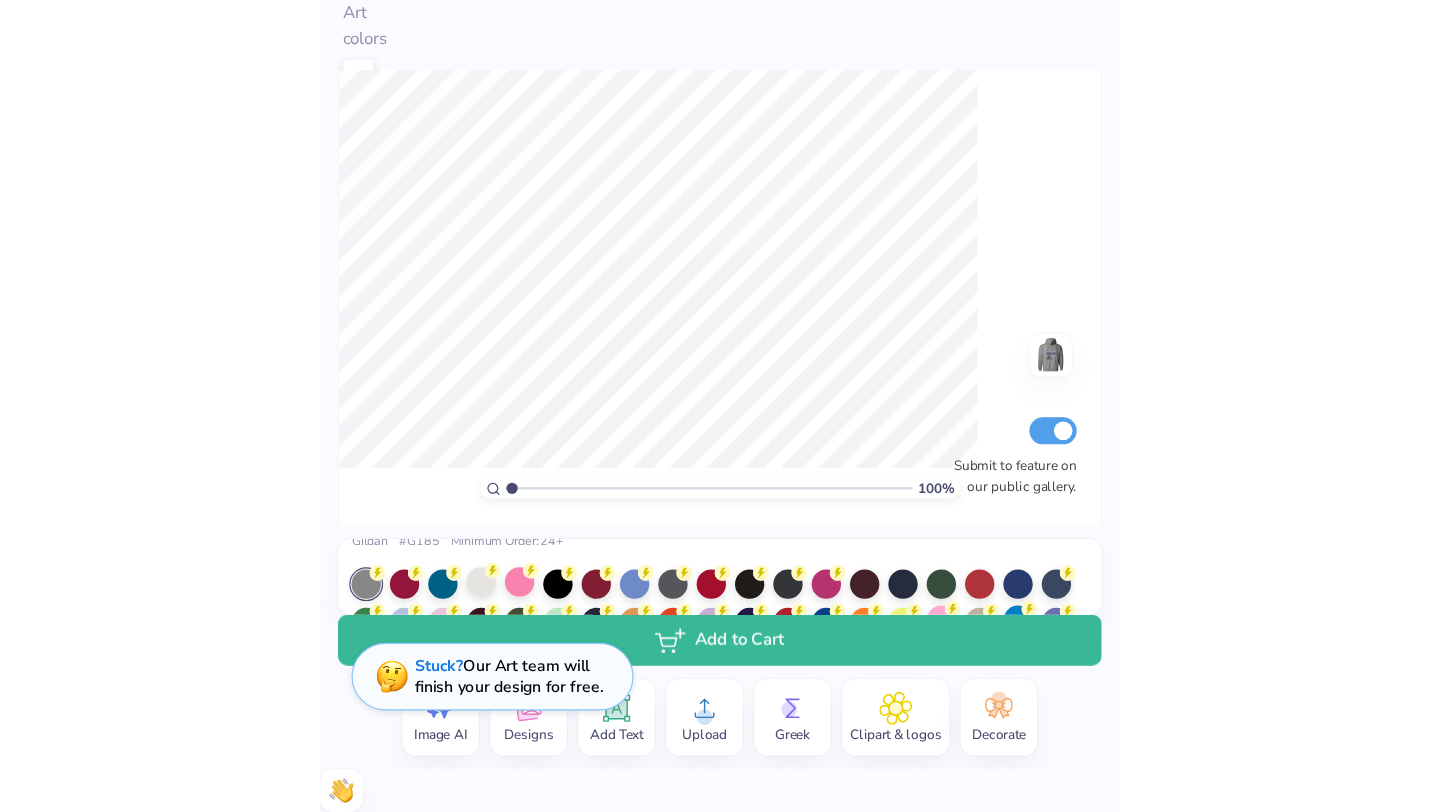 scroll, scrollTop: 0, scrollLeft: 0, axis: both 